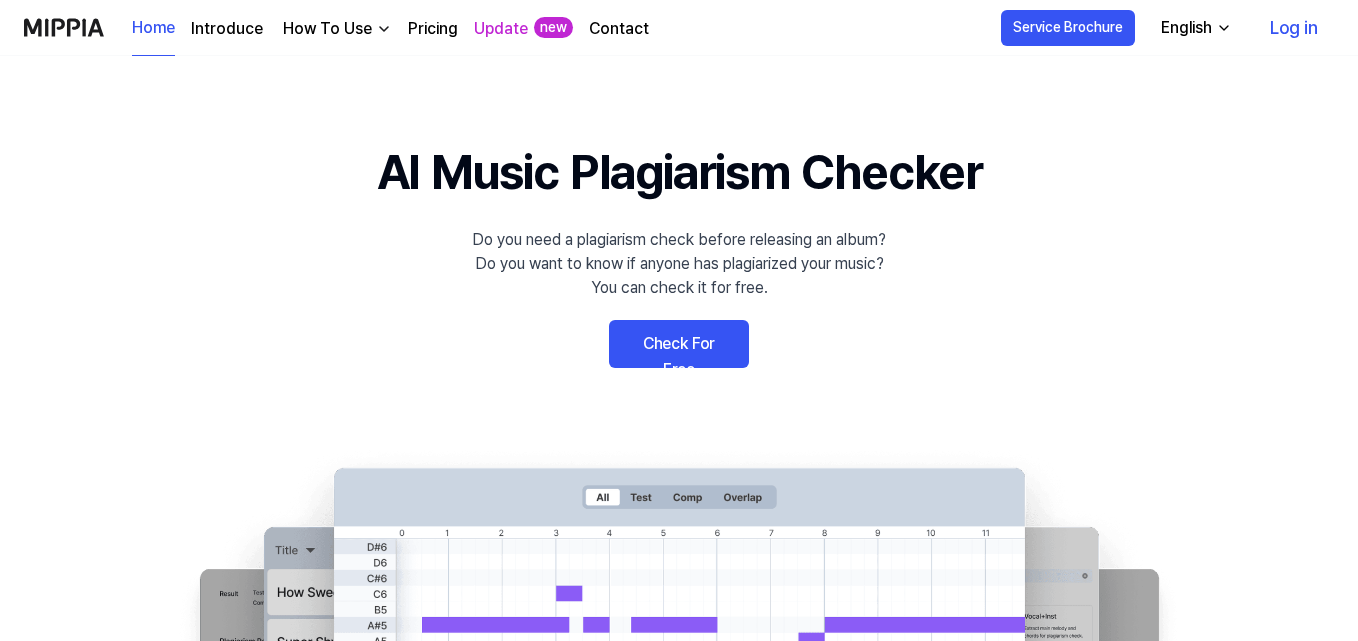 scroll, scrollTop: 0, scrollLeft: 0, axis: both 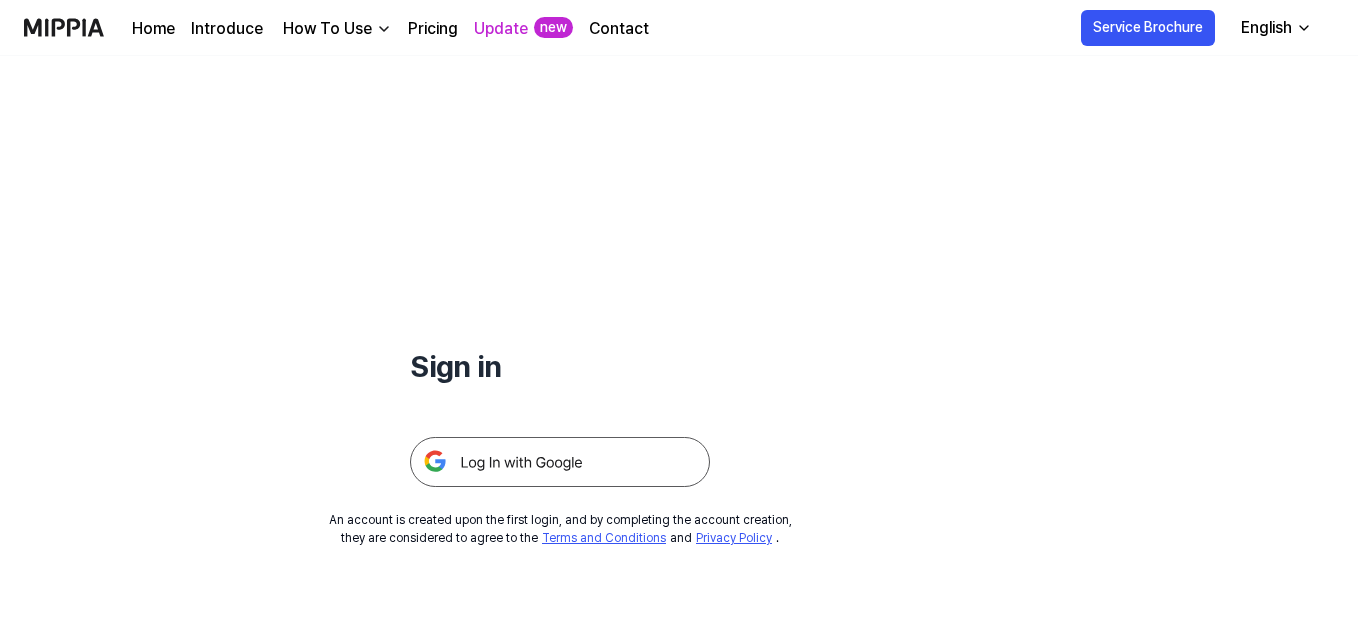 click at bounding box center [560, 462] 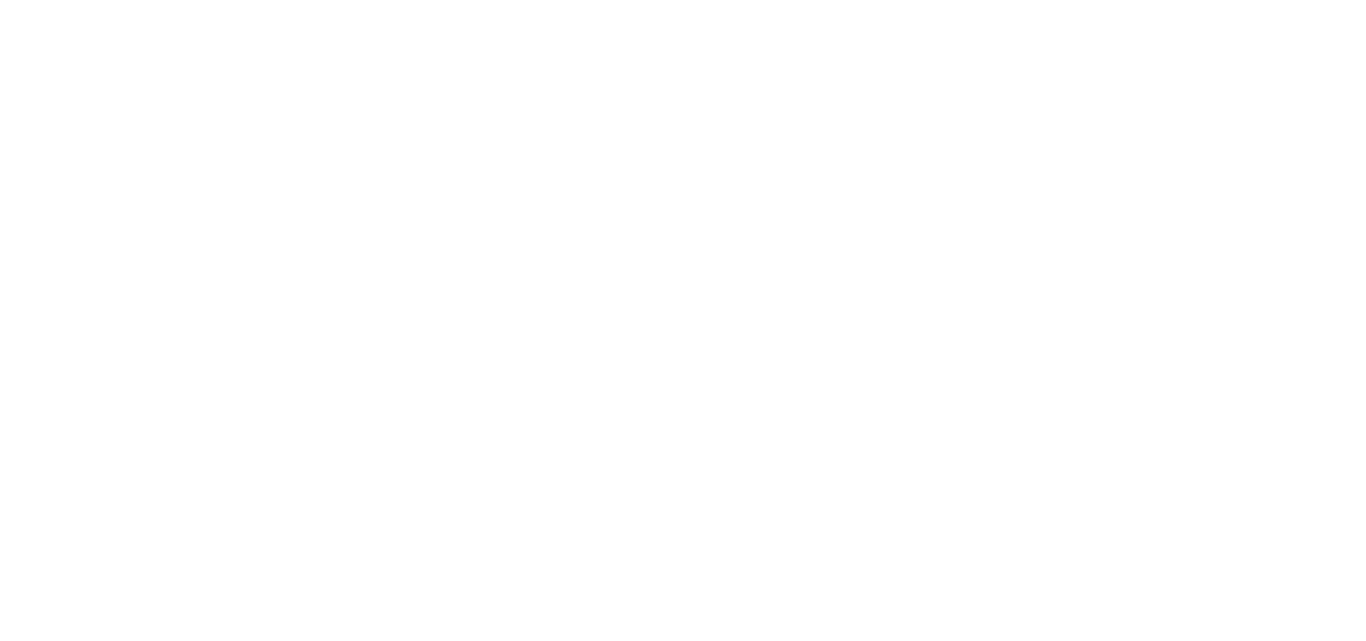 scroll, scrollTop: 0, scrollLeft: 0, axis: both 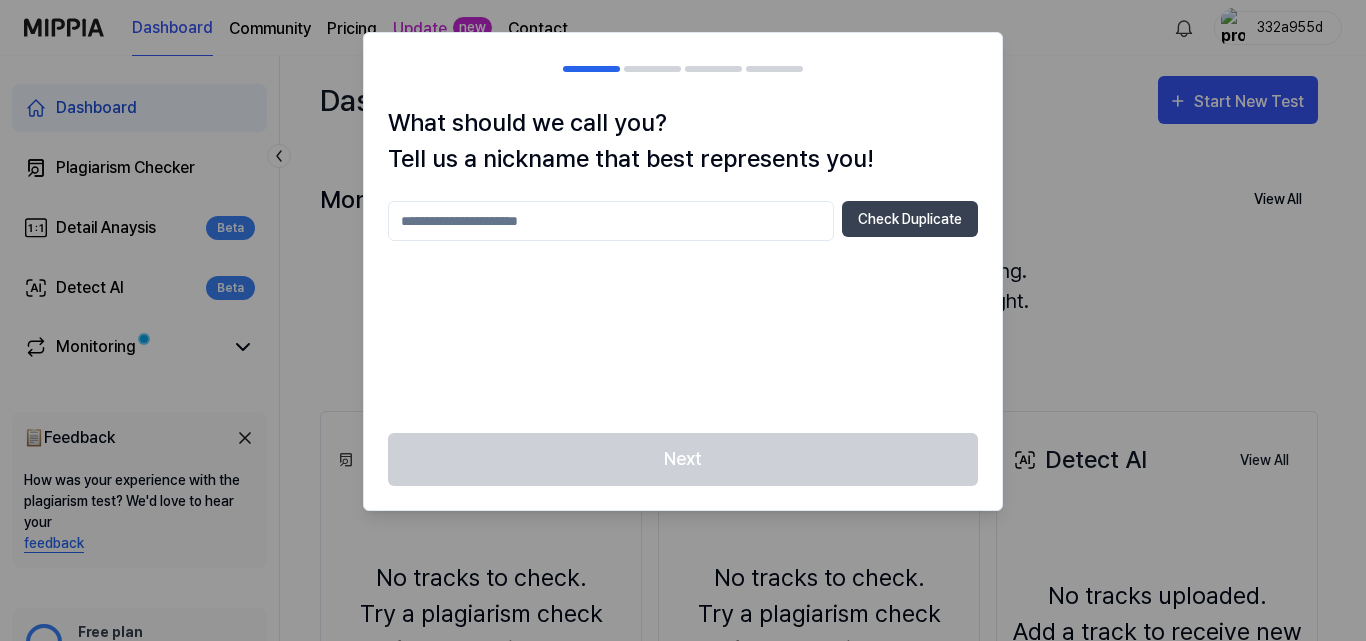 click at bounding box center [611, 221] 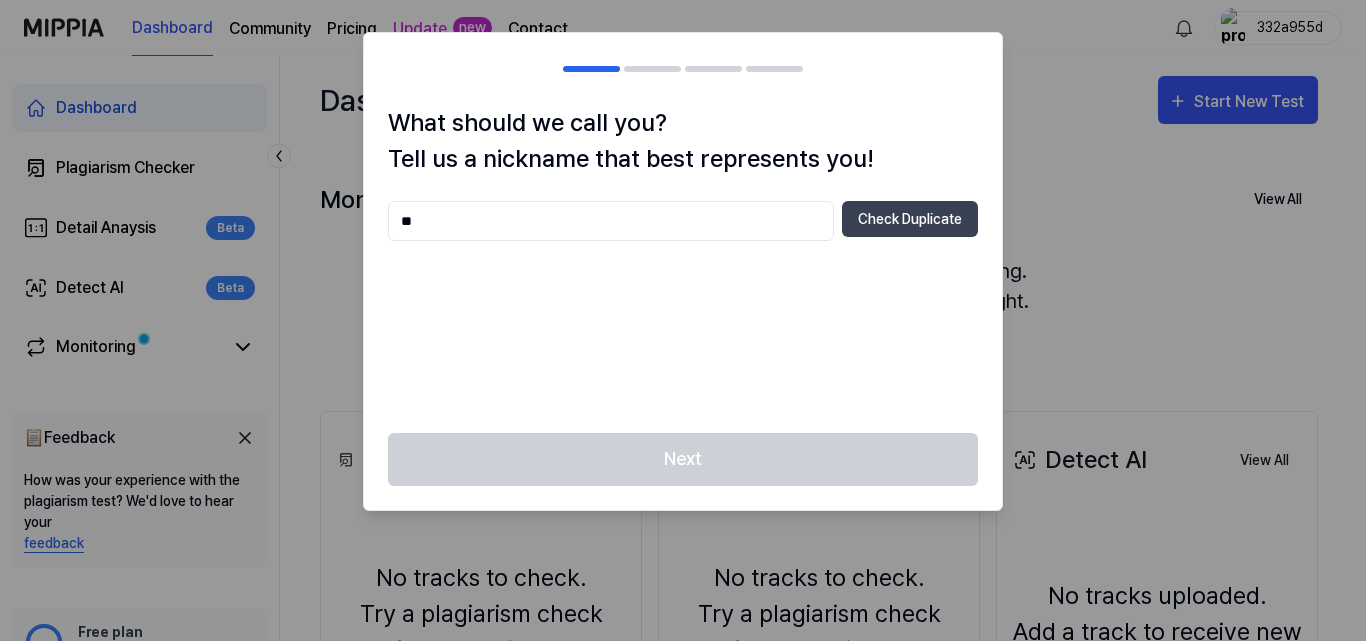 type on "*" 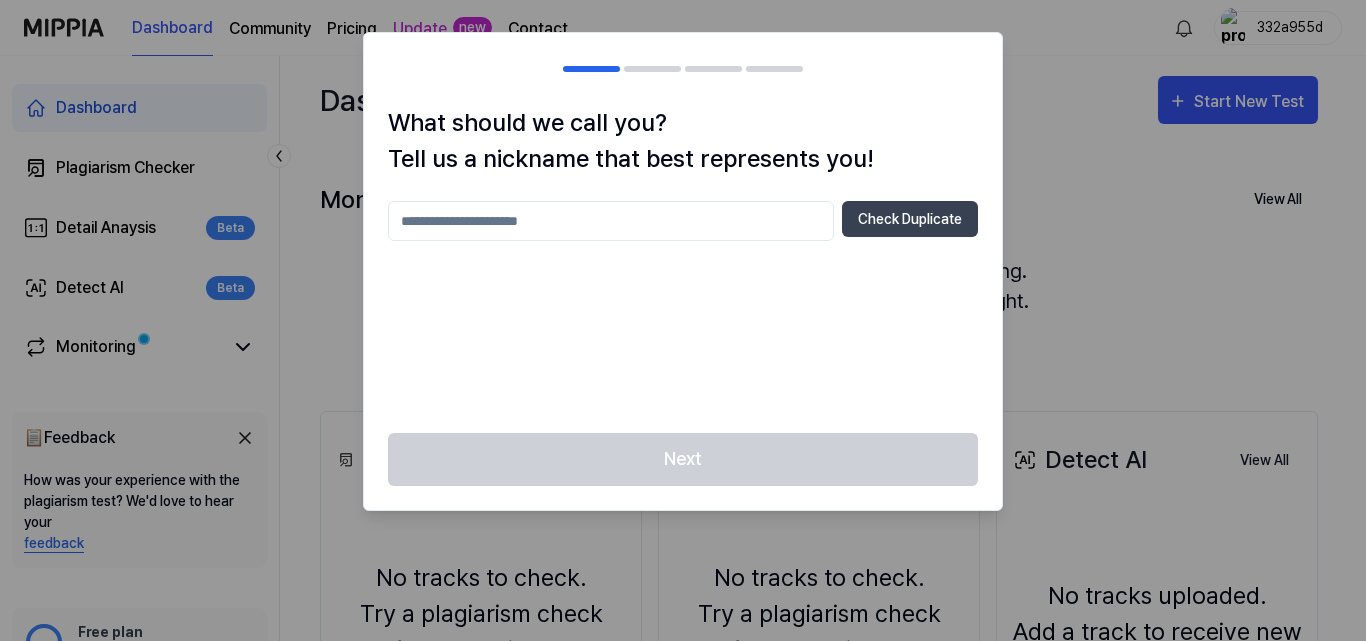 type on "*" 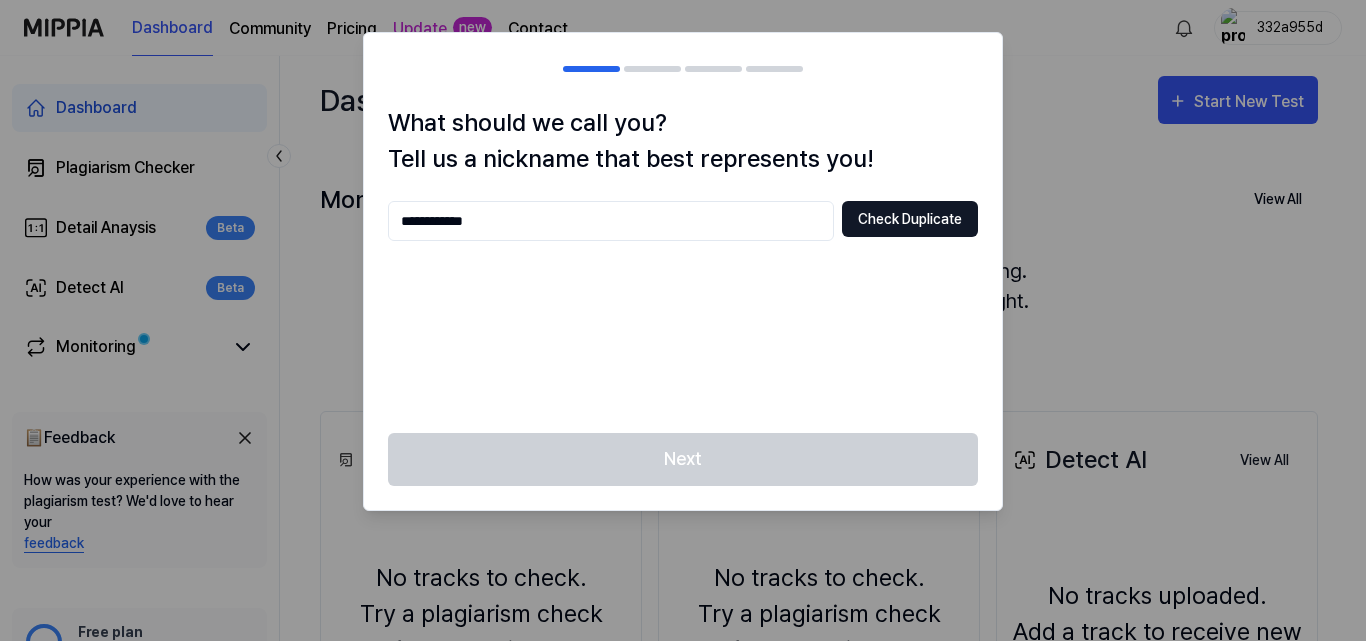 type on "**********" 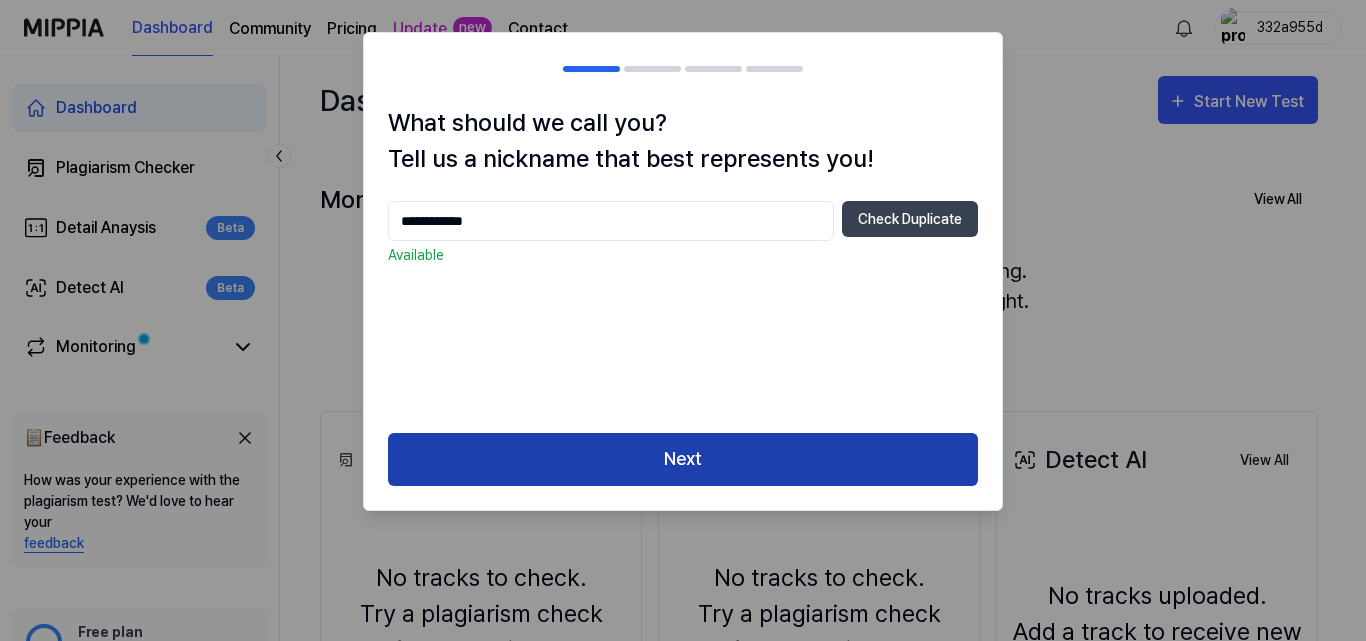 click on "Next" at bounding box center [683, 459] 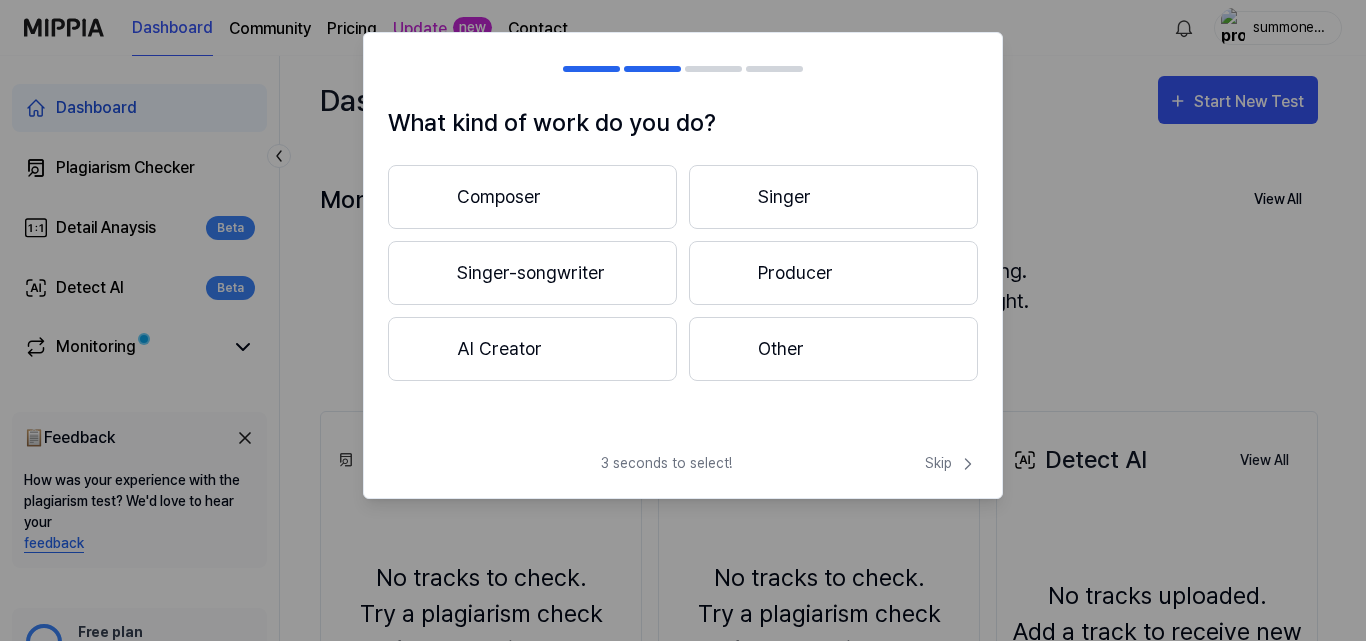 click on "Composer" at bounding box center (532, 197) 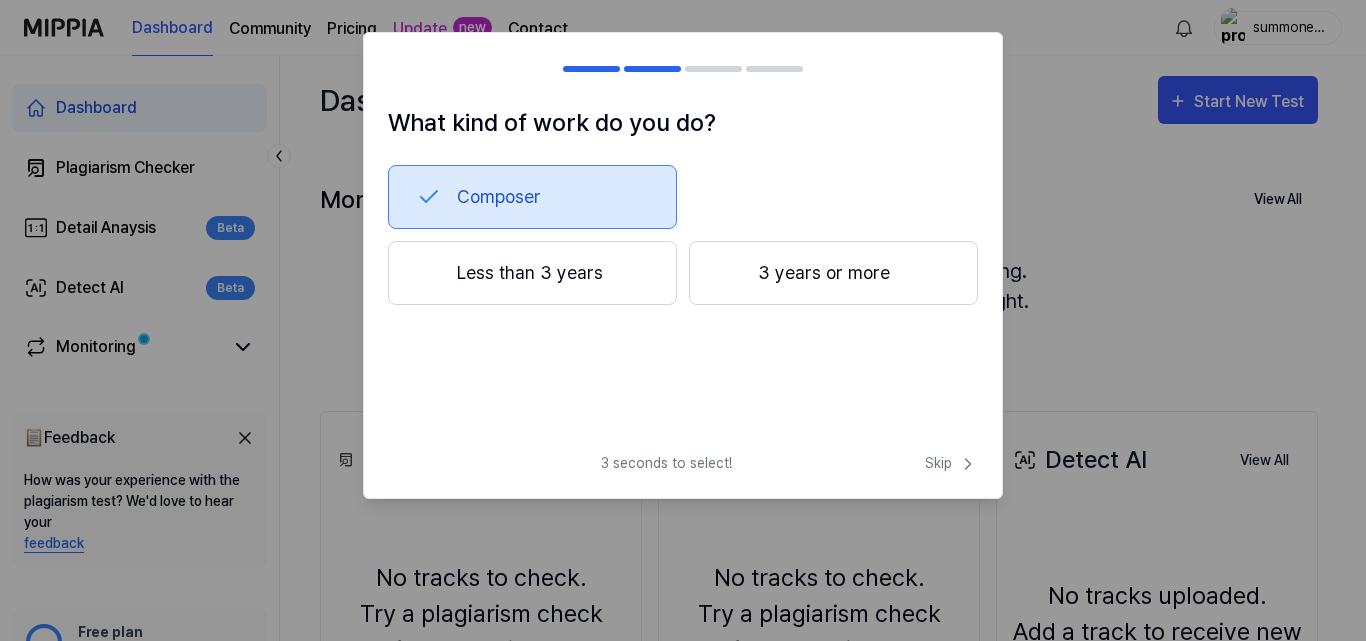click on "3 years or more" at bounding box center (833, 273) 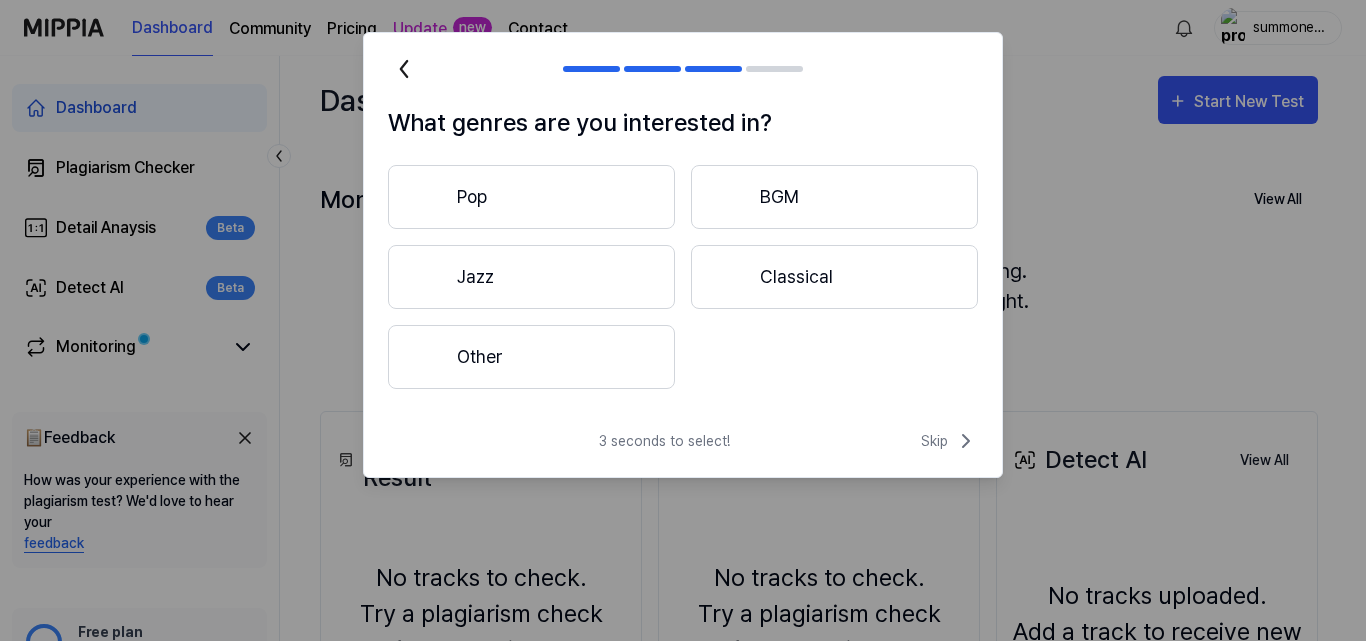 click on "Pop" at bounding box center (531, 197) 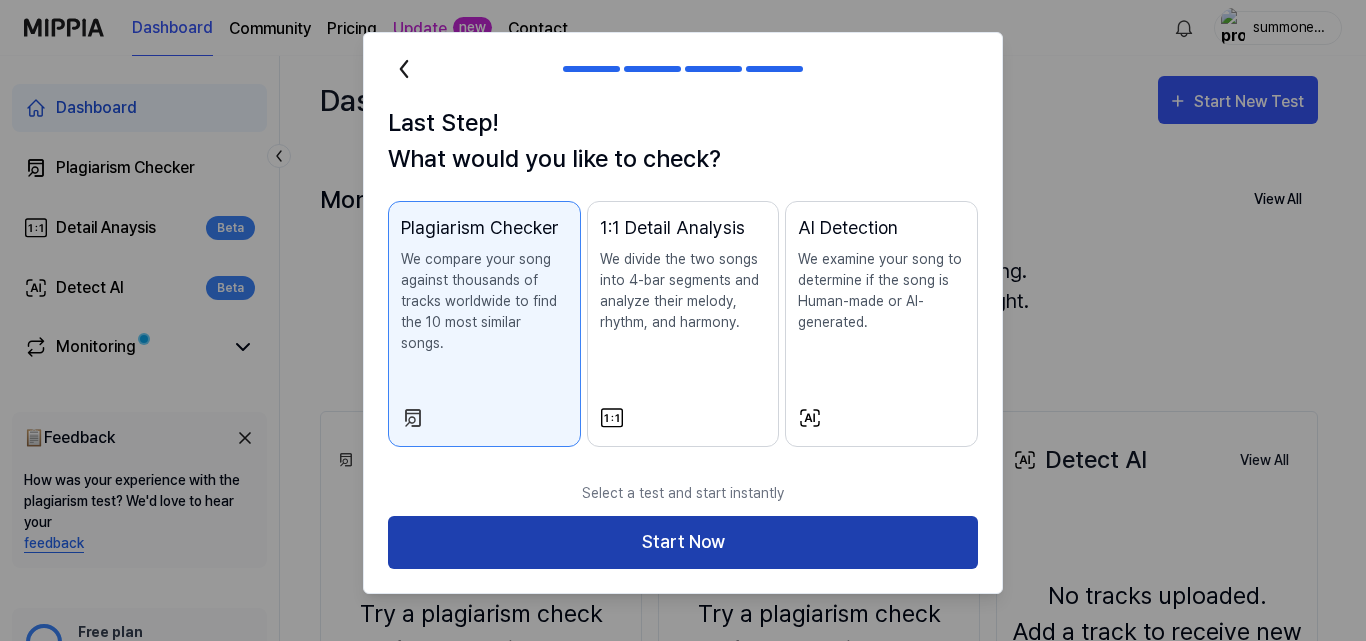 click on "Start Now" at bounding box center [683, 542] 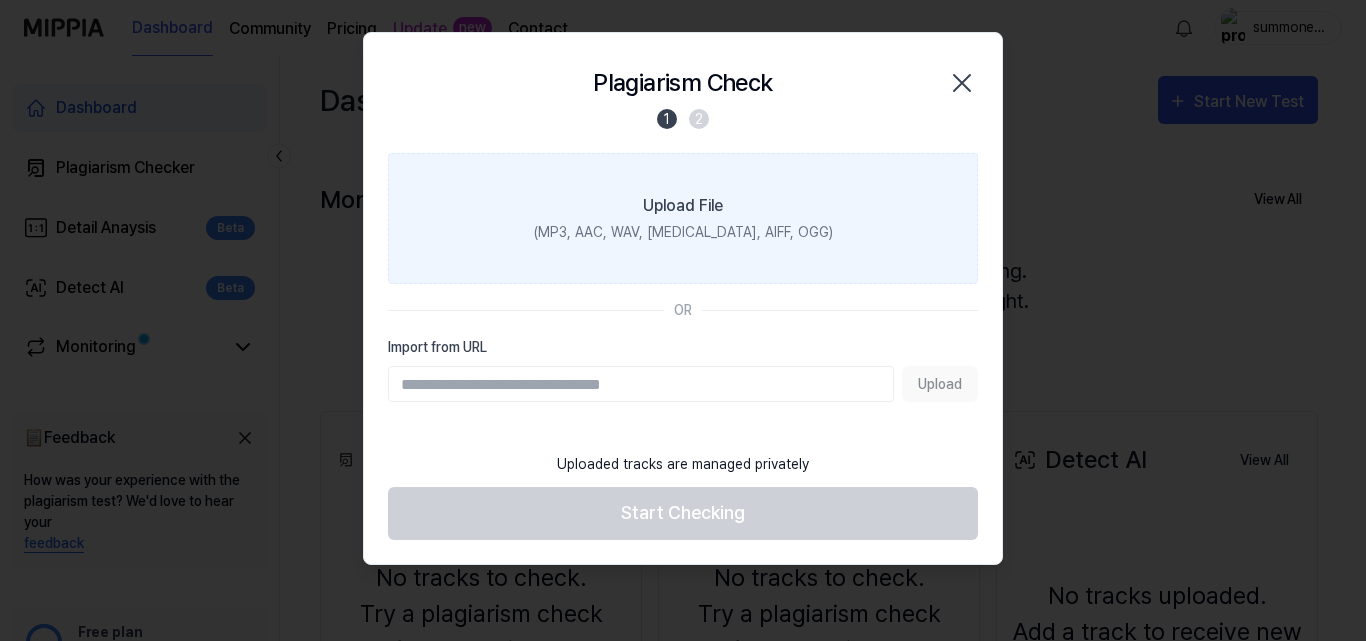 click on "(MP3, AAC, WAV, FLAC, AIFF, OGG)" at bounding box center [683, 232] 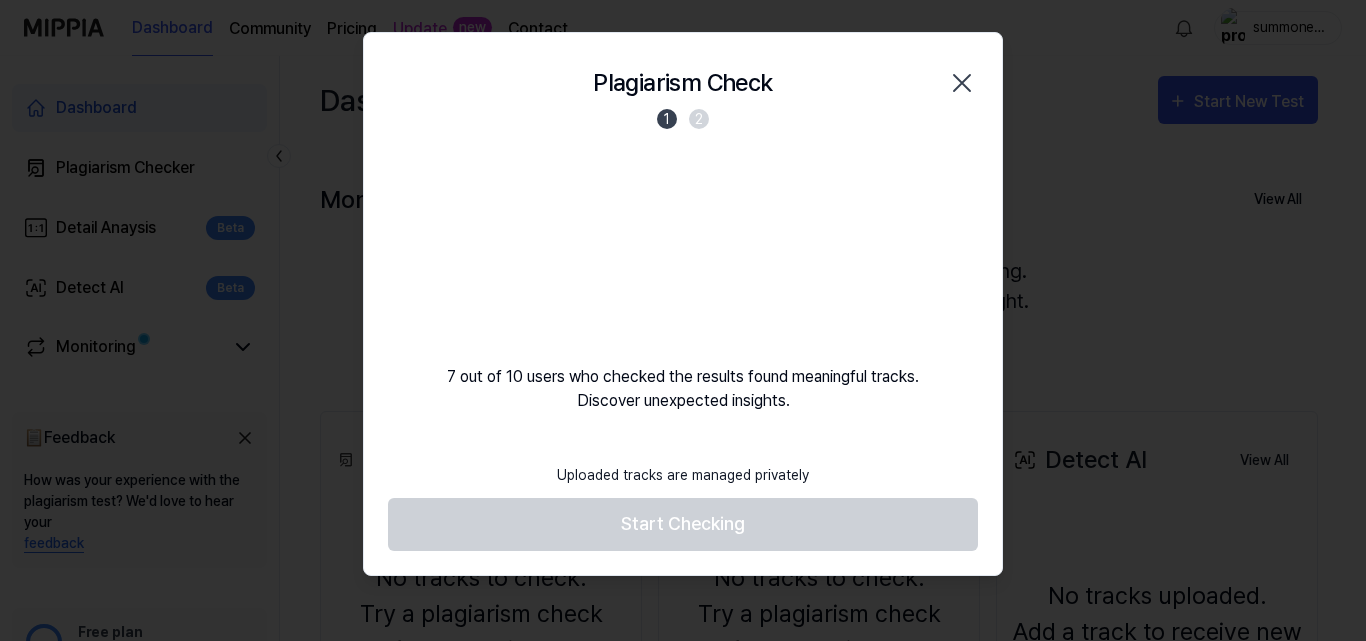 drag, startPoint x: 767, startPoint y: 72, endPoint x: 833, endPoint y: 74, distance: 66.0303 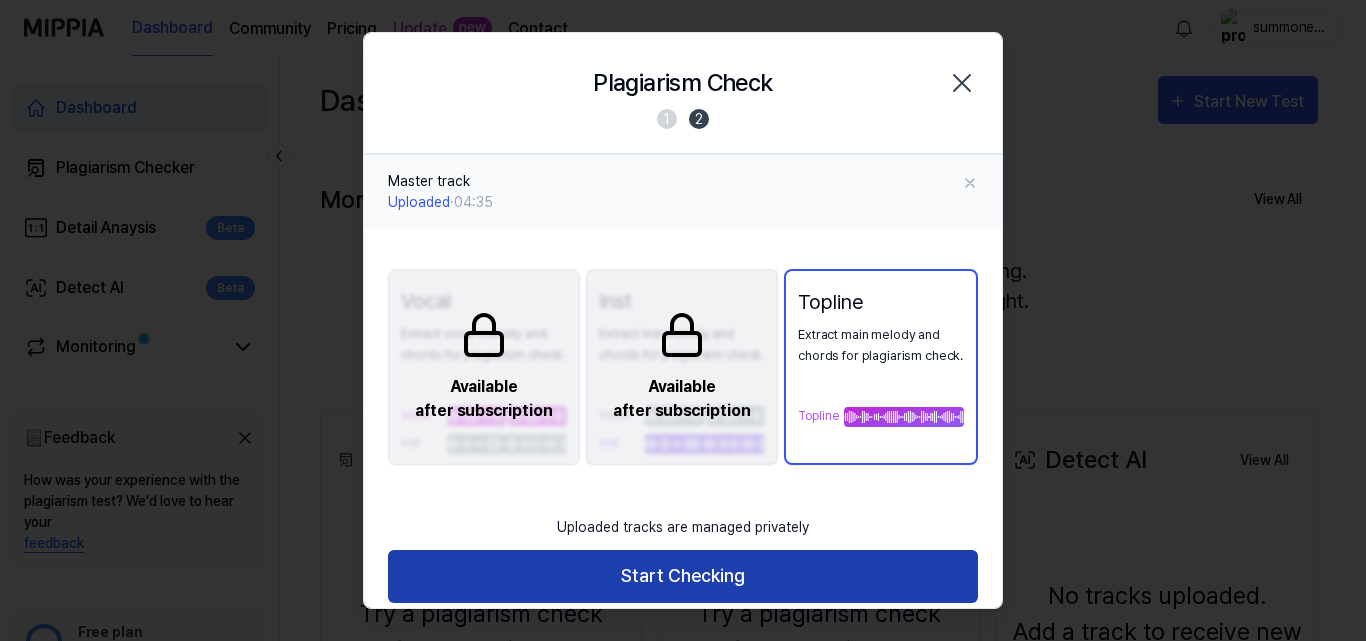 drag, startPoint x: 689, startPoint y: 566, endPoint x: 920, endPoint y: 564, distance: 231.00865 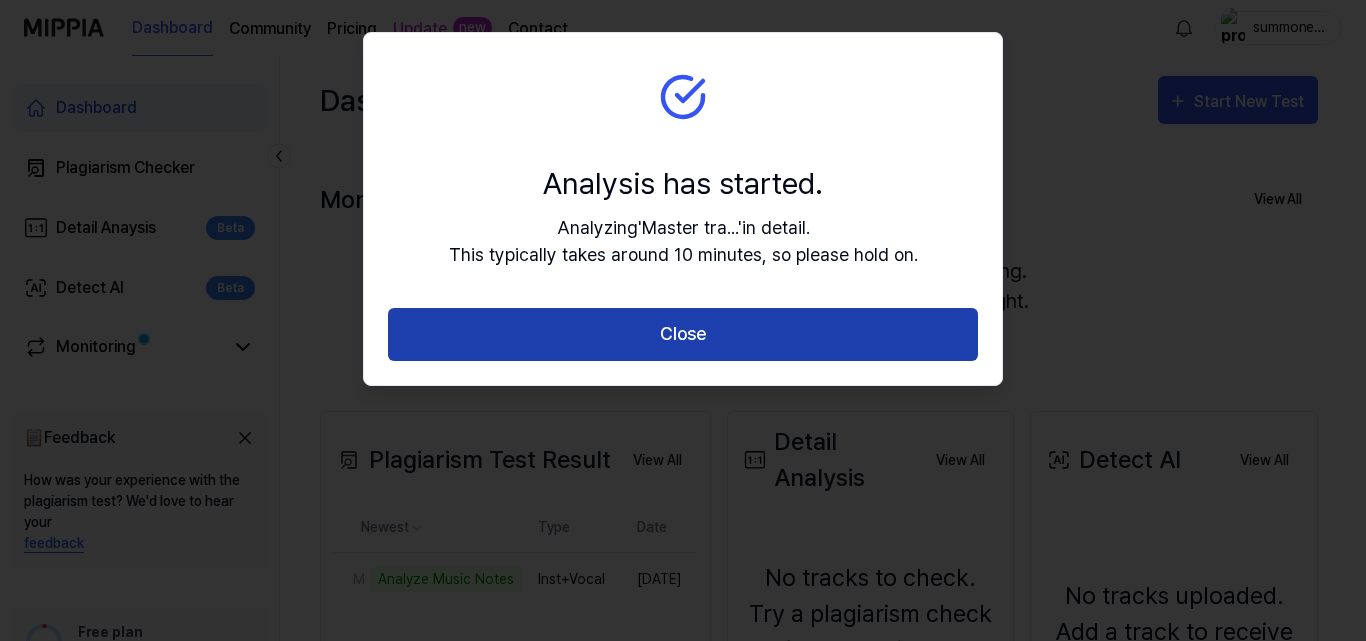 click on "Close" at bounding box center [683, 334] 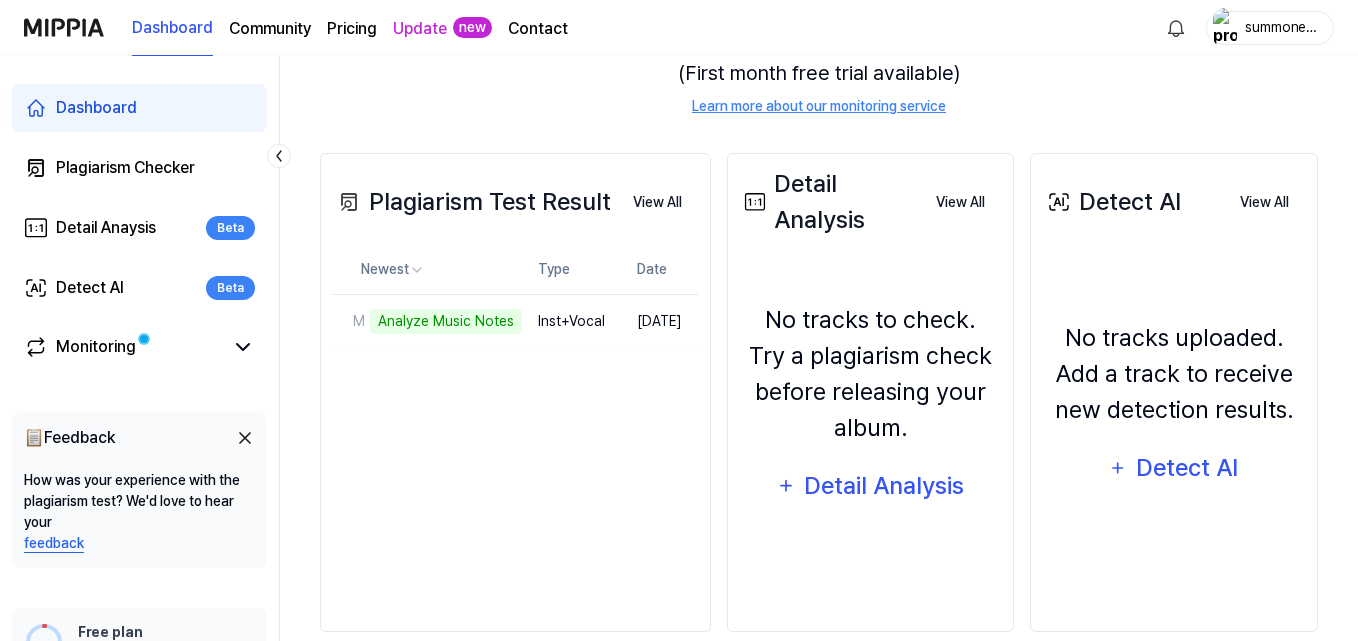 scroll, scrollTop: 289, scrollLeft: 0, axis: vertical 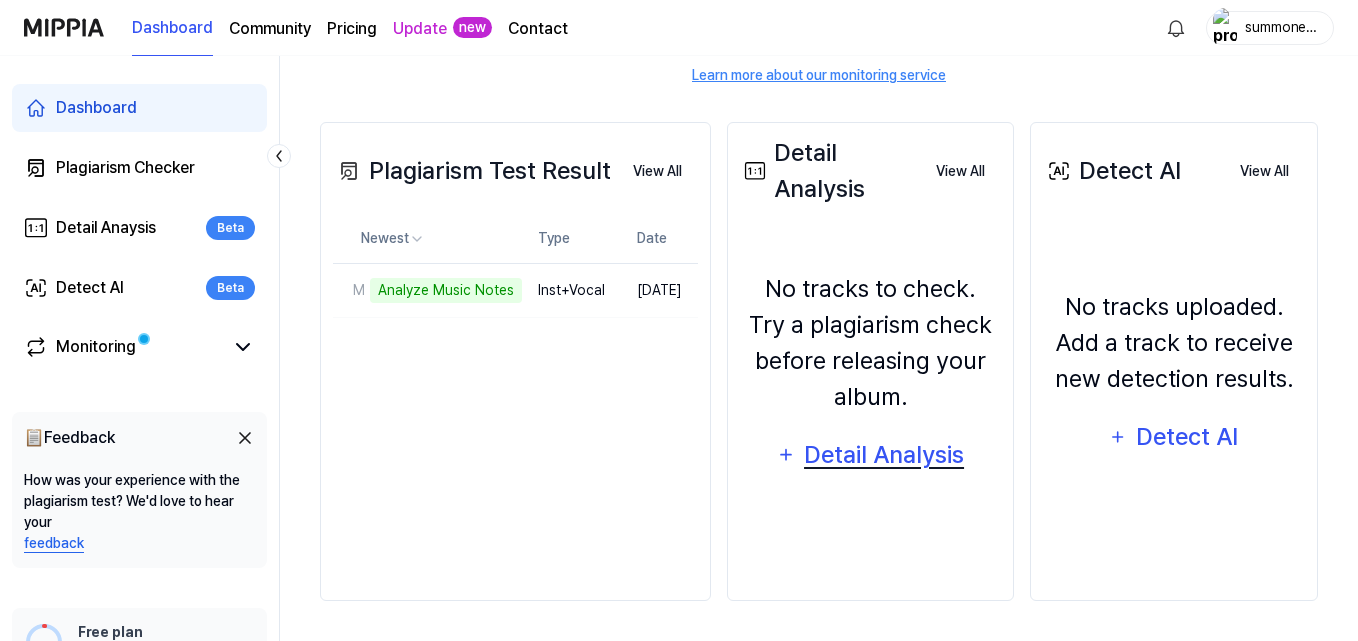 click on "Detail Analysis" at bounding box center (883, 455) 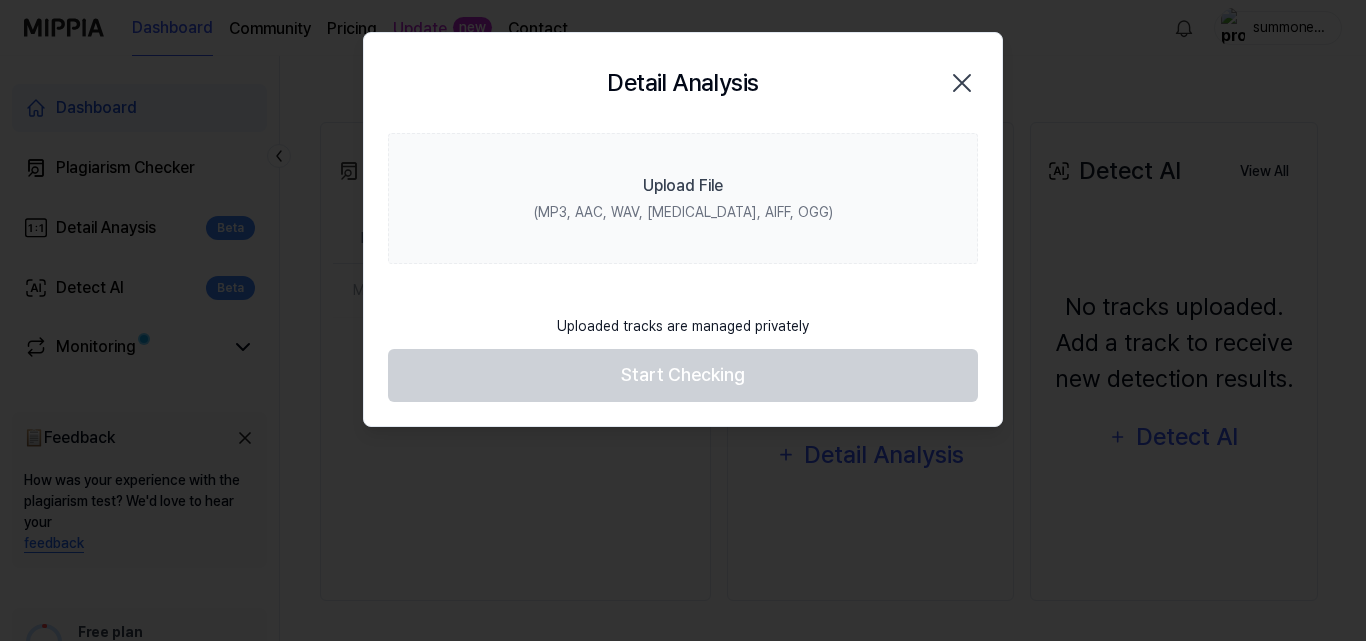 click 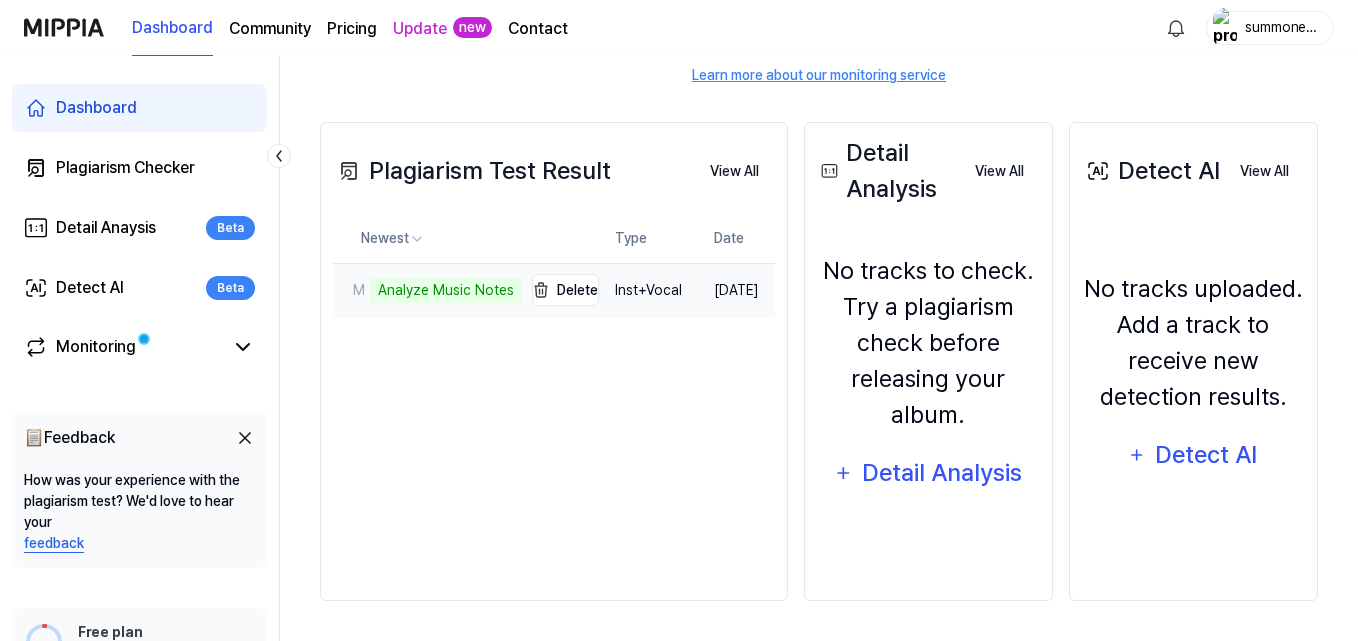 click on "Analyze Music Notes" at bounding box center [446, 290] 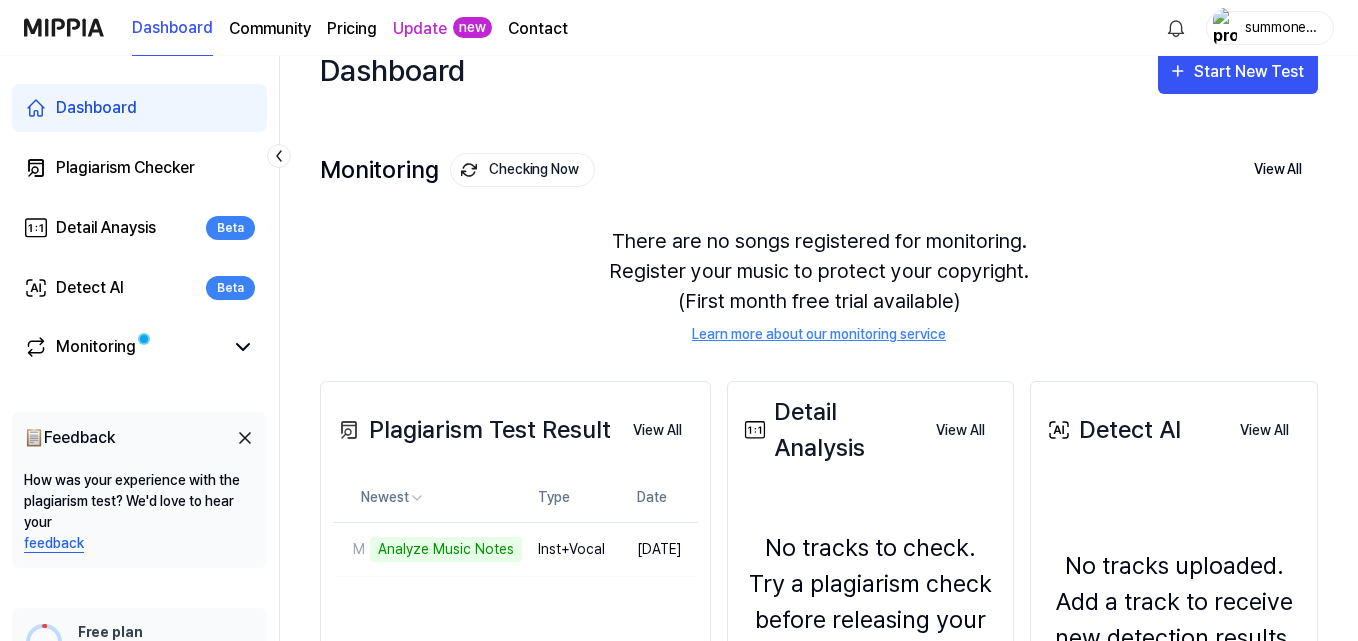 scroll, scrollTop: 0, scrollLeft: 0, axis: both 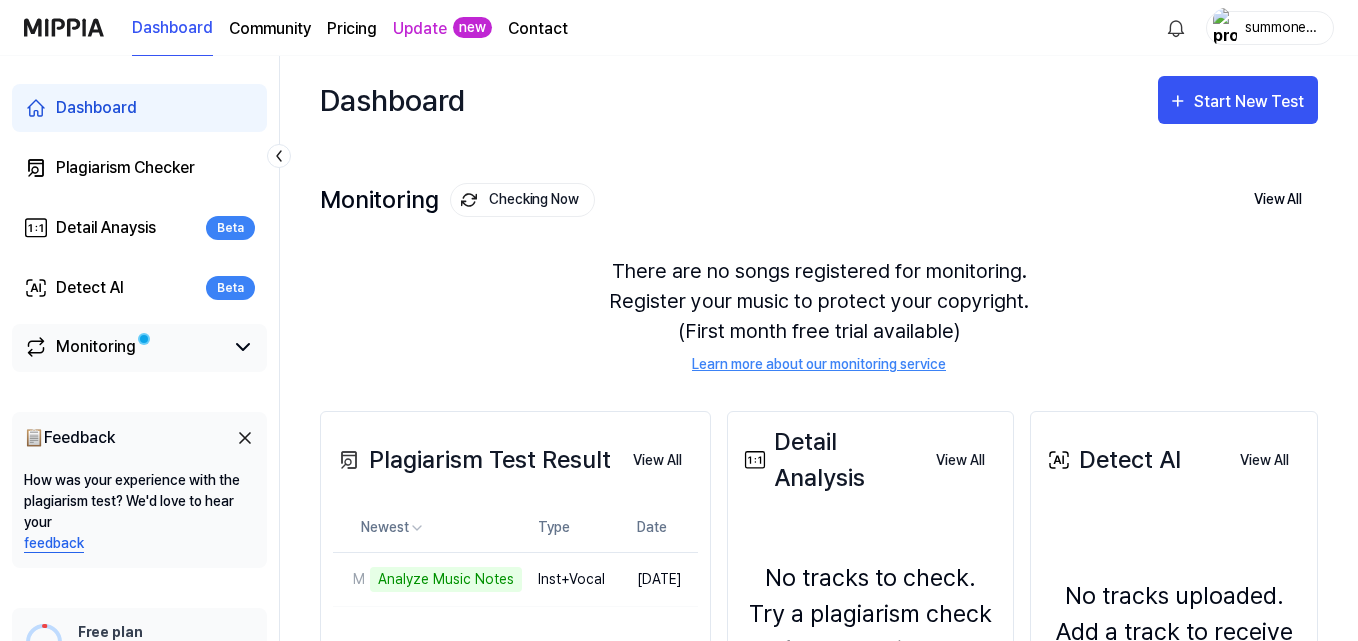 click on "Monitoring" at bounding box center (123, 347) 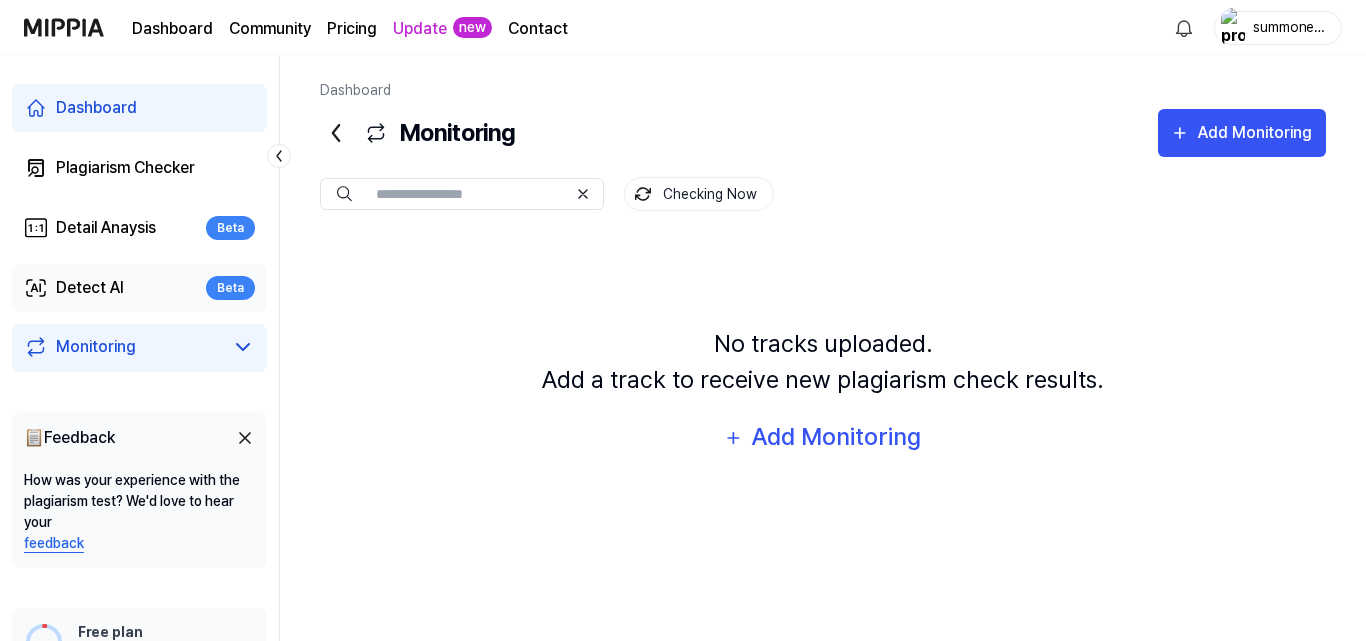 click on "Detect AI Beta" at bounding box center (139, 288) 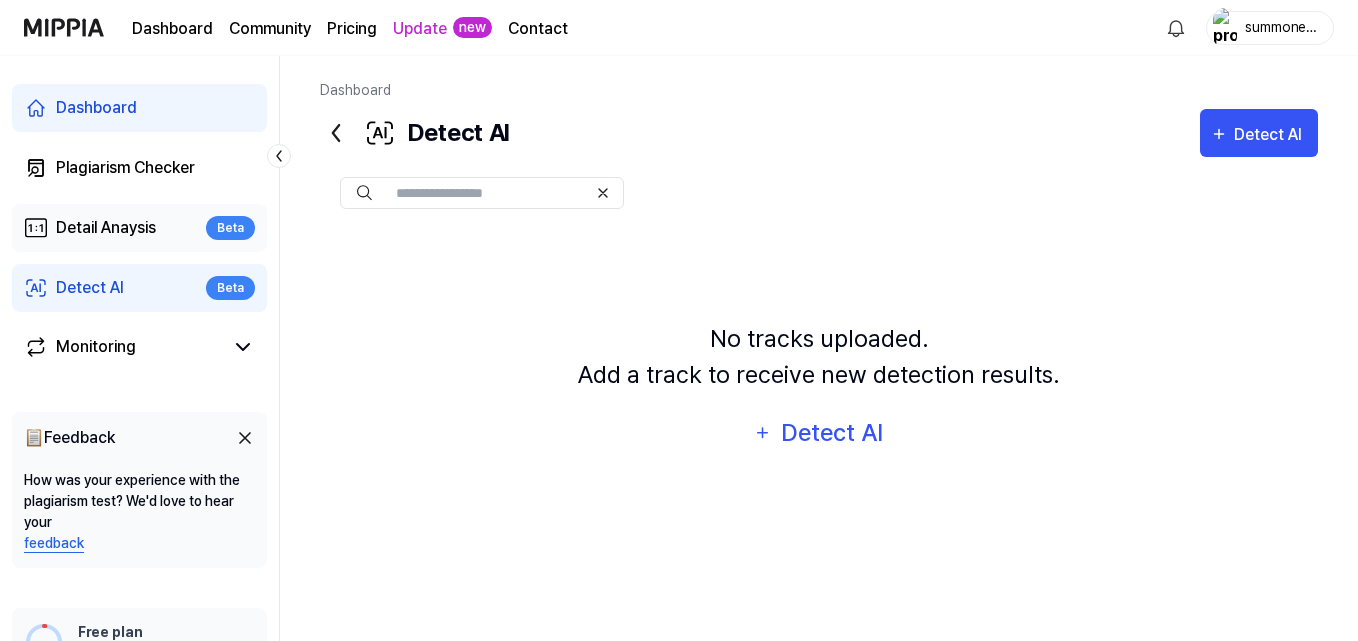 click on "Detail Anaysis" at bounding box center [106, 228] 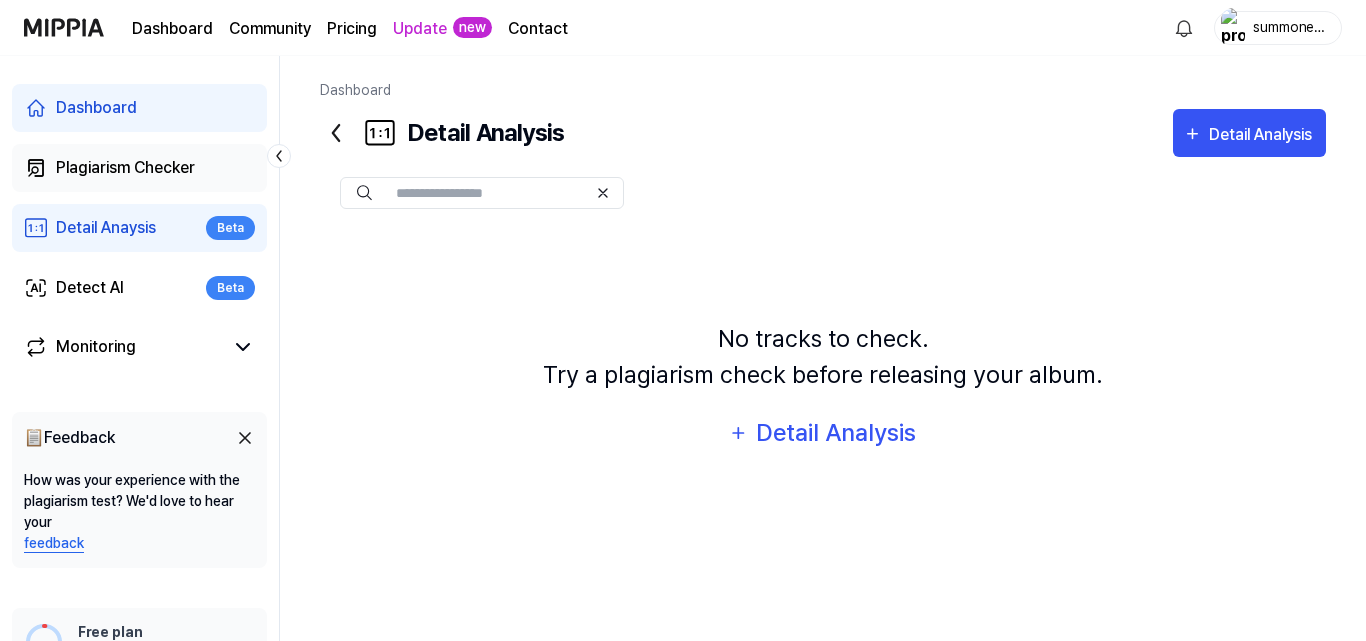 click on "Plagiarism Checker" at bounding box center [125, 168] 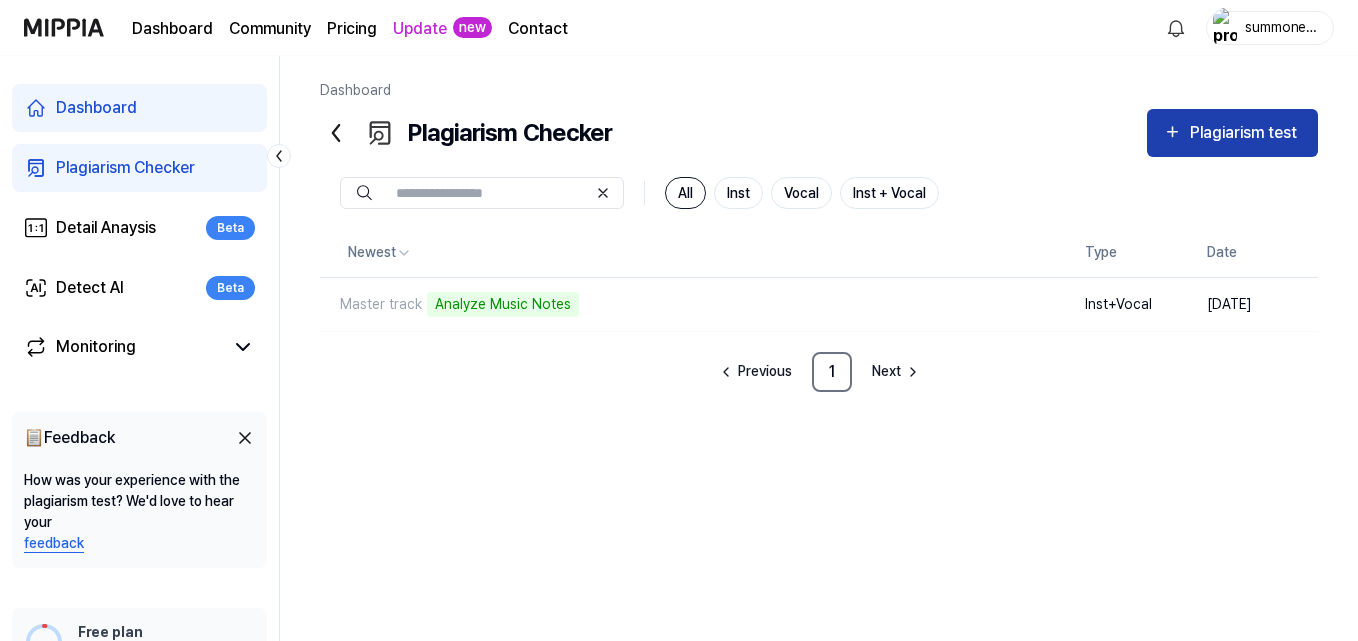 click on "Plagiarism test" at bounding box center (1246, 133) 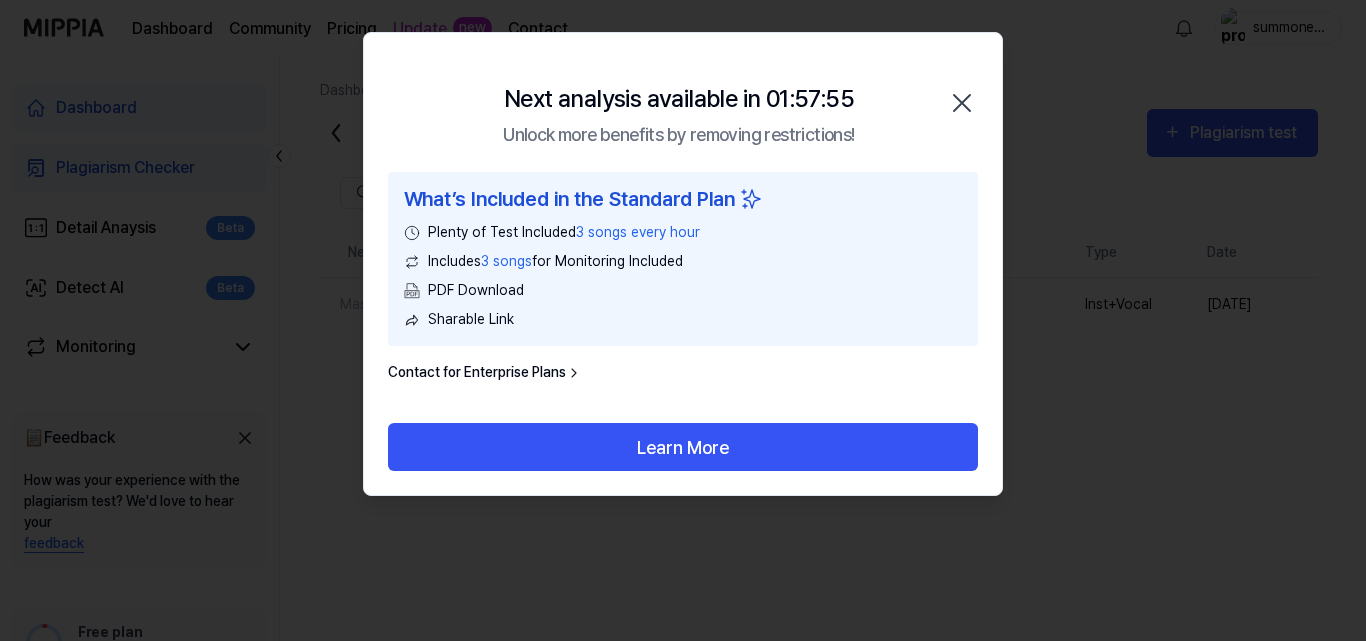 click 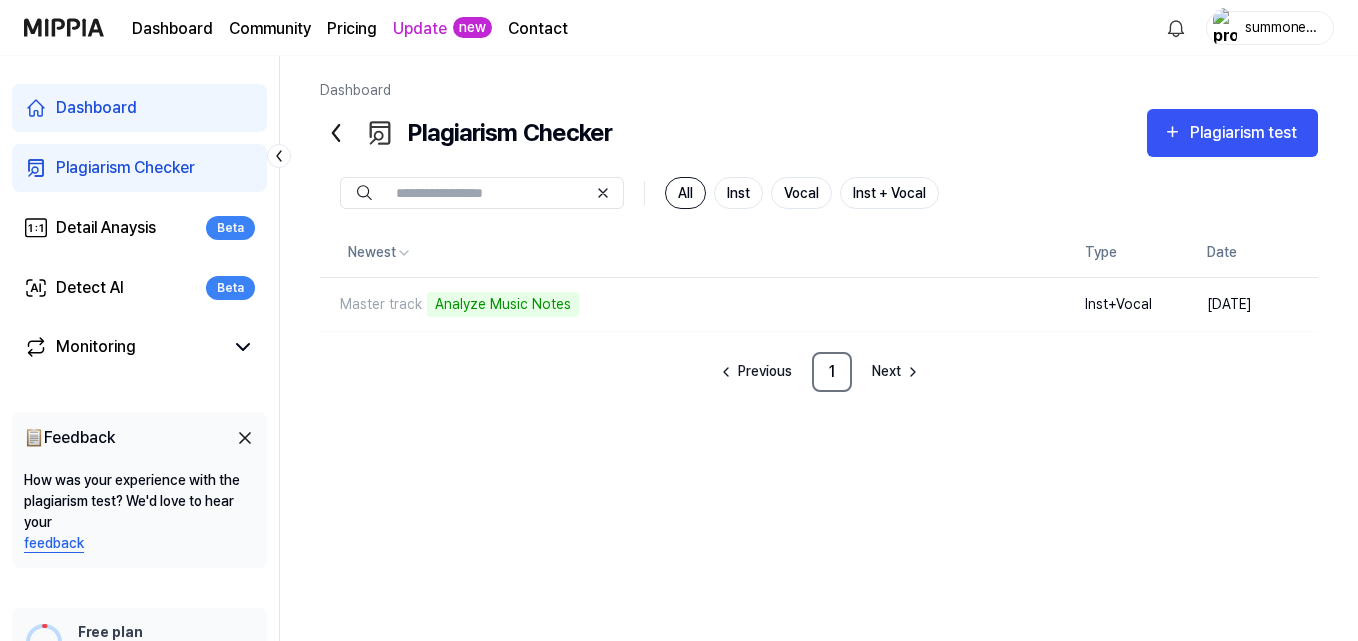 click on "Dashboard" at bounding box center [139, 108] 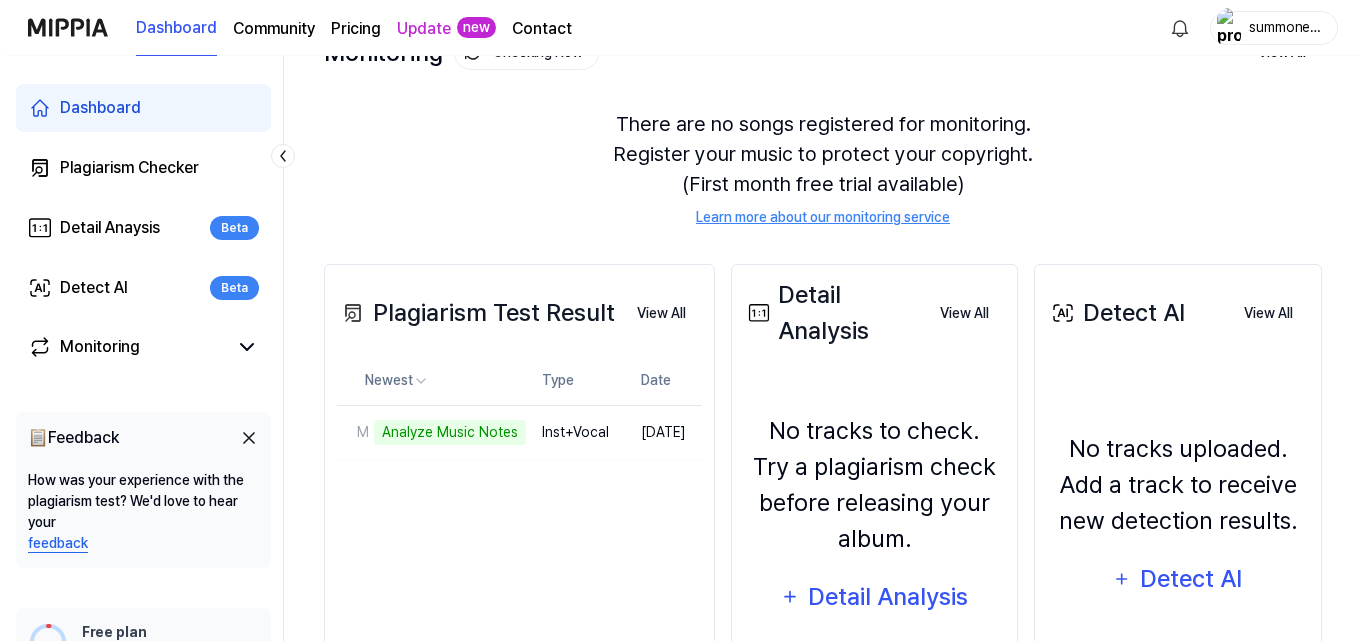 scroll, scrollTop: 200, scrollLeft: 0, axis: vertical 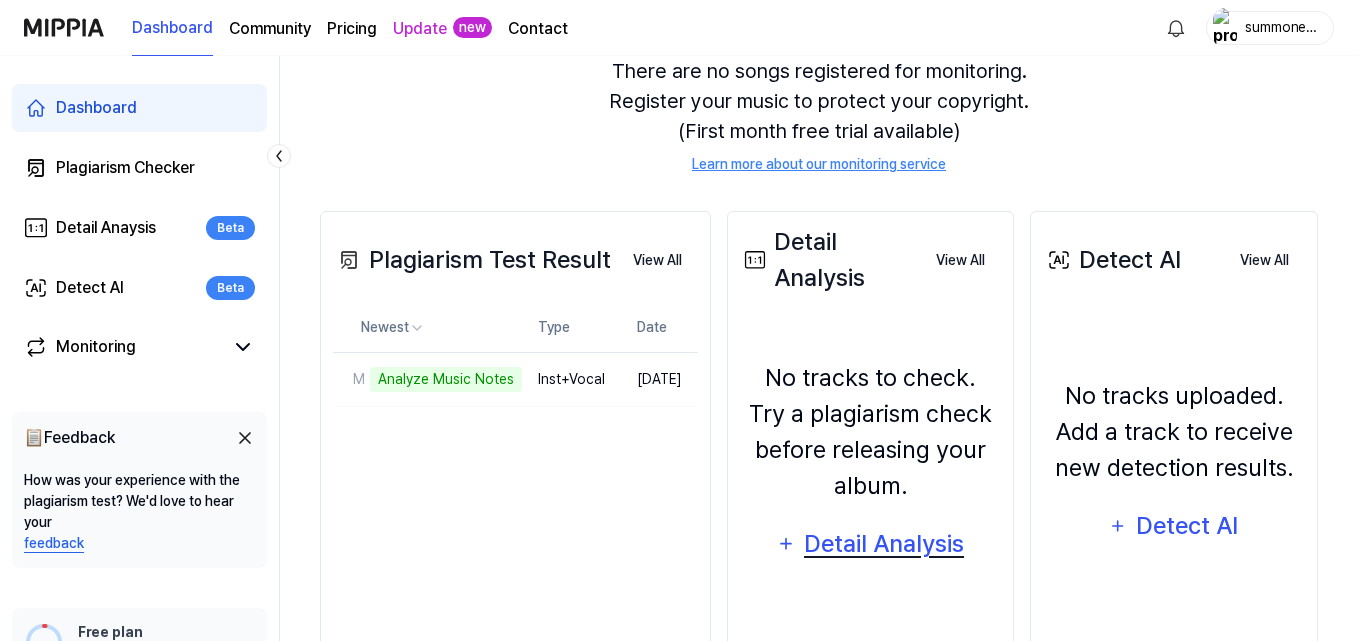 click on "Detail Analysis" at bounding box center (883, 544) 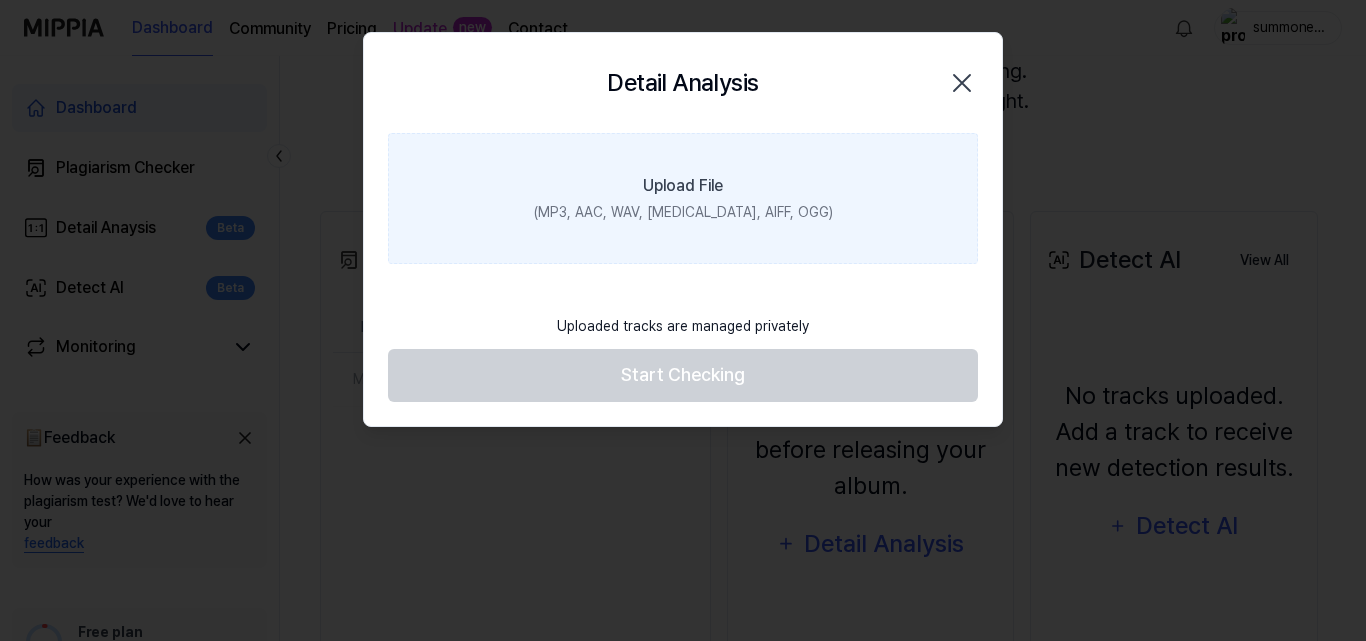 click on "(MP3, AAC, WAV, FLAC, AIFF, OGG)" at bounding box center [683, 212] 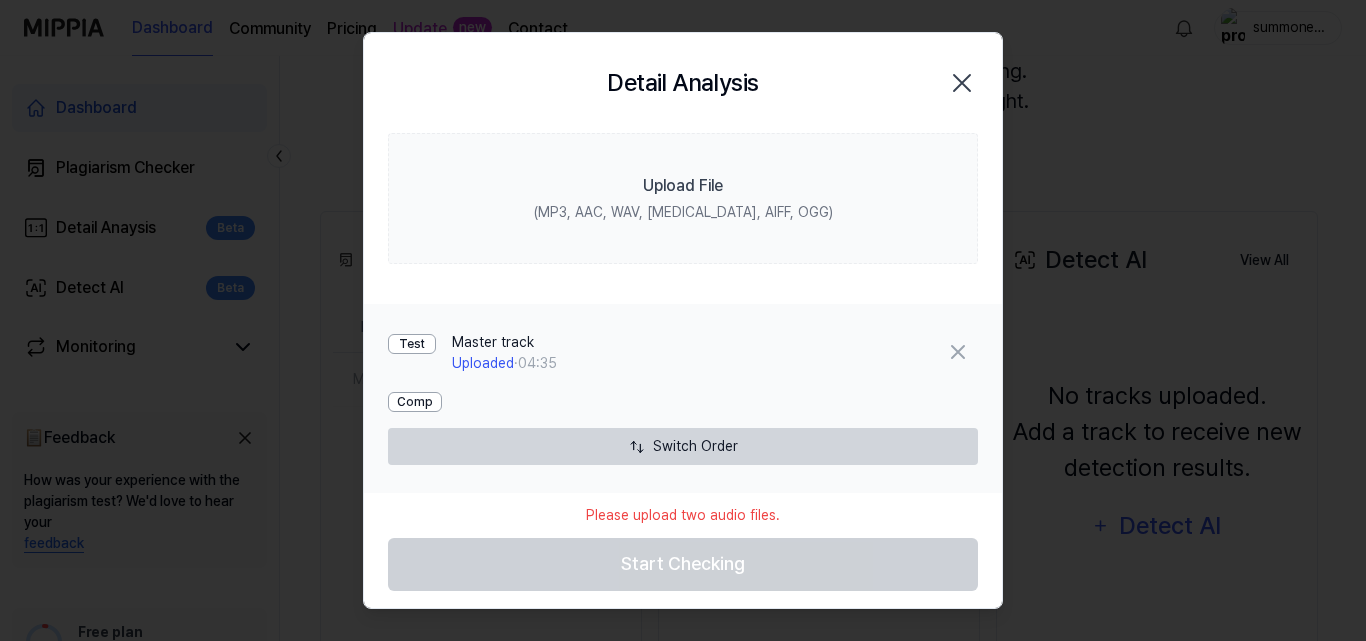 click on "Comp" at bounding box center (415, 402) 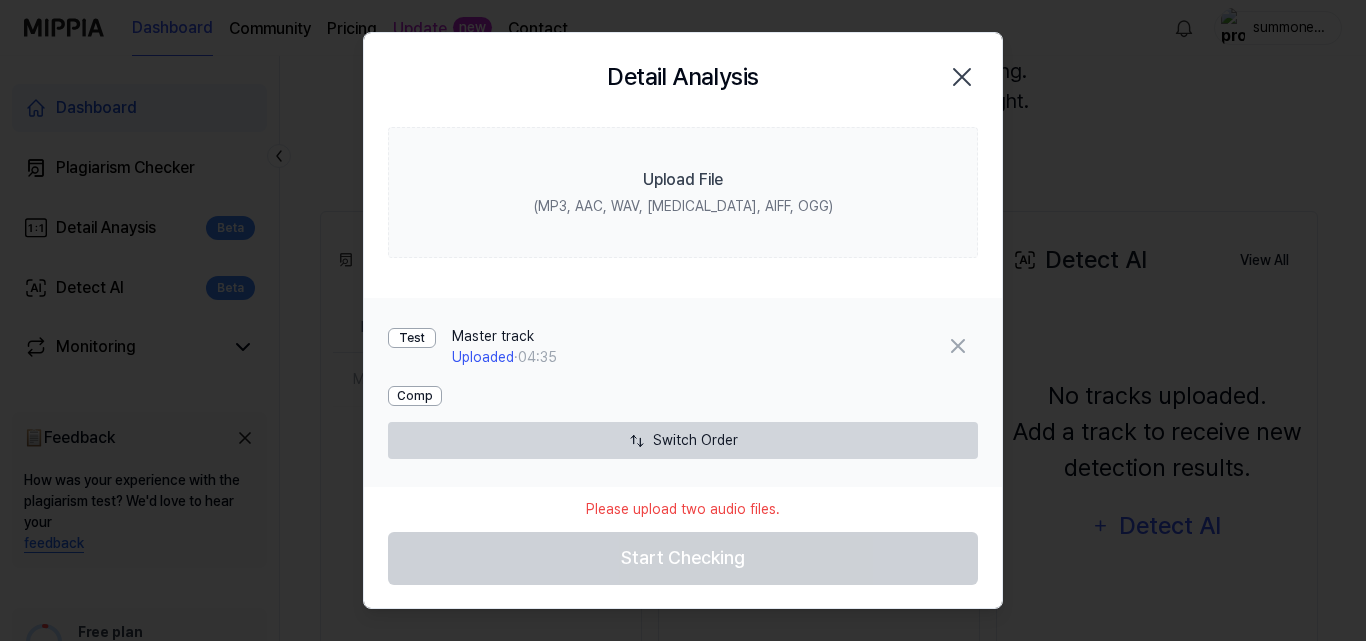 scroll, scrollTop: 7, scrollLeft: 0, axis: vertical 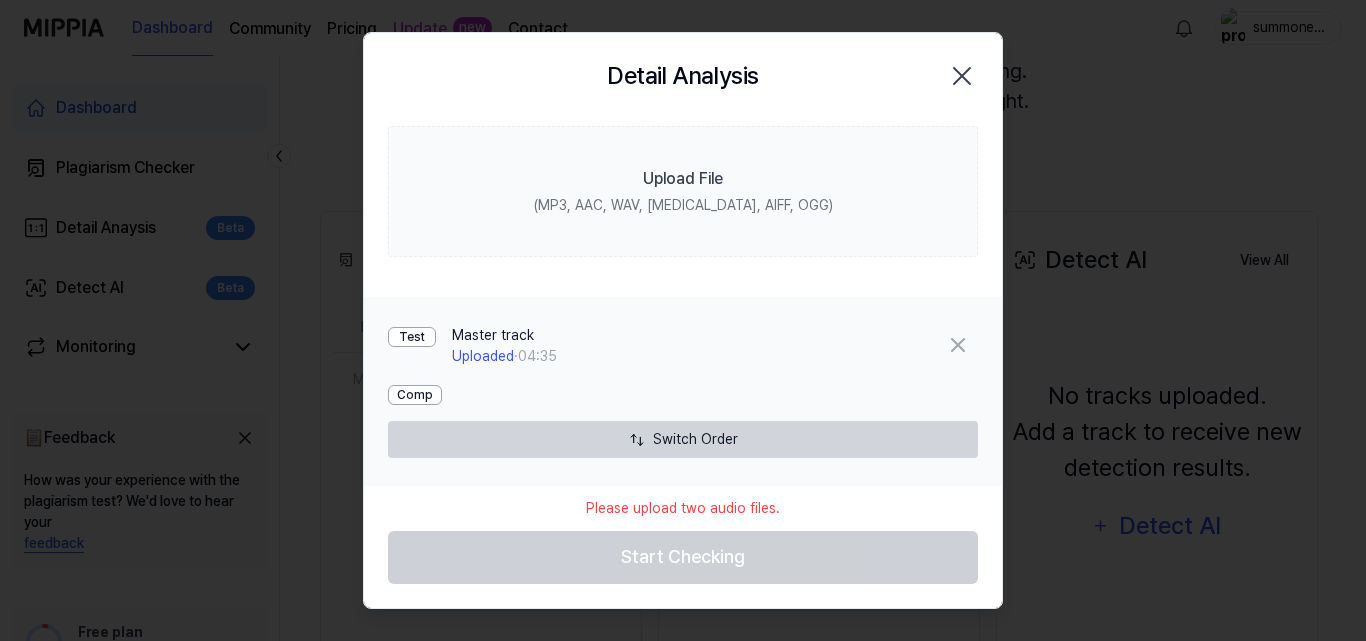click on "Please upload two audio files. Start Checking" at bounding box center (683, 535) 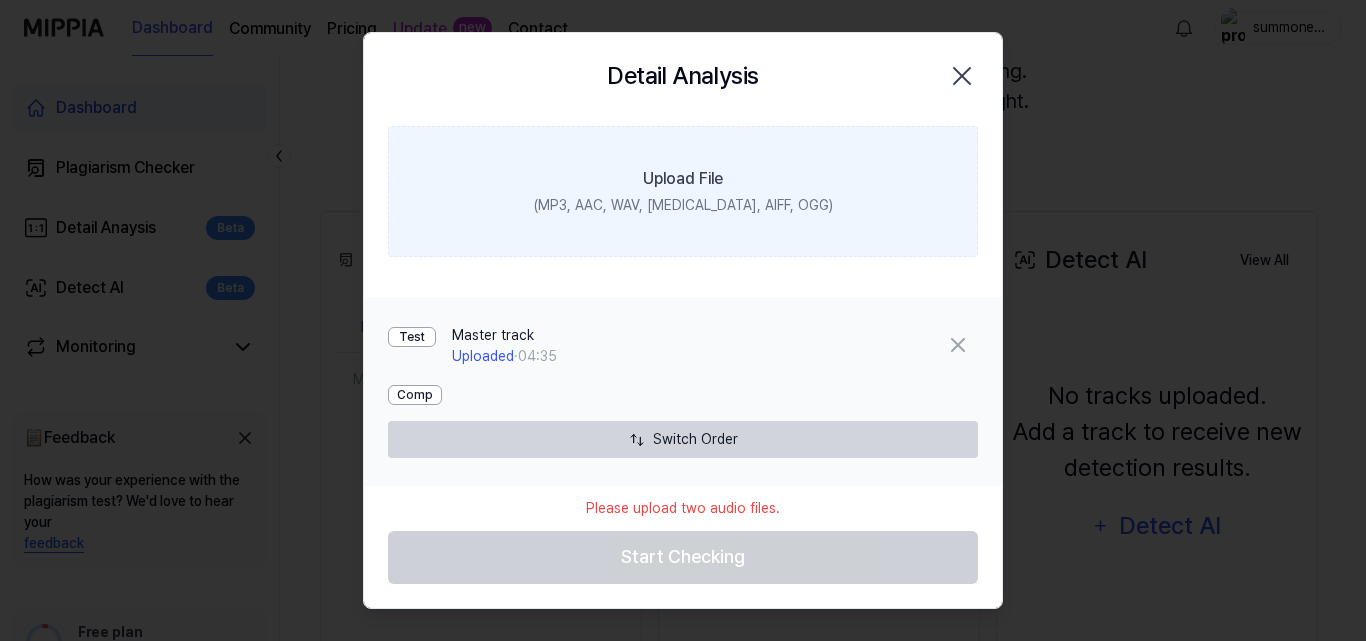 click on "Upload File" at bounding box center [683, 179] 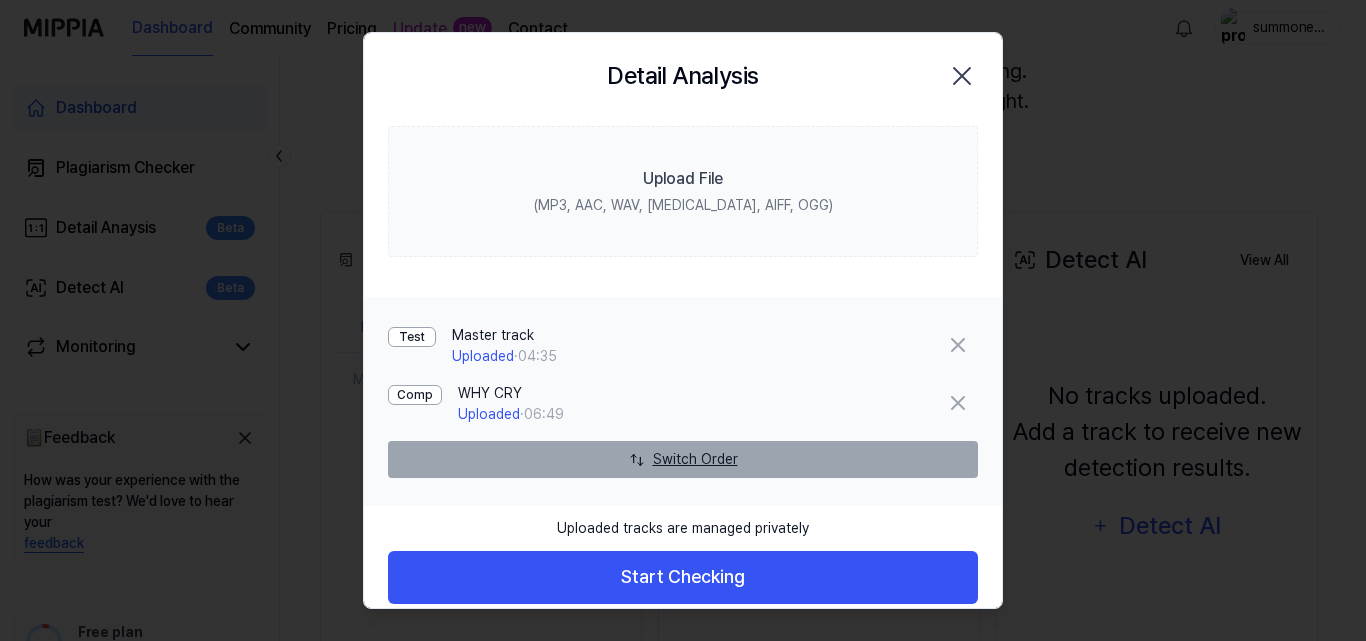drag, startPoint x: 693, startPoint y: 579, endPoint x: 918, endPoint y: 476, distance: 247.45505 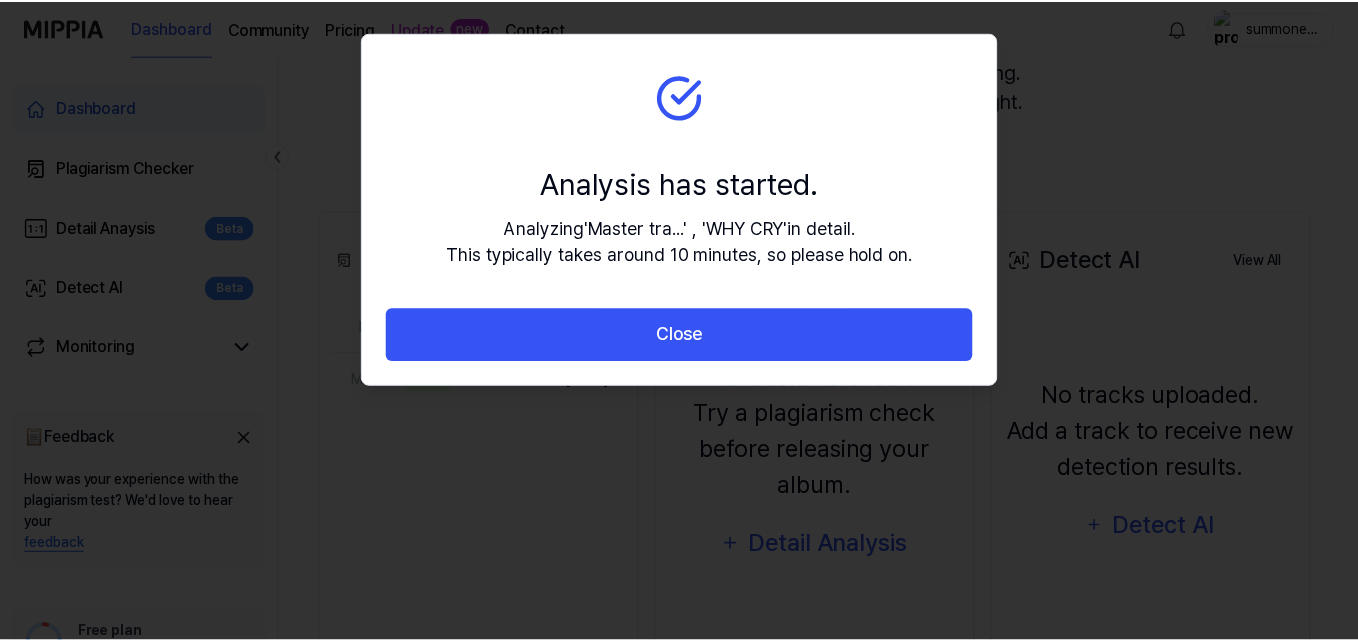 scroll, scrollTop: 0, scrollLeft: 0, axis: both 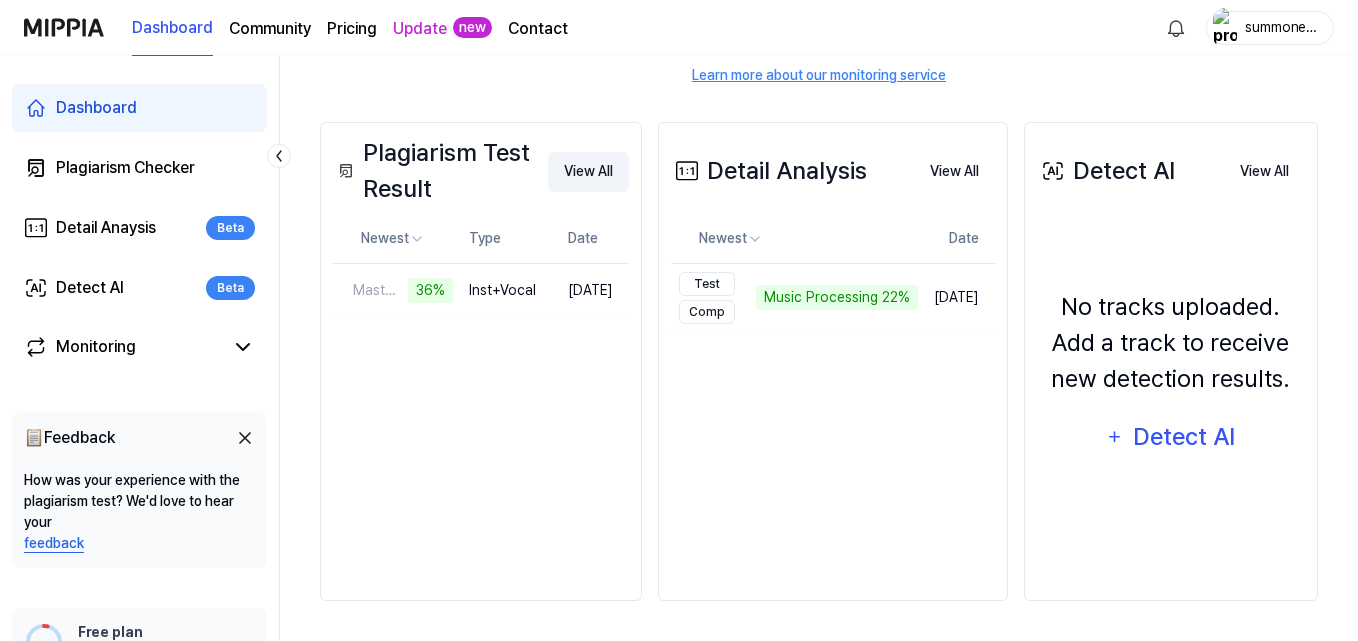 click on "View All" at bounding box center (588, 172) 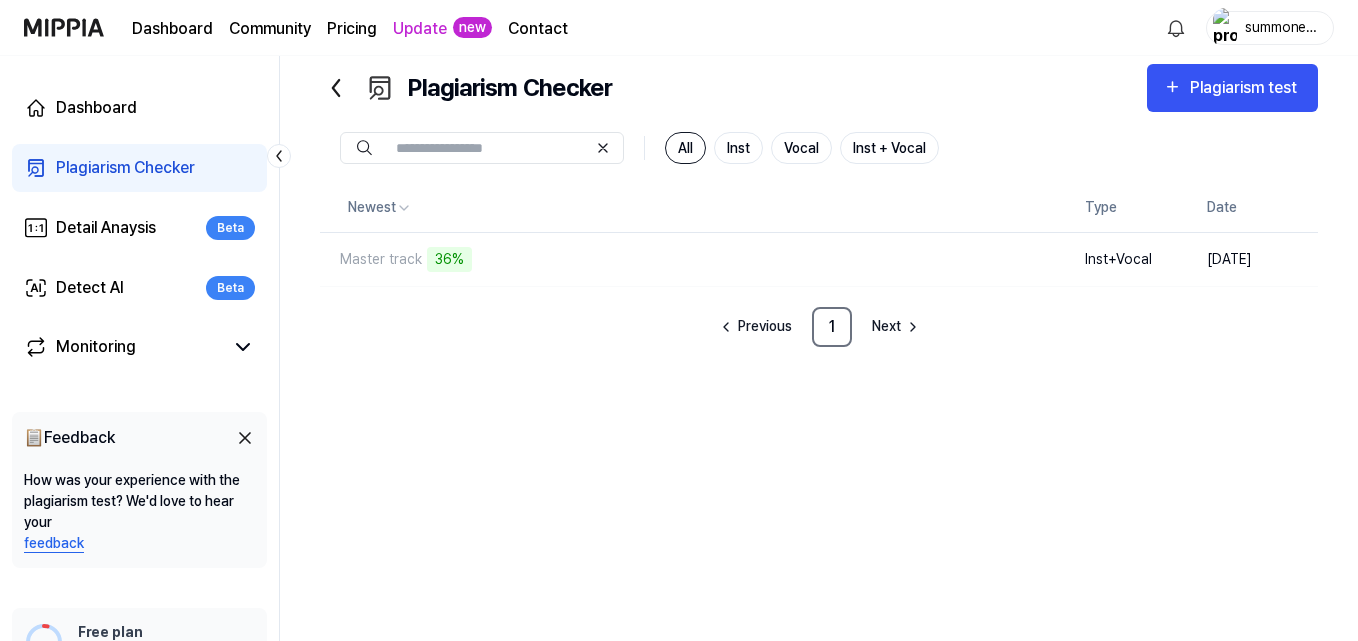 scroll, scrollTop: 45, scrollLeft: 0, axis: vertical 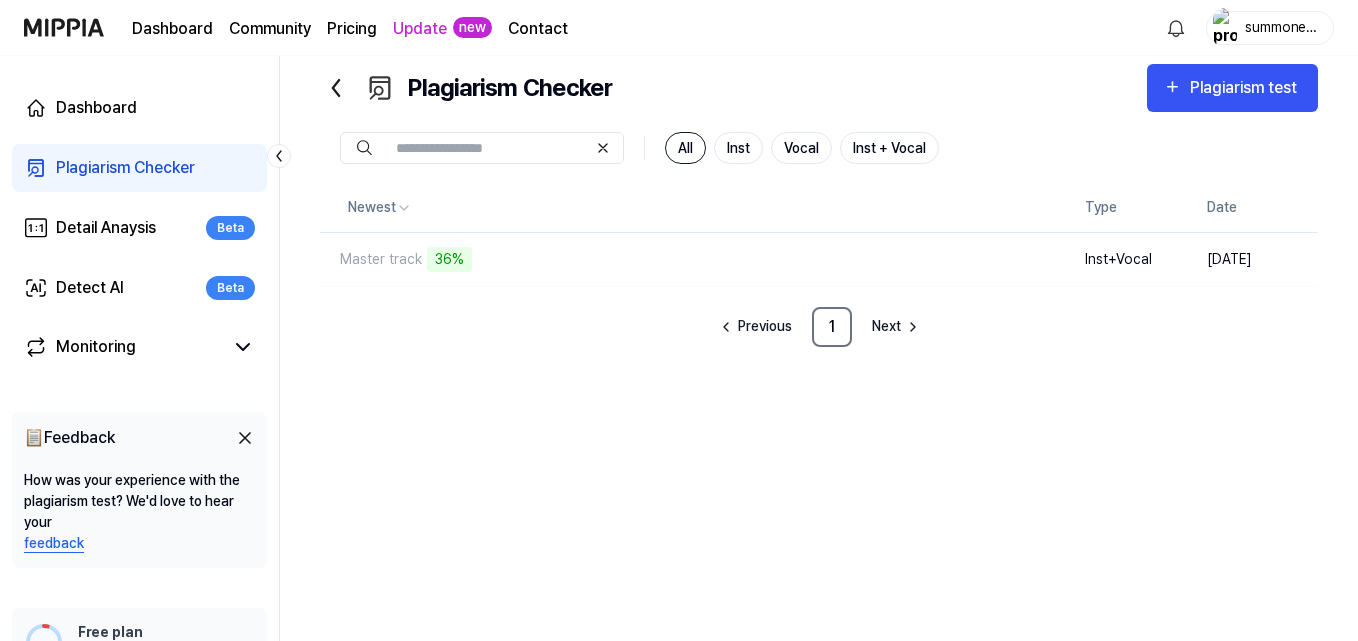 click 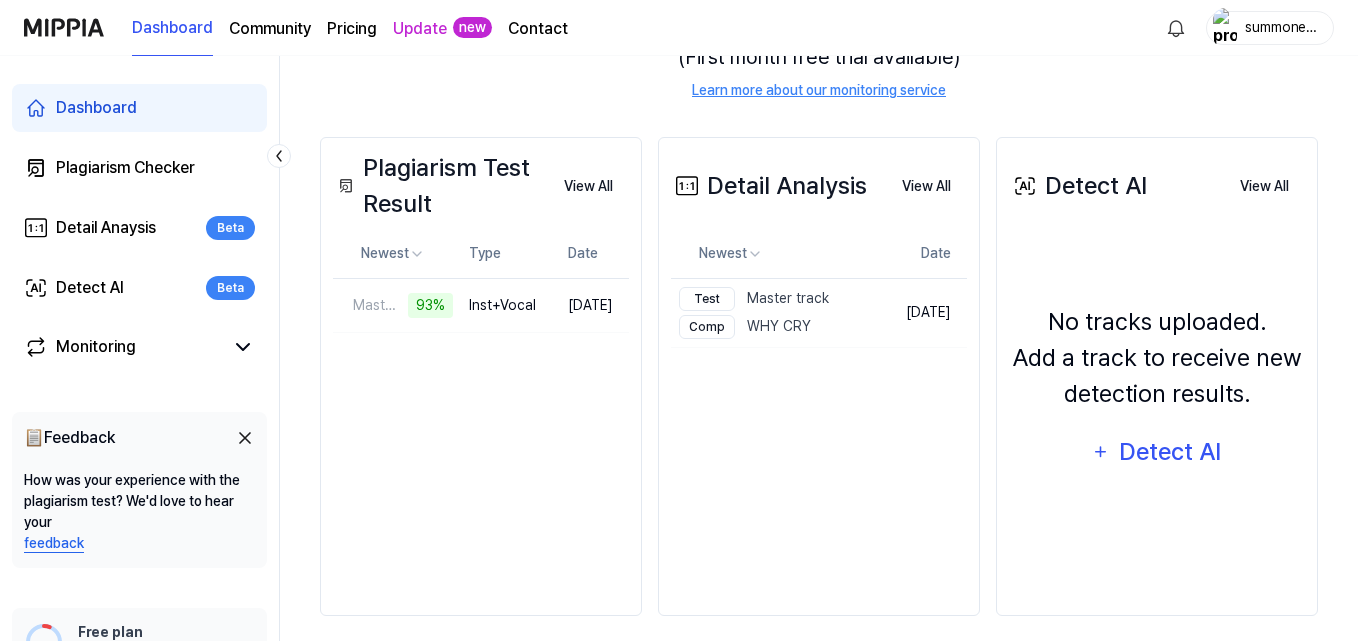 scroll, scrollTop: 289, scrollLeft: 0, axis: vertical 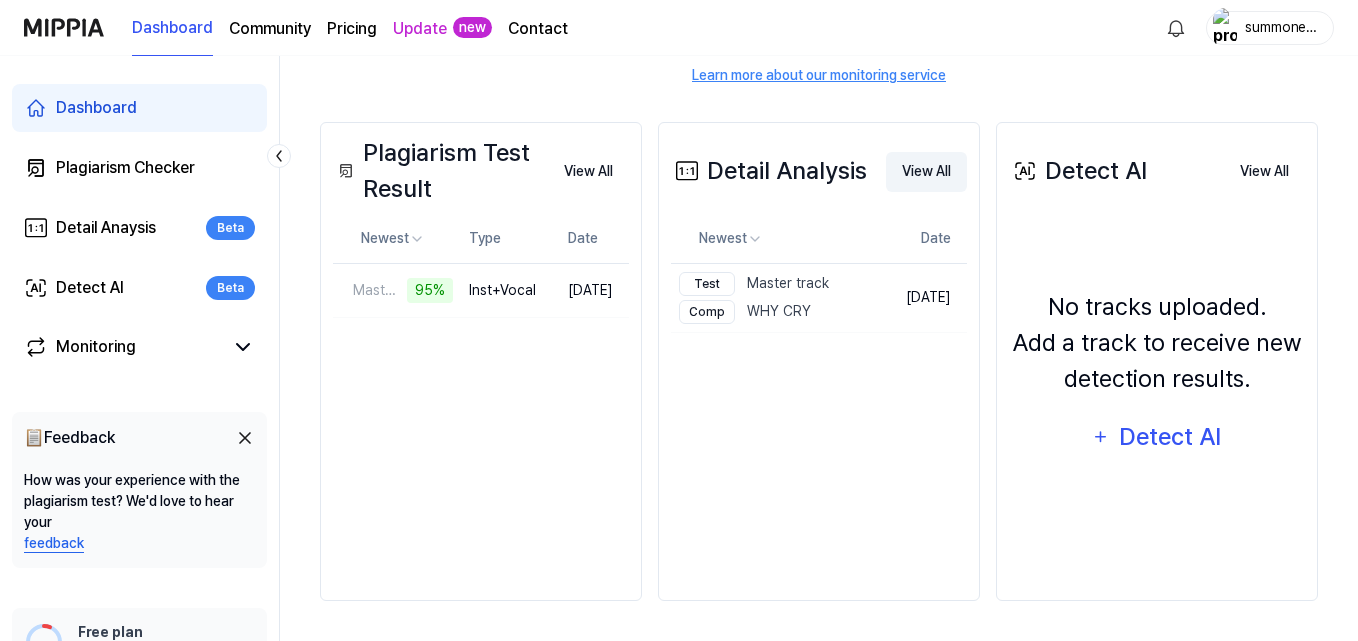 click on "View All" at bounding box center (926, 172) 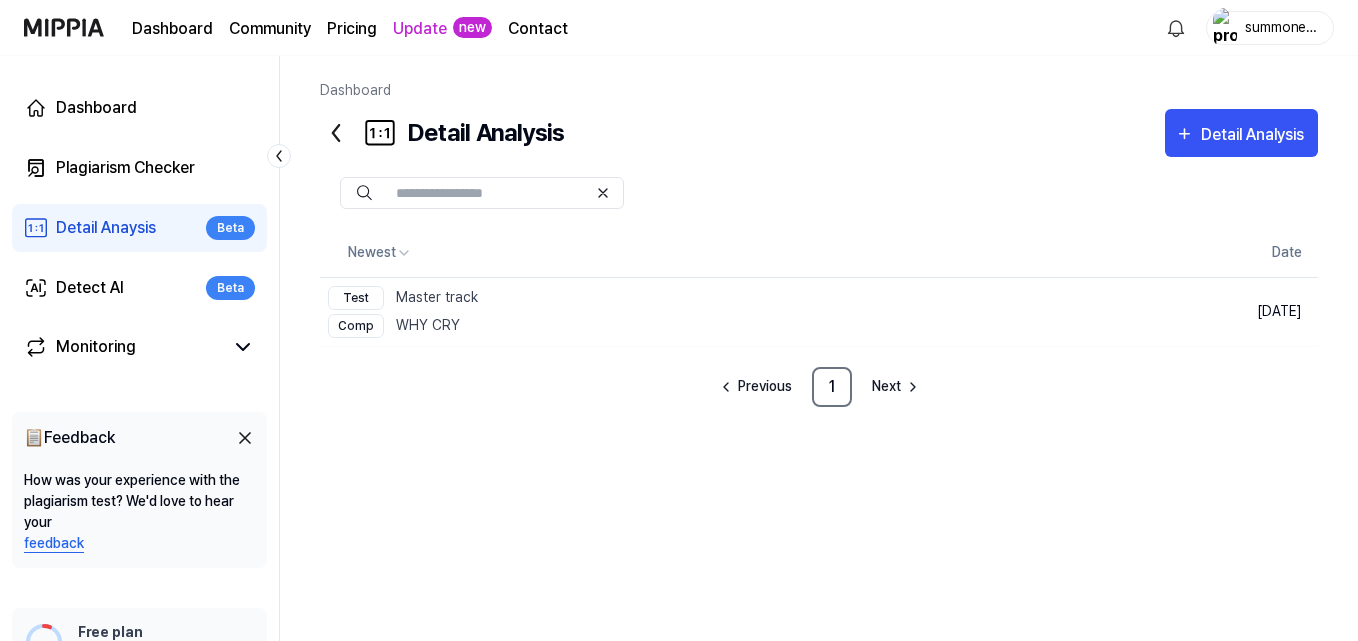 scroll, scrollTop: 0, scrollLeft: 0, axis: both 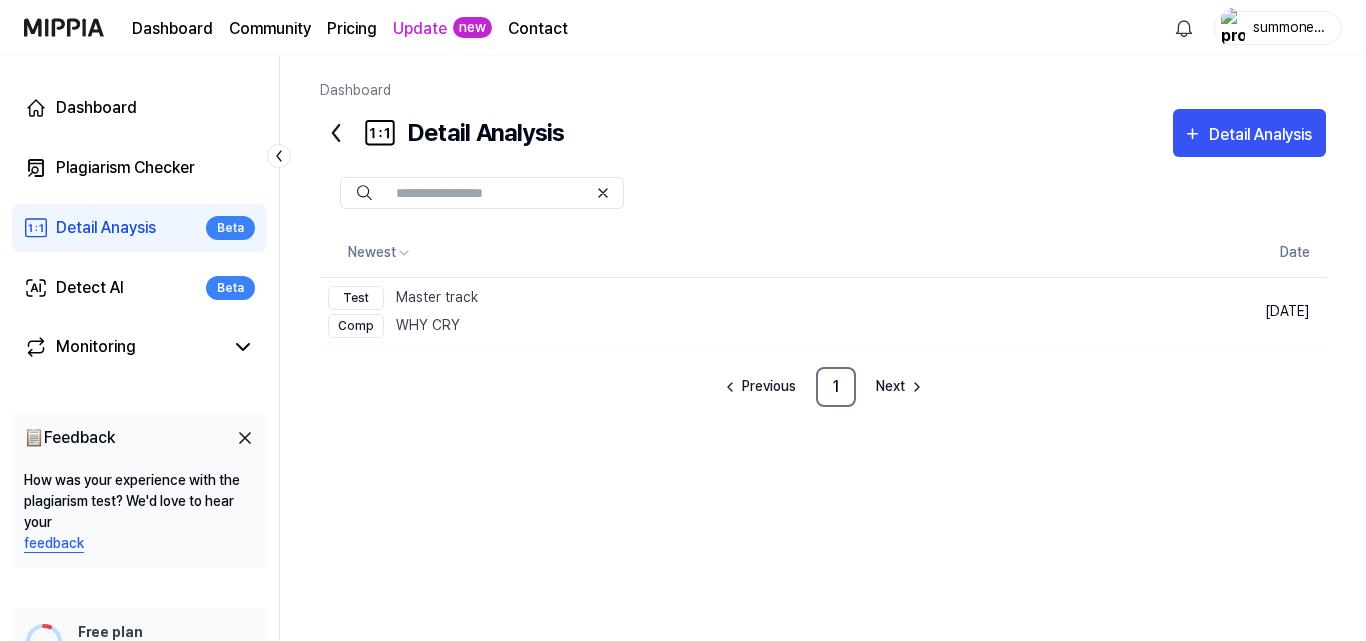 click 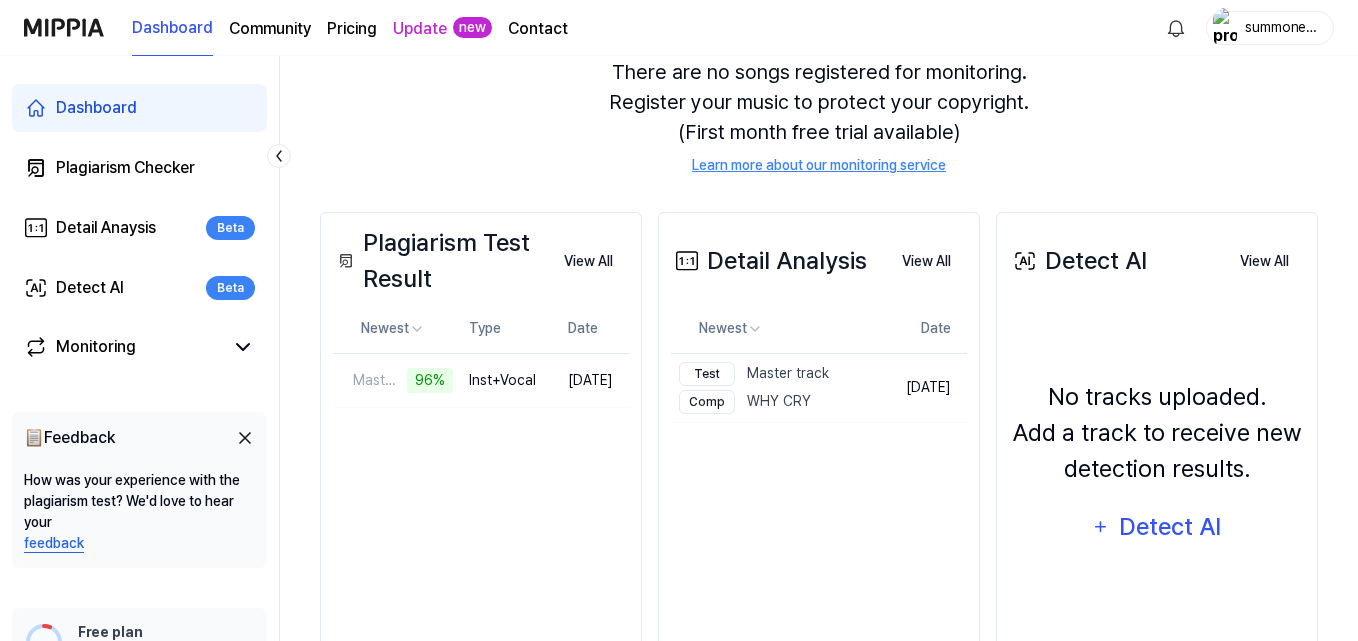 scroll, scrollTop: 200, scrollLeft: 0, axis: vertical 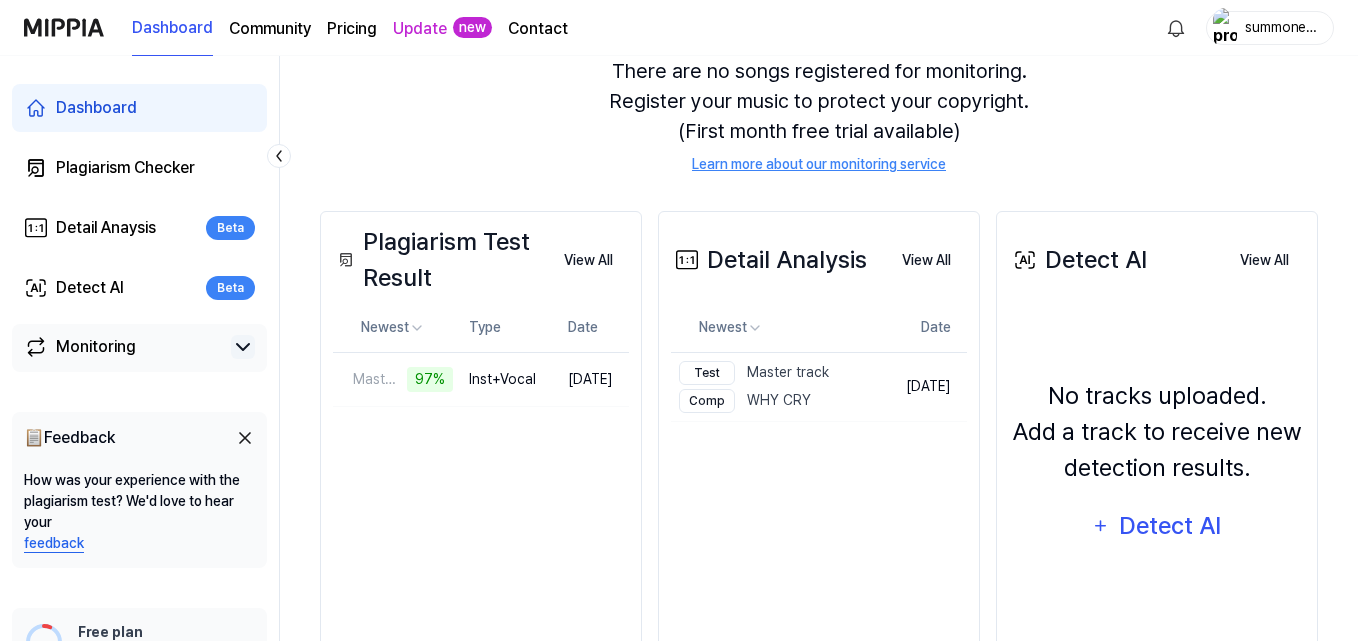 click 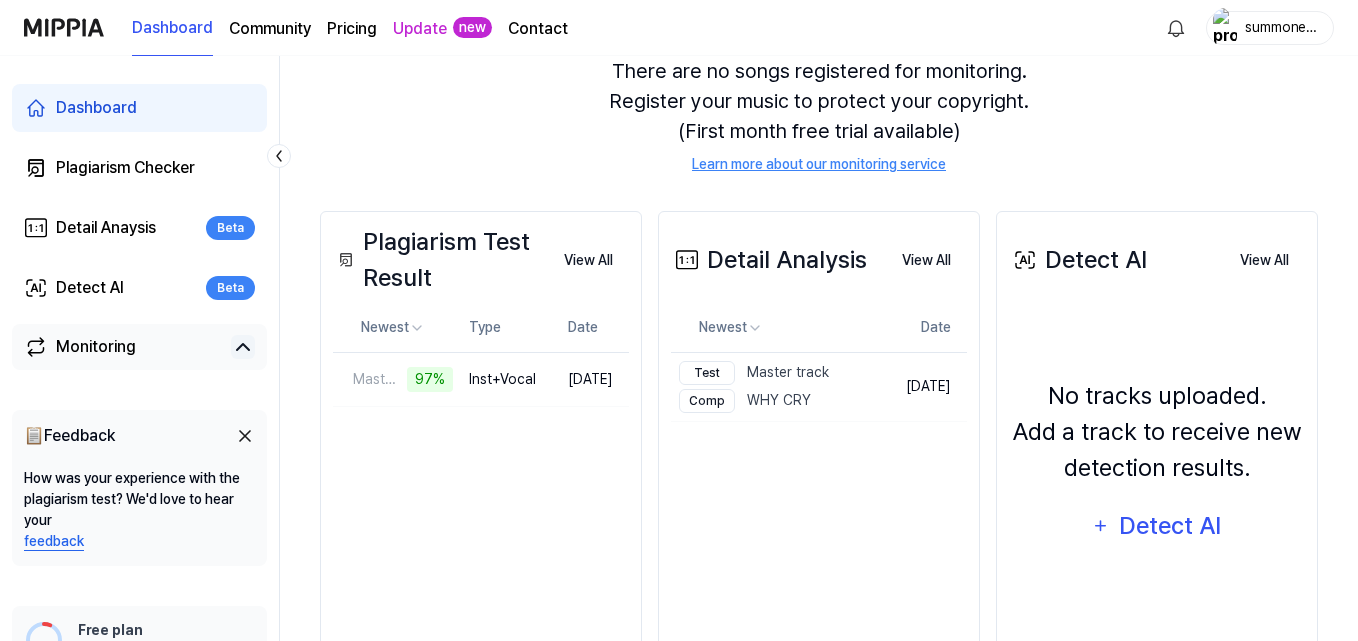 click 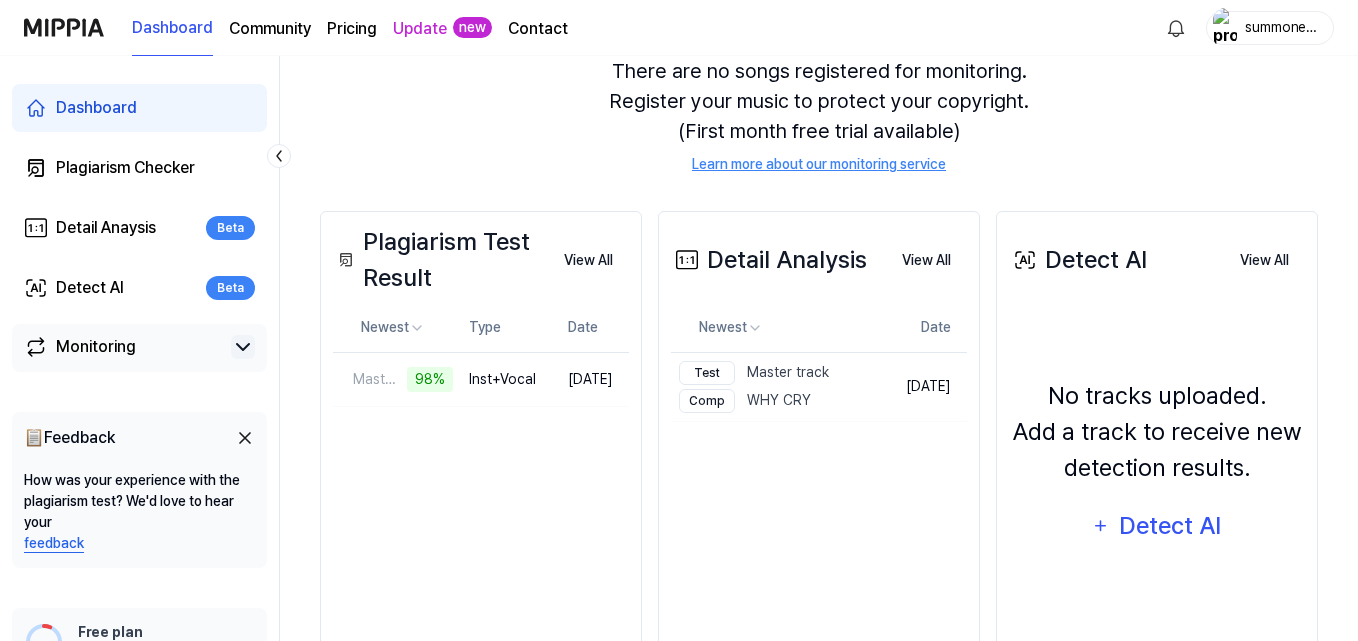 click at bounding box center (245, 438) 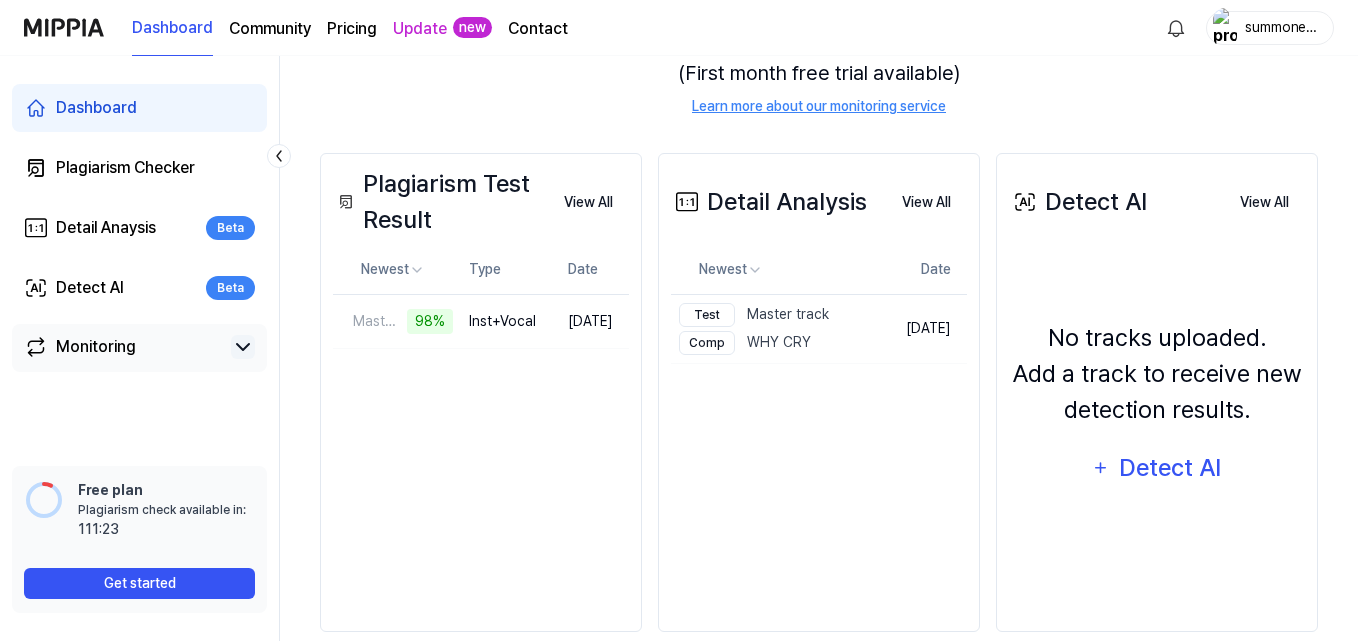 scroll, scrollTop: 289, scrollLeft: 0, axis: vertical 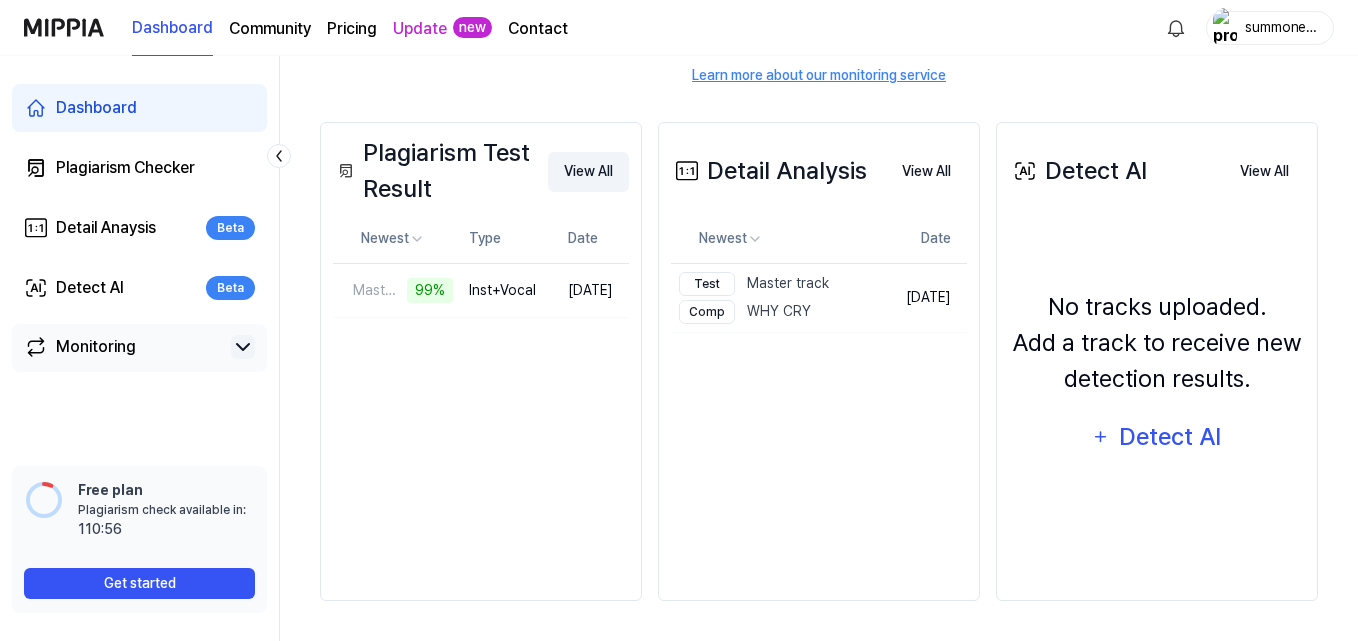 click on "View All" at bounding box center [588, 172] 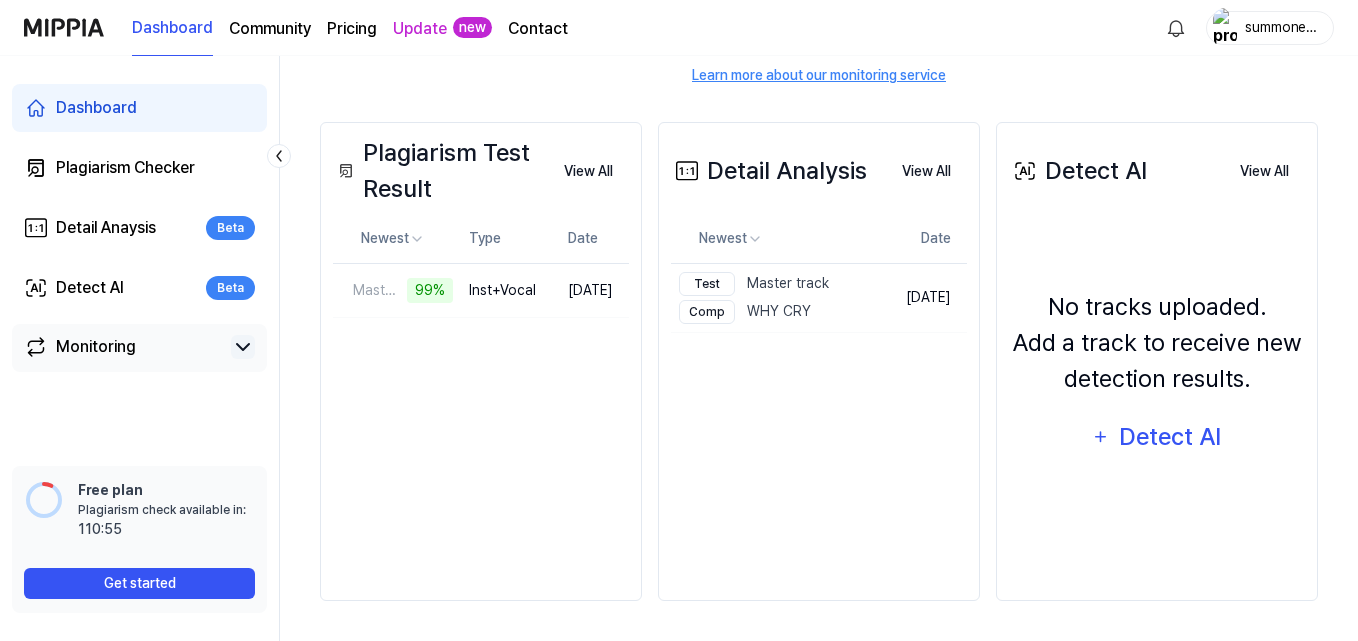 scroll, scrollTop: 45, scrollLeft: 0, axis: vertical 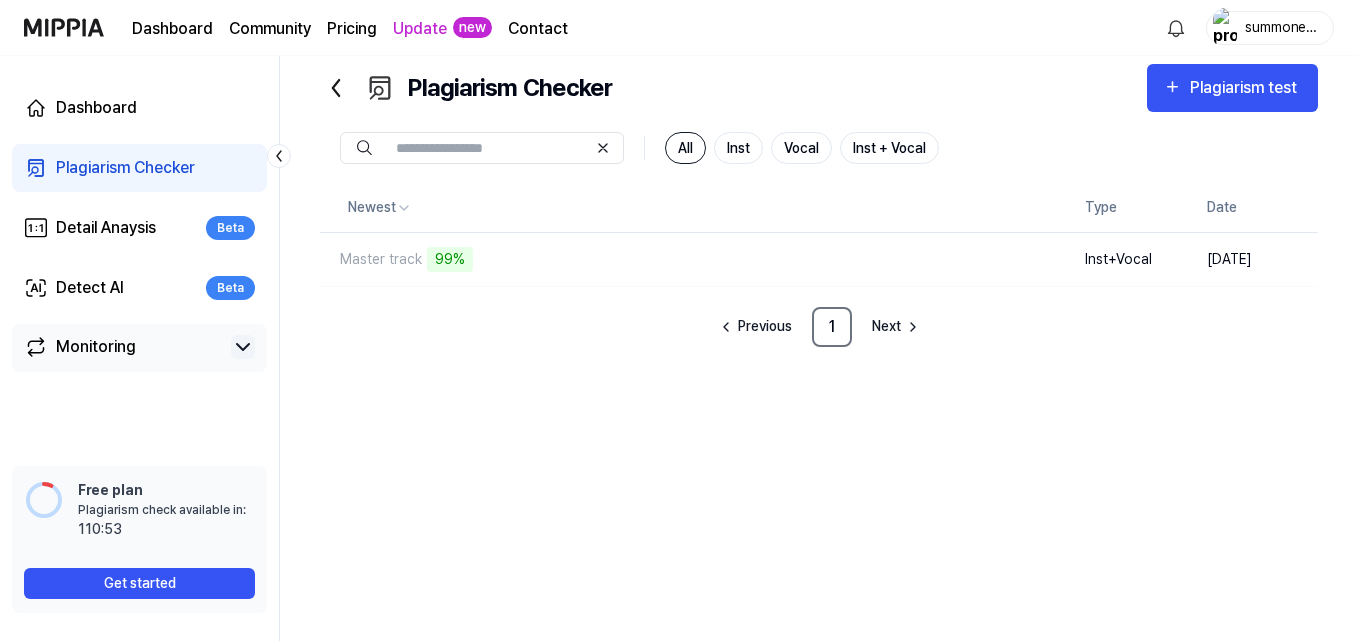 click 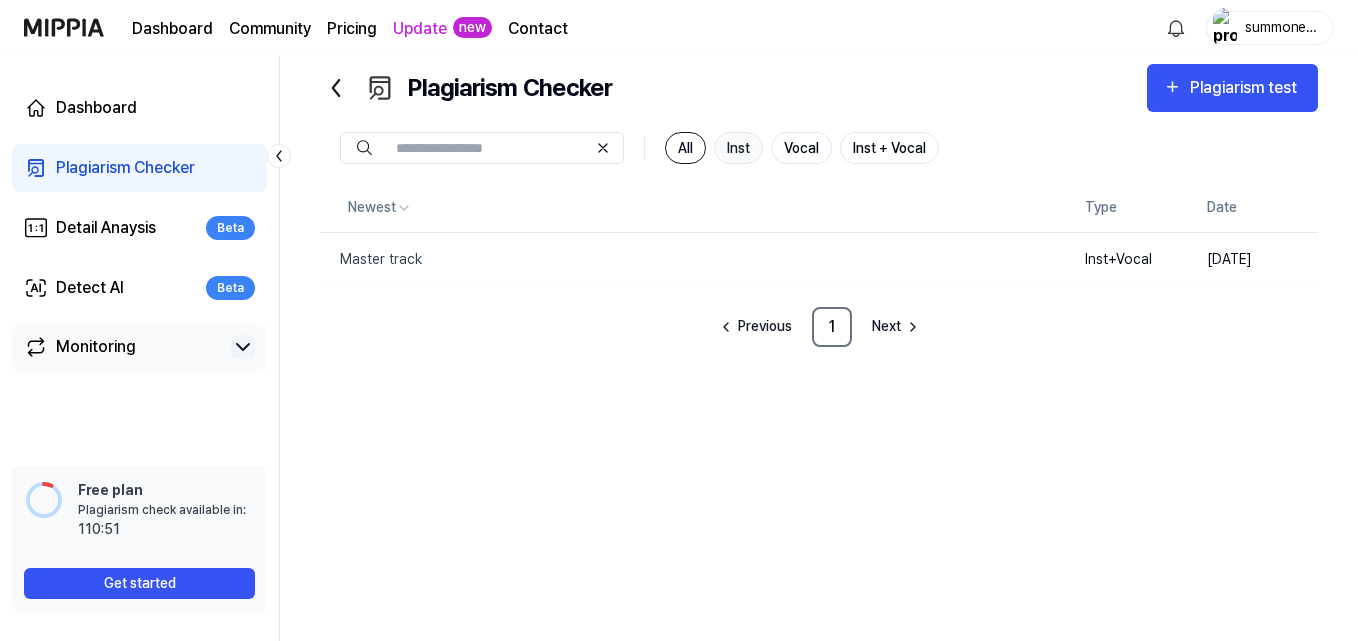 click on "Inst" at bounding box center (738, 148) 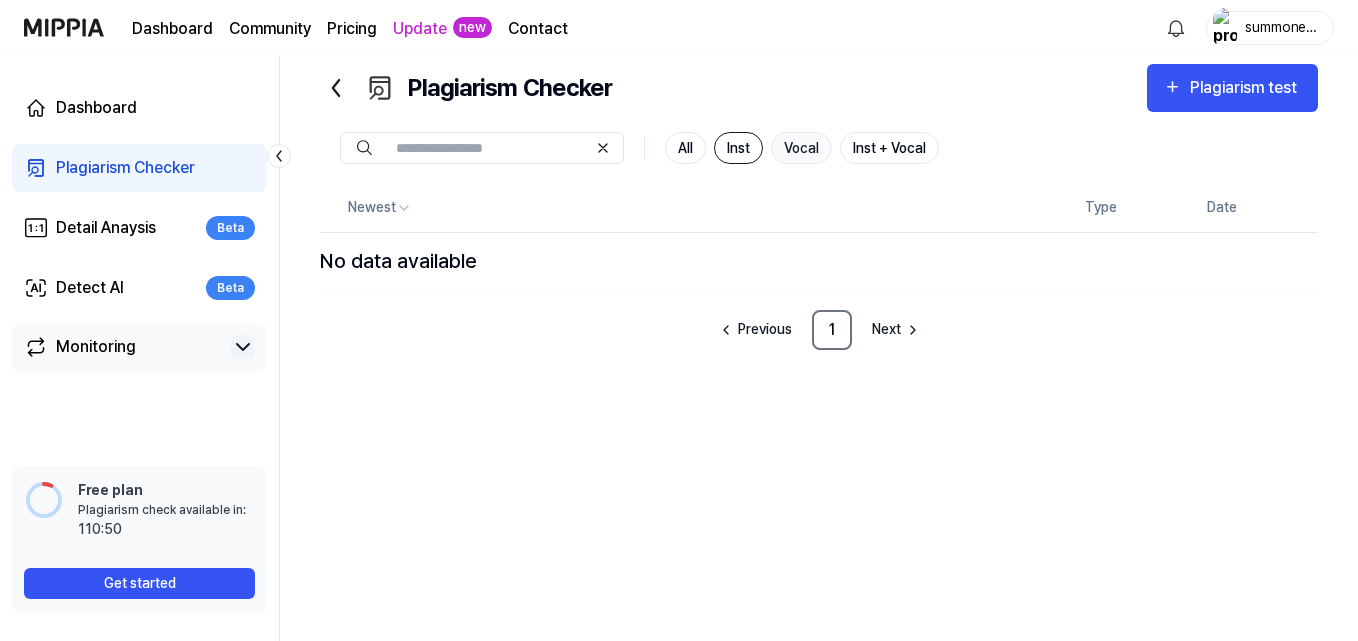 click on "Vocal" at bounding box center (801, 148) 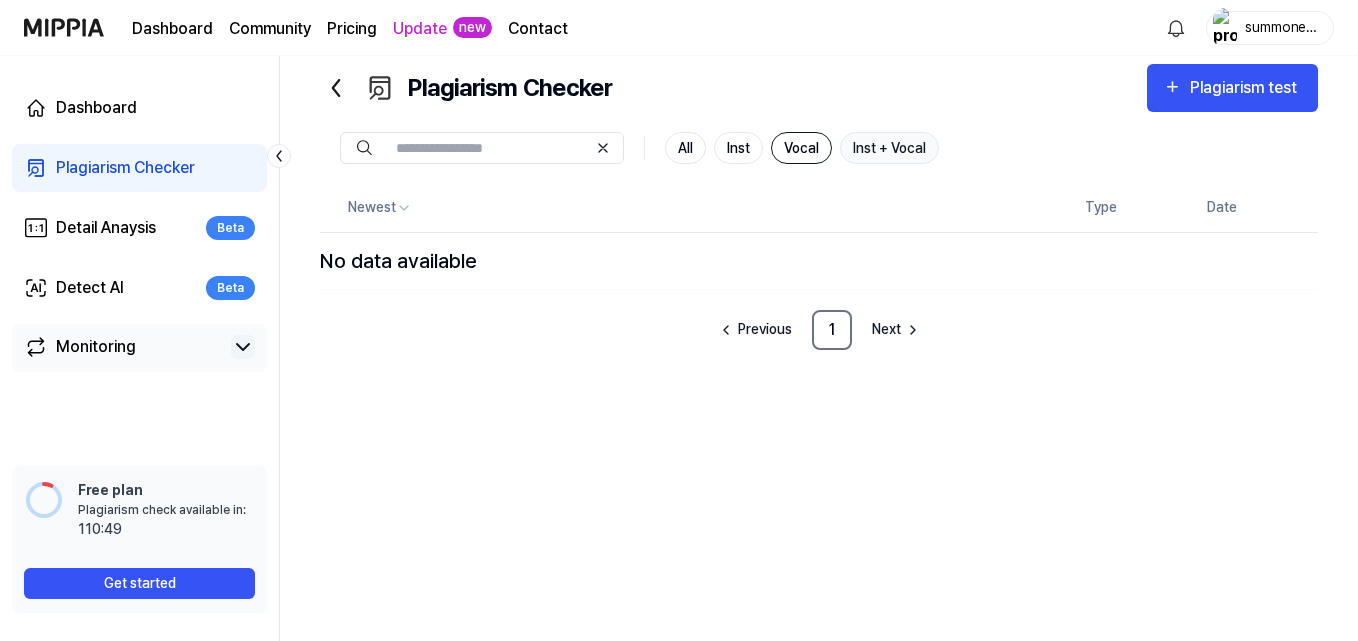 click on "Inst + Vocal" at bounding box center (889, 148) 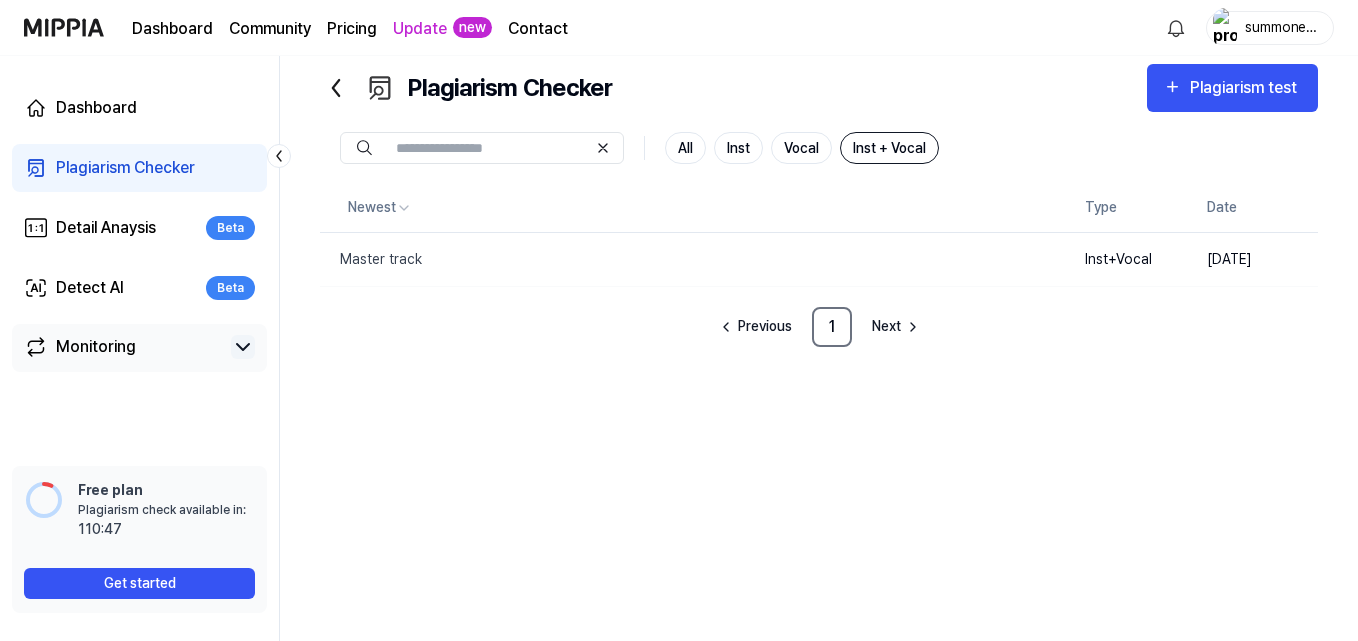 click 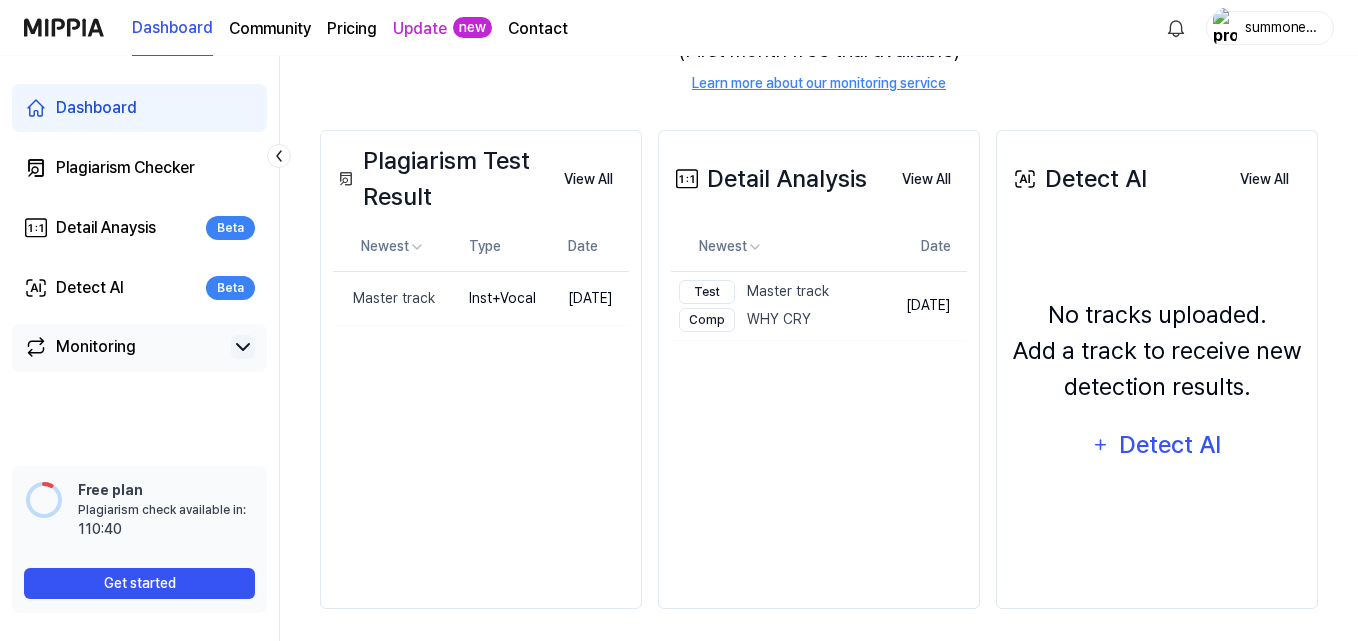 scroll, scrollTop: 289, scrollLeft: 0, axis: vertical 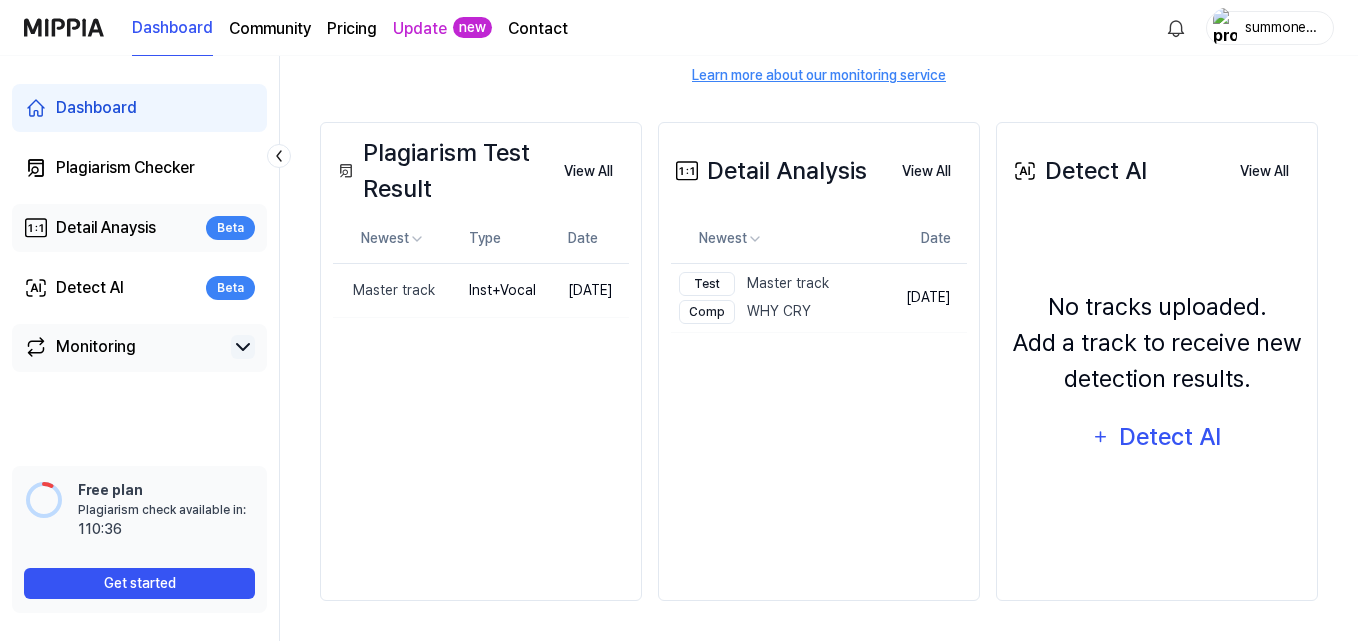 drag, startPoint x: 119, startPoint y: 215, endPoint x: 276, endPoint y: 233, distance: 158.02847 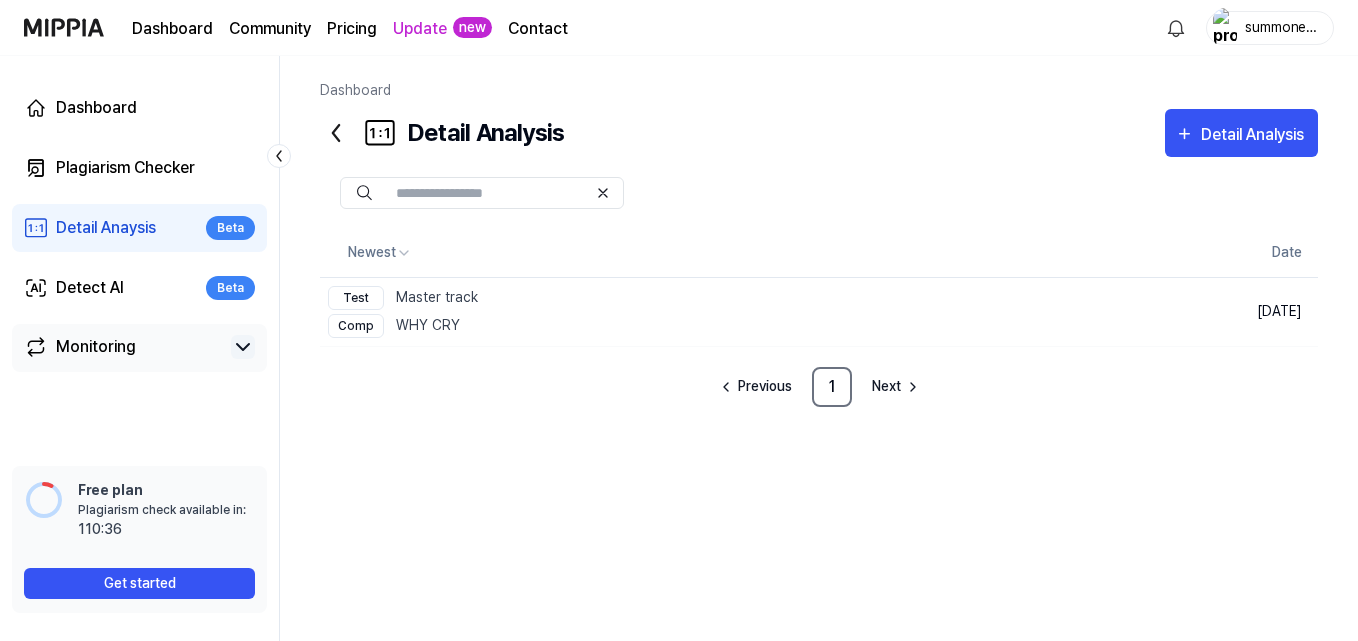 scroll, scrollTop: 0, scrollLeft: 0, axis: both 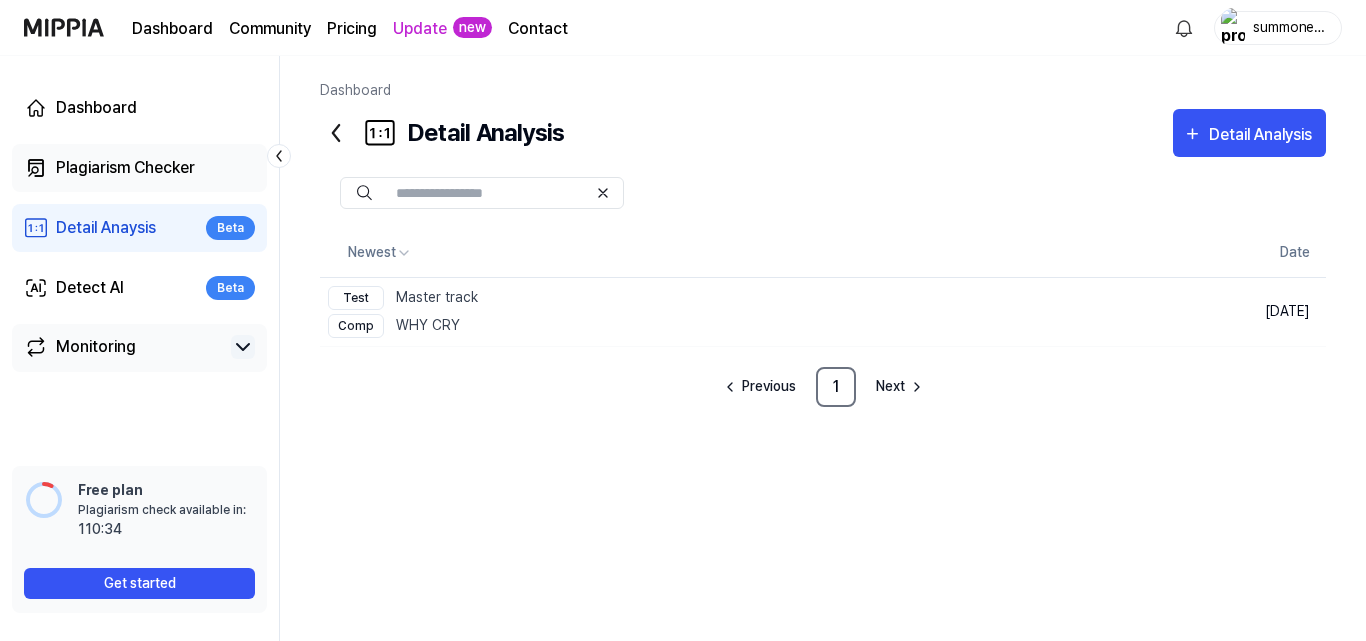 click on "Plagiarism Checker" at bounding box center [125, 168] 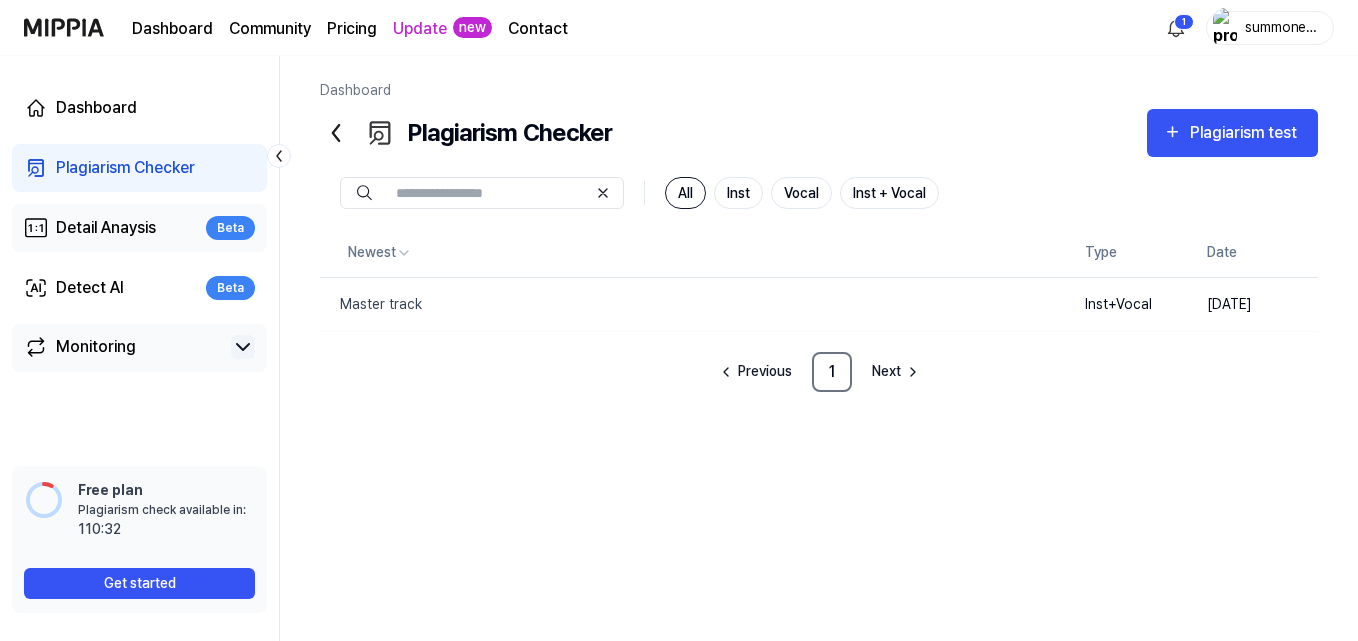 click on "Detail Anaysis" at bounding box center [106, 228] 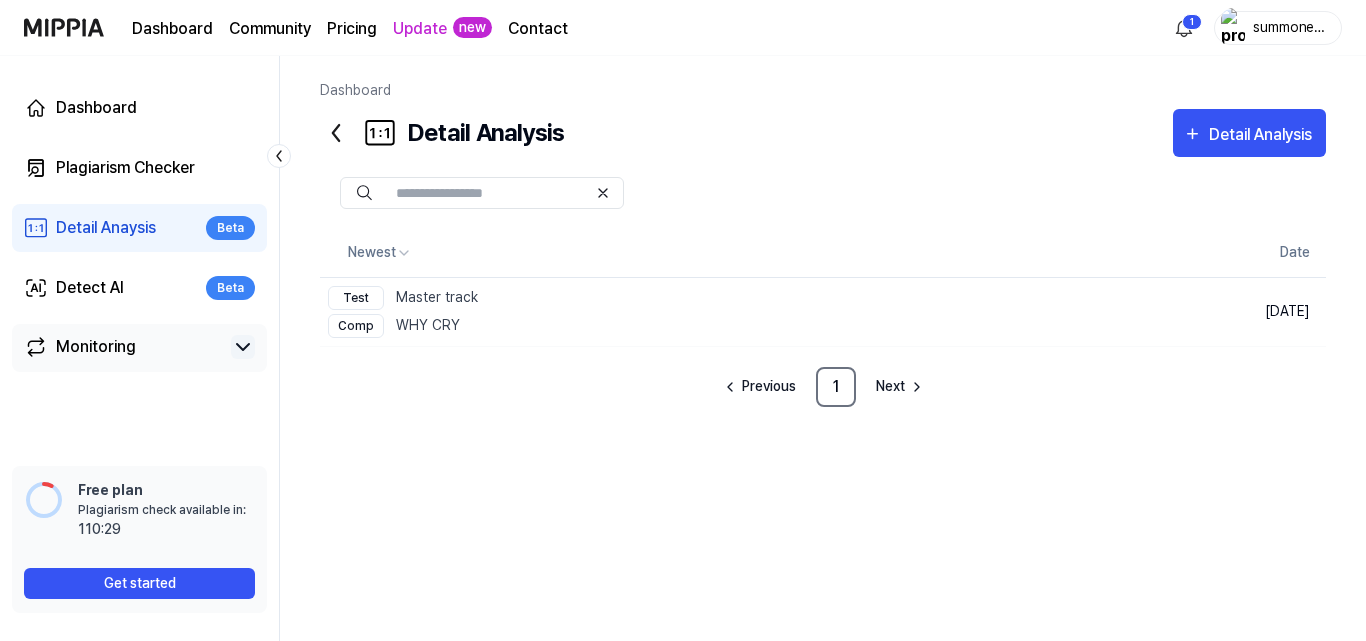 click on "Dashboard" at bounding box center (172, 29) 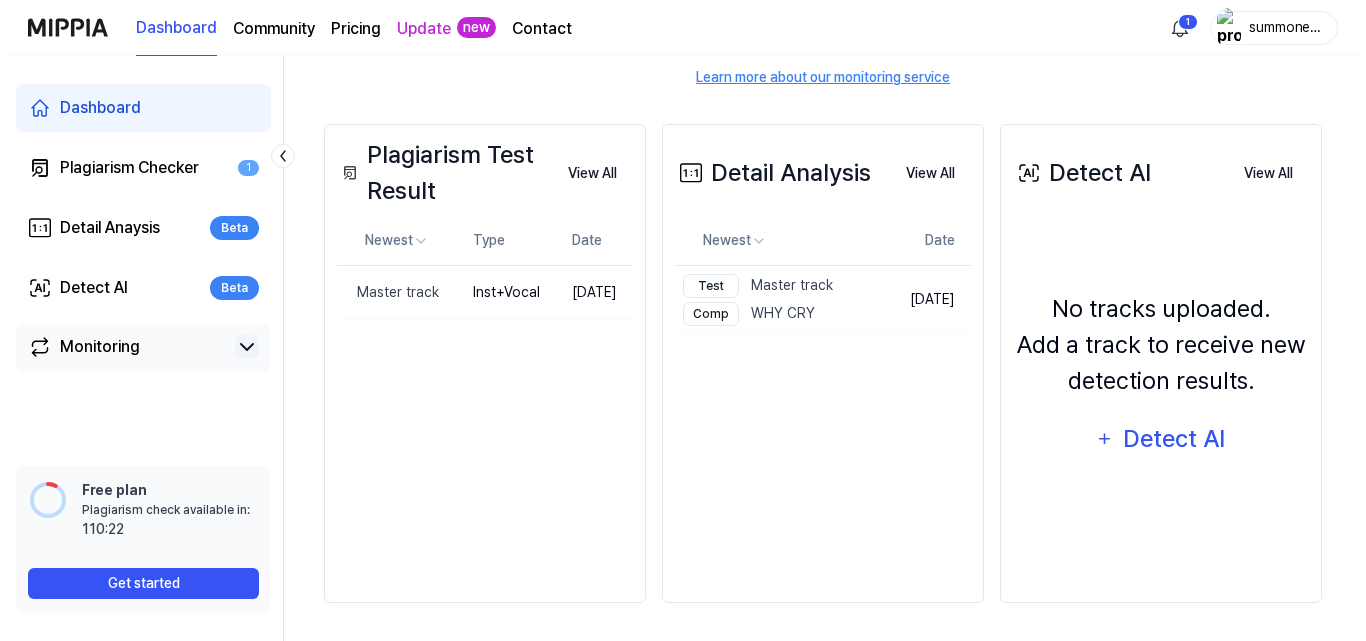 scroll, scrollTop: 289, scrollLeft: 0, axis: vertical 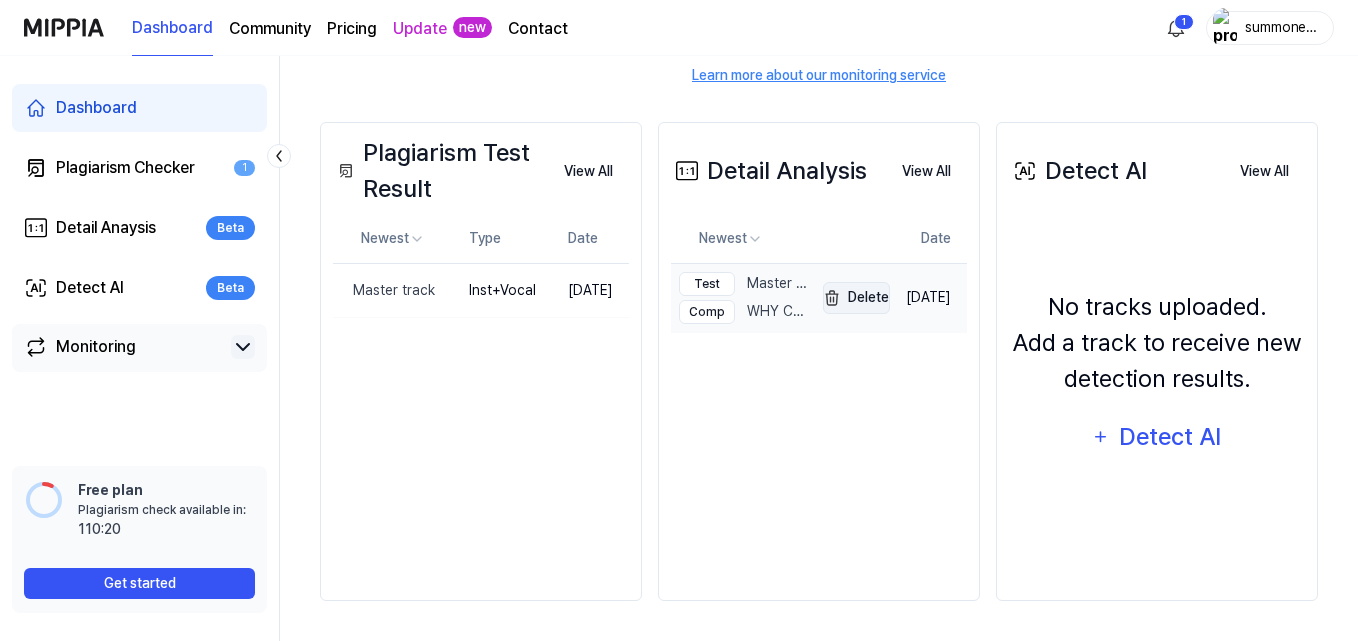 click on "Delete" at bounding box center (856, 298) 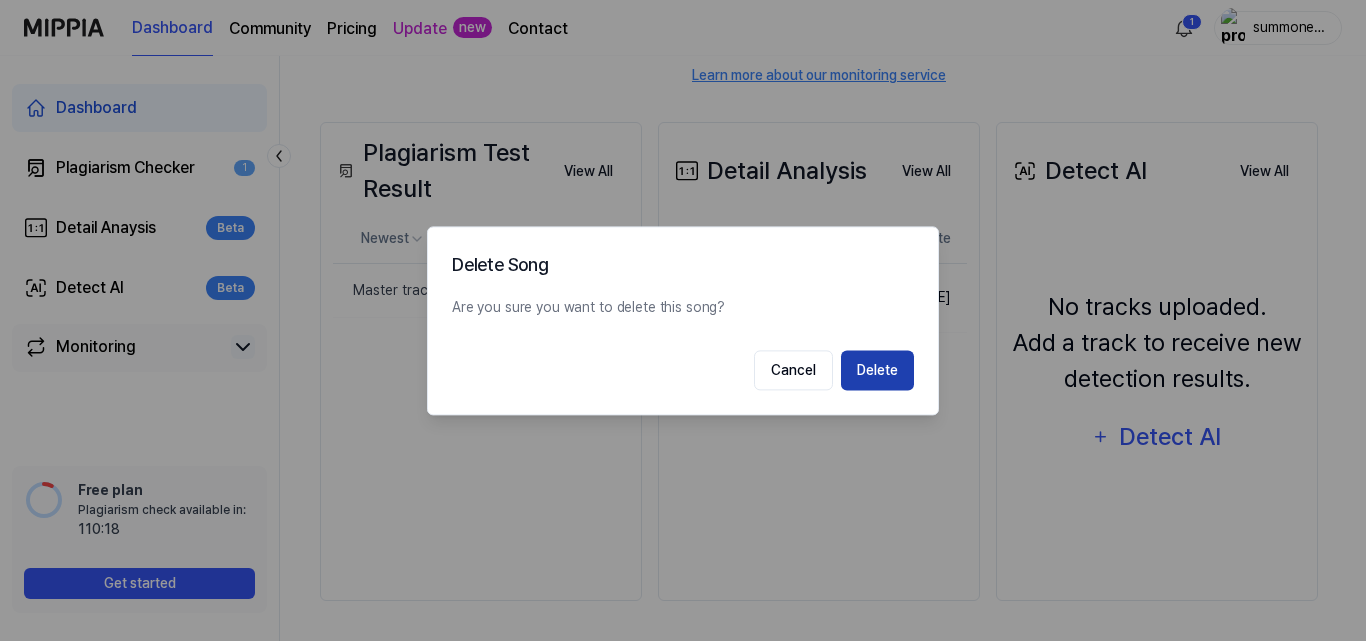 click on "Delete" at bounding box center [877, 370] 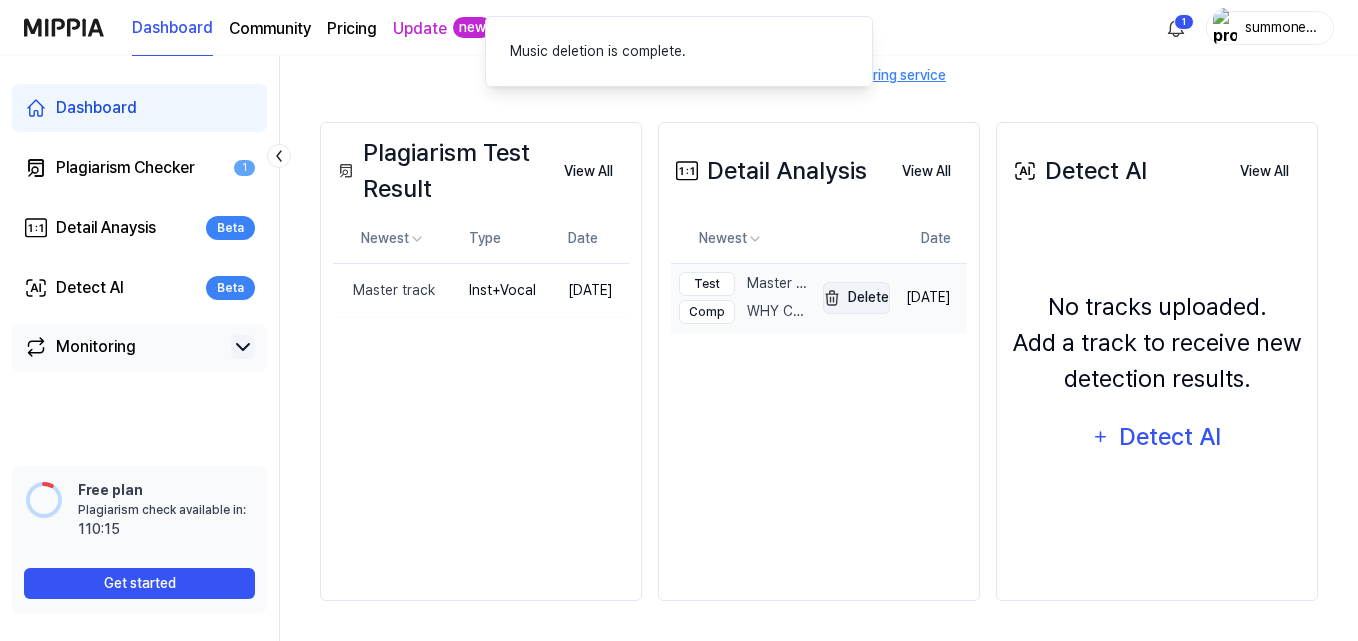 click on "Delete" at bounding box center [856, 298] 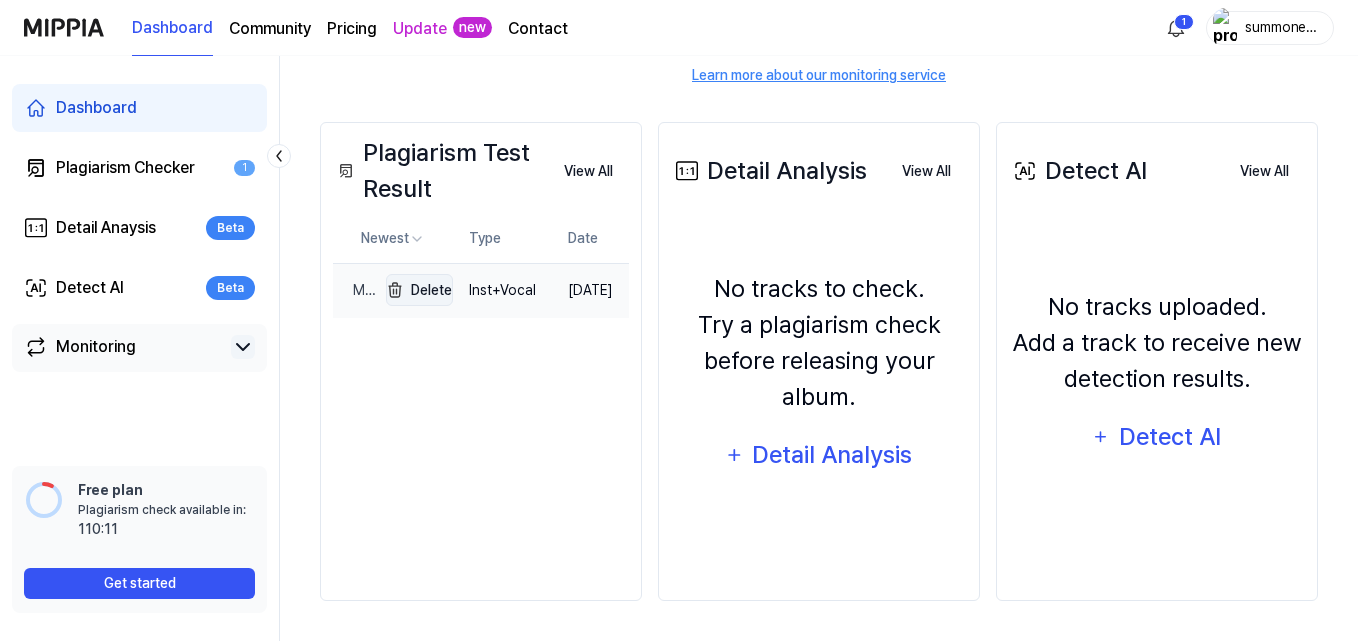 click on "Delete" at bounding box center [419, 290] 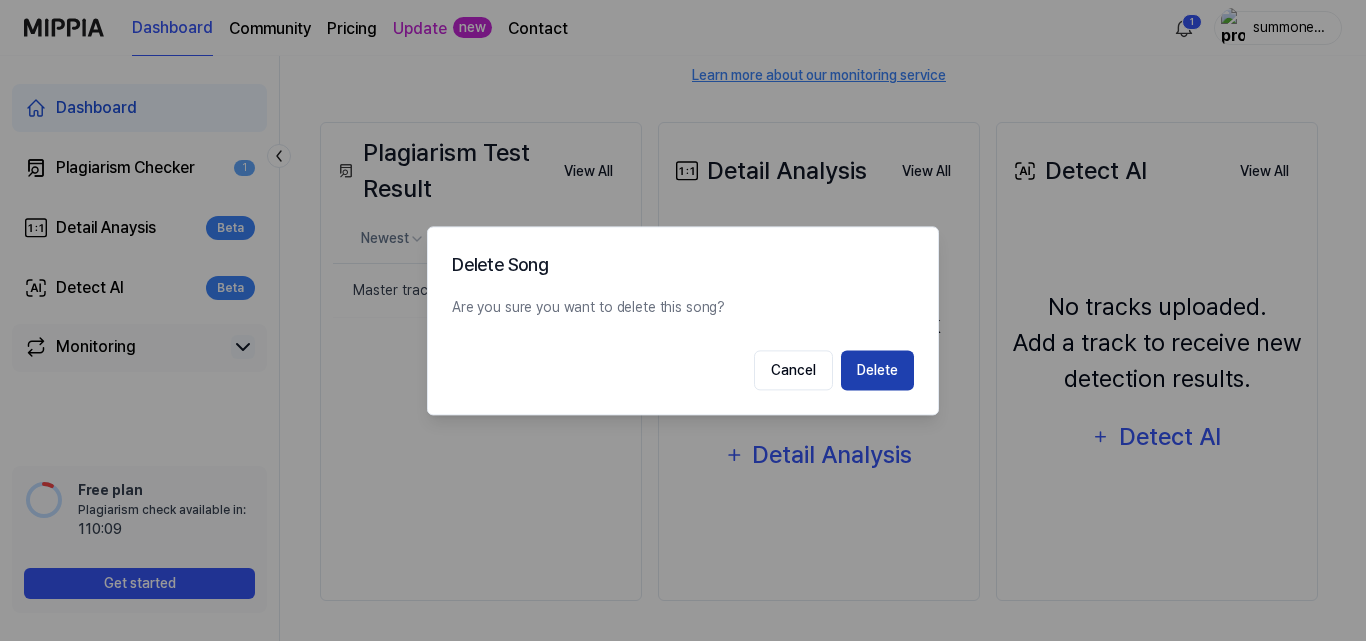 click on "Delete" at bounding box center (877, 370) 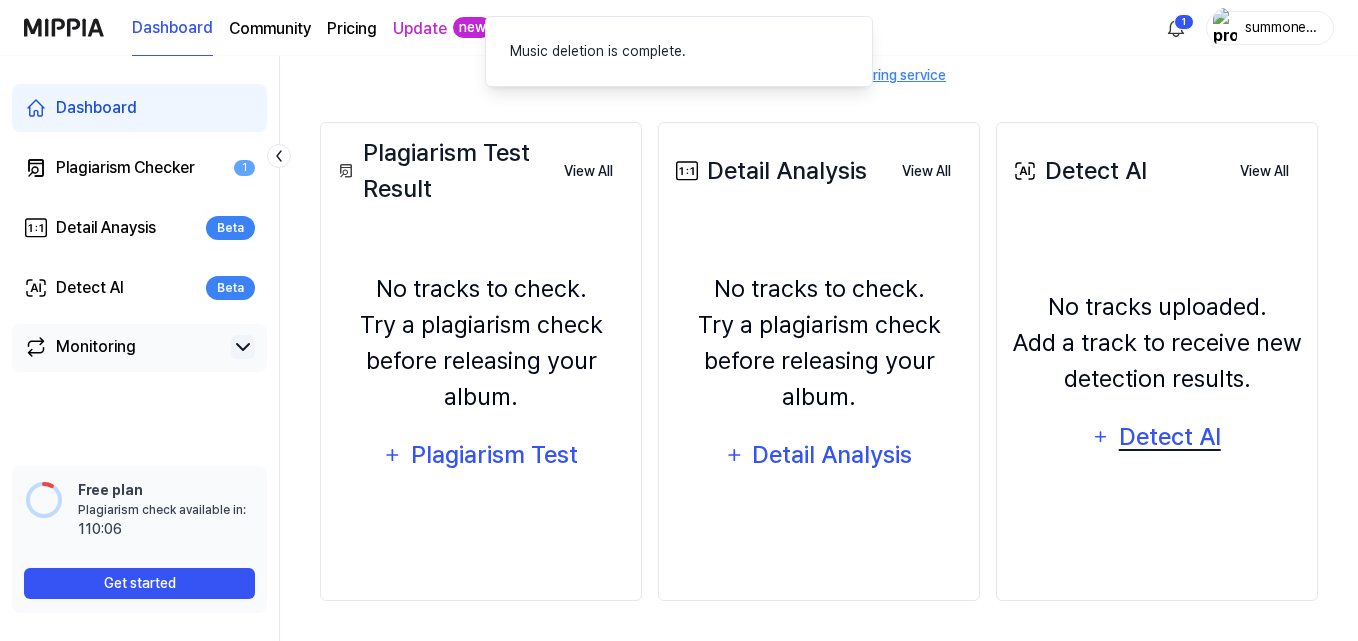 click on "Detect AI" at bounding box center [1169, 437] 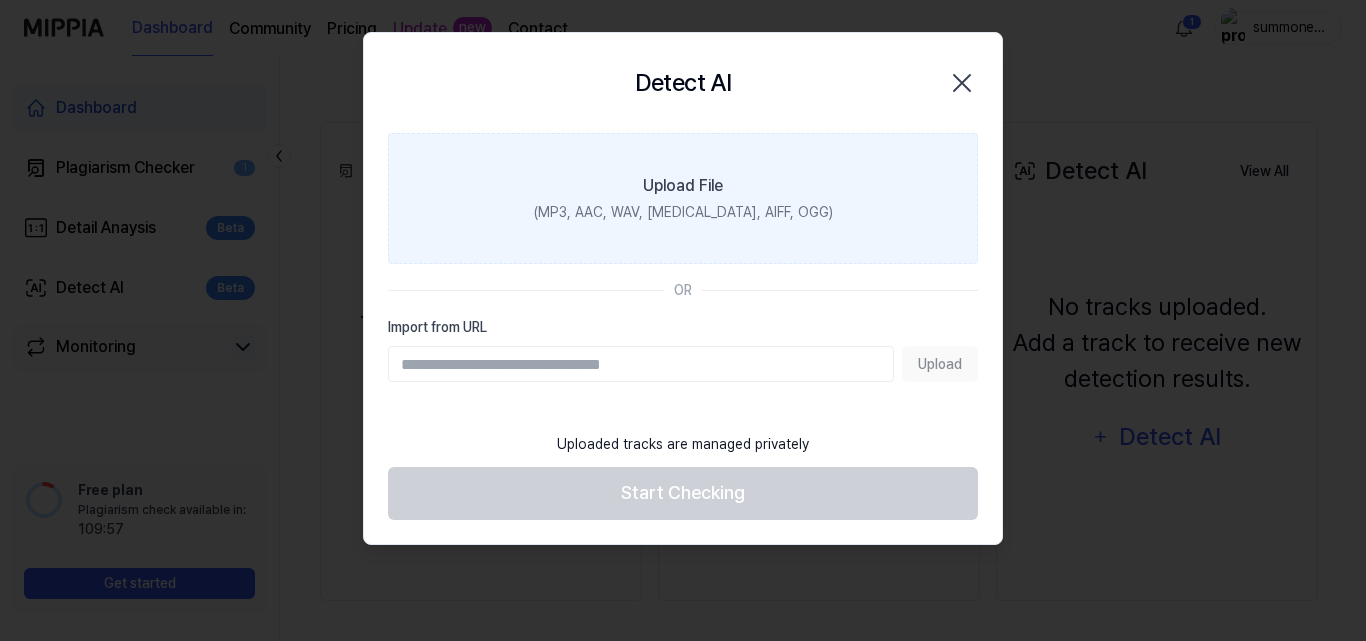 click on "(MP3, AAC, WAV, FLAC, AIFF, OGG)" at bounding box center [683, 212] 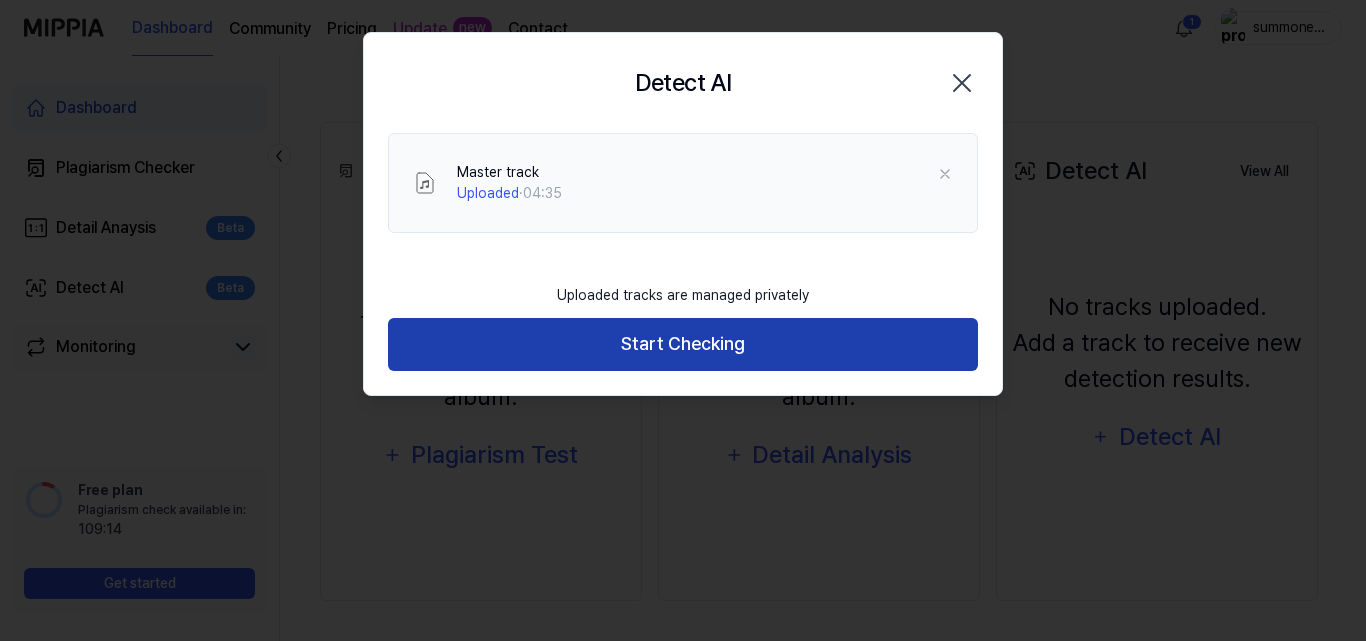 click on "Start Checking" at bounding box center [683, 344] 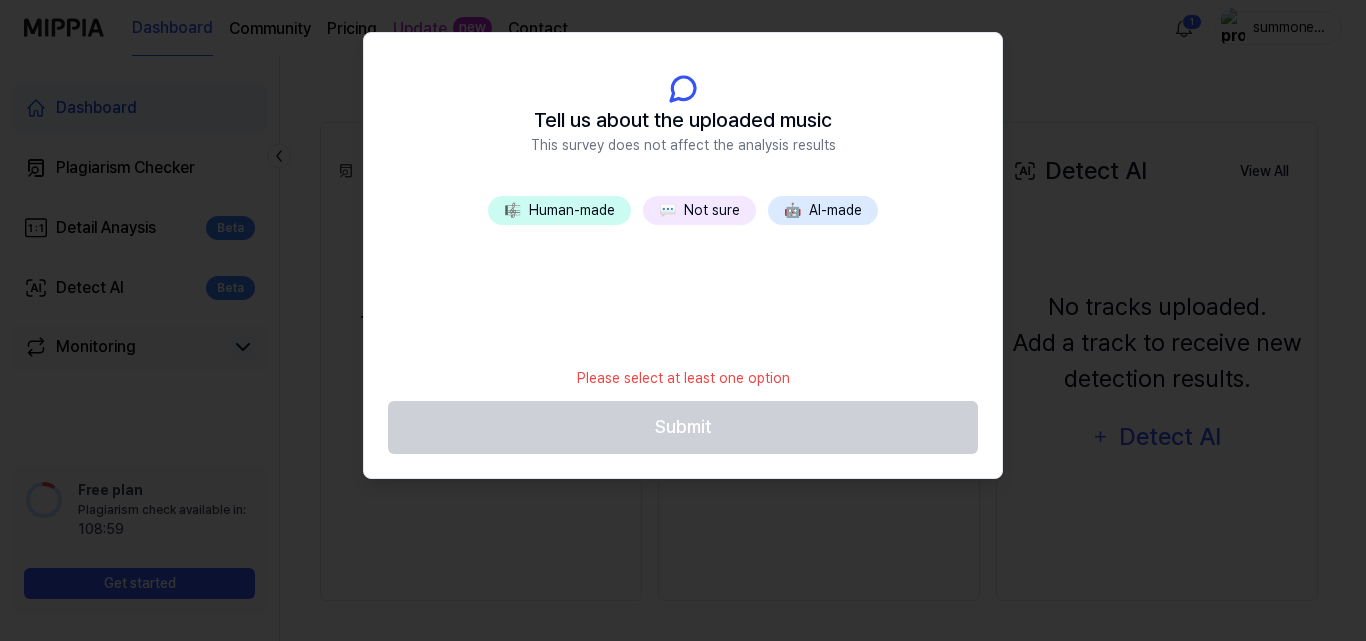 click on "🎼 Human-made" at bounding box center [559, 210] 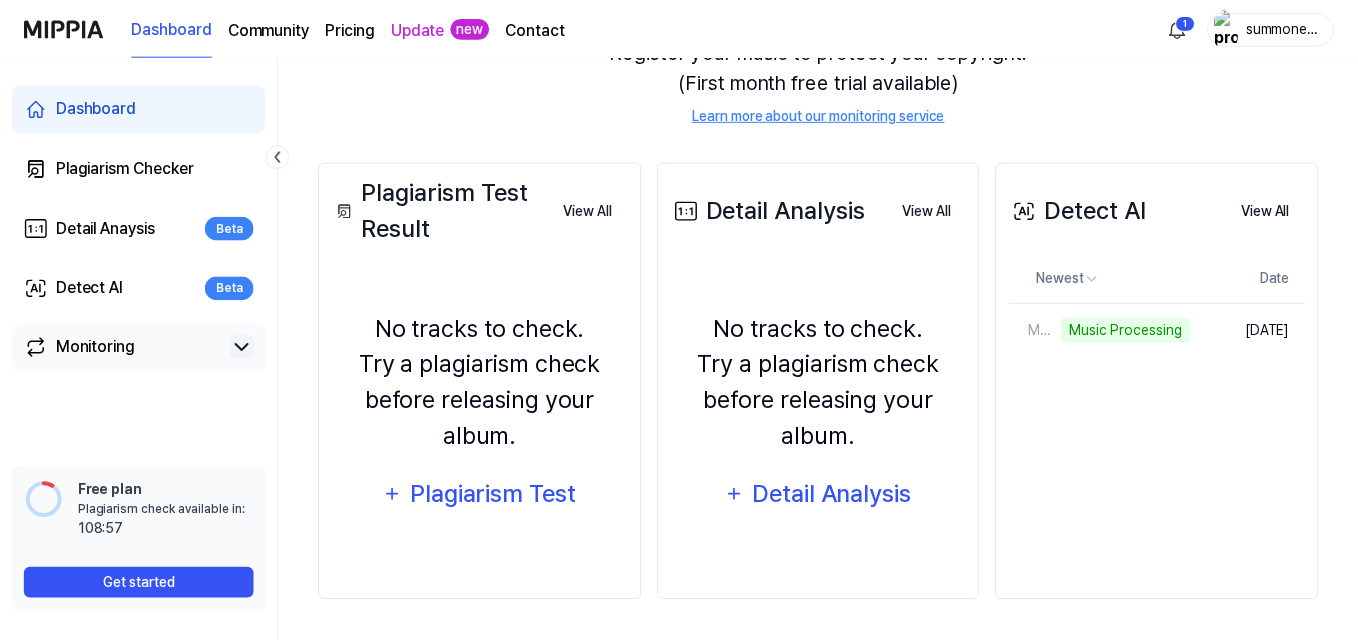 scroll, scrollTop: 249, scrollLeft: 0, axis: vertical 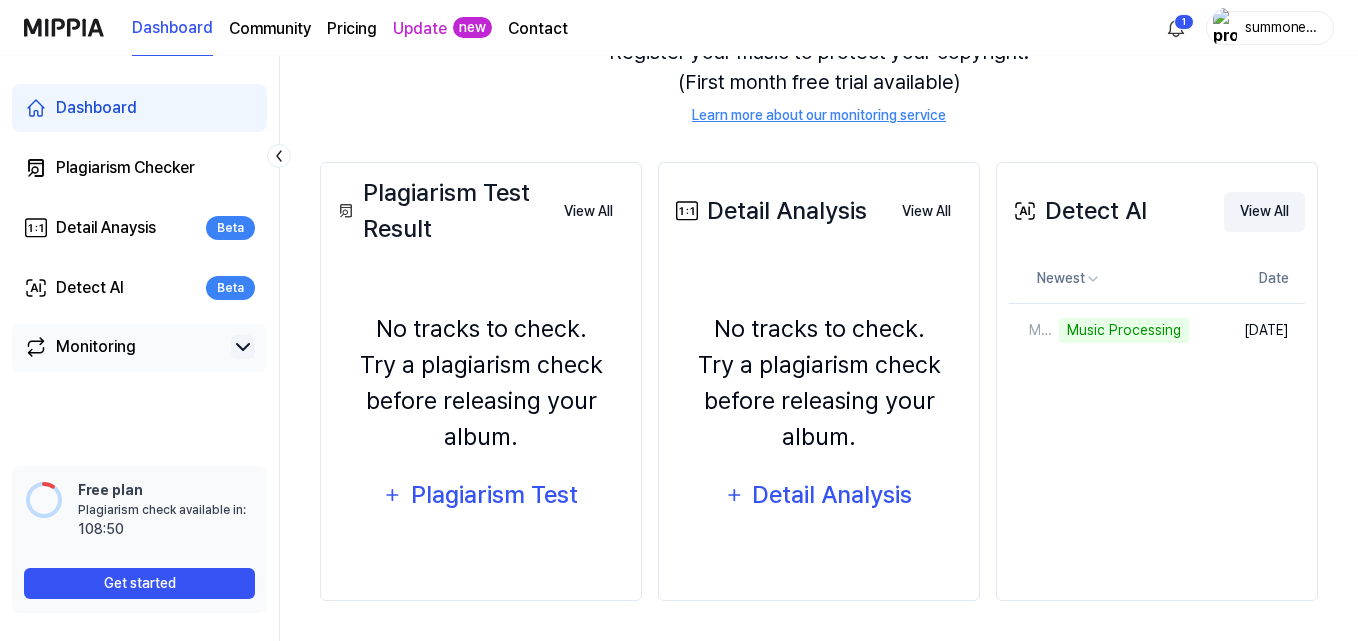 click on "View All" at bounding box center [1264, 212] 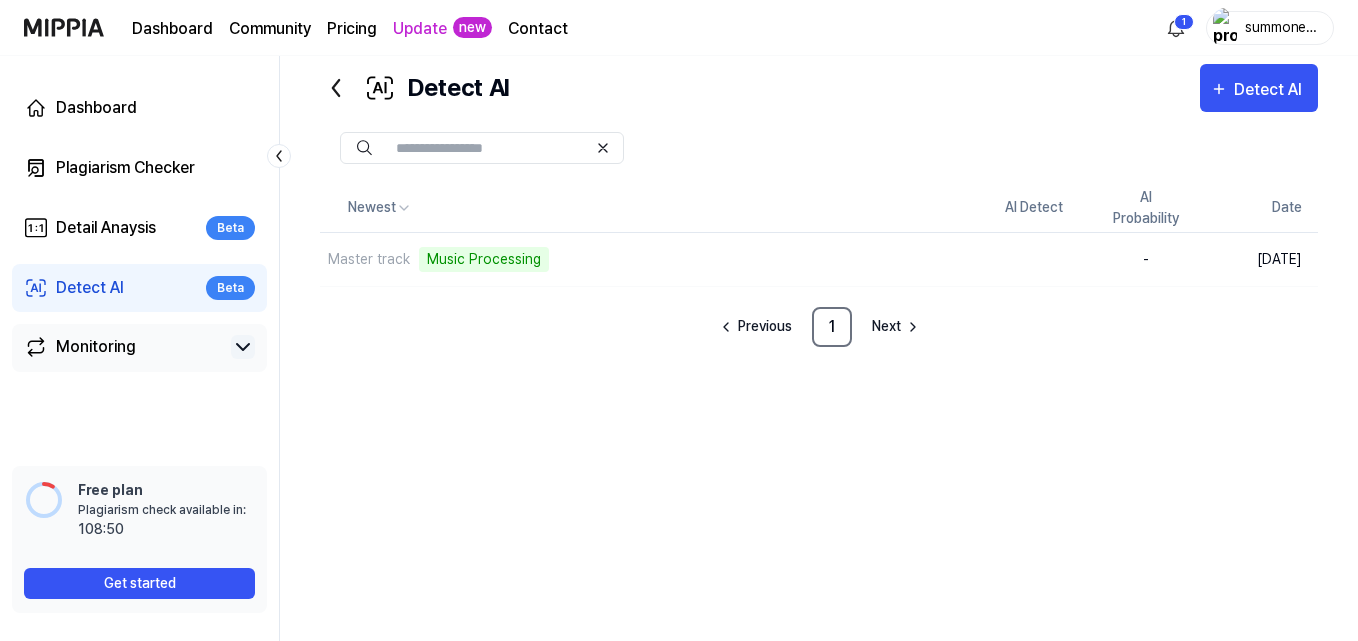 scroll, scrollTop: 45, scrollLeft: 0, axis: vertical 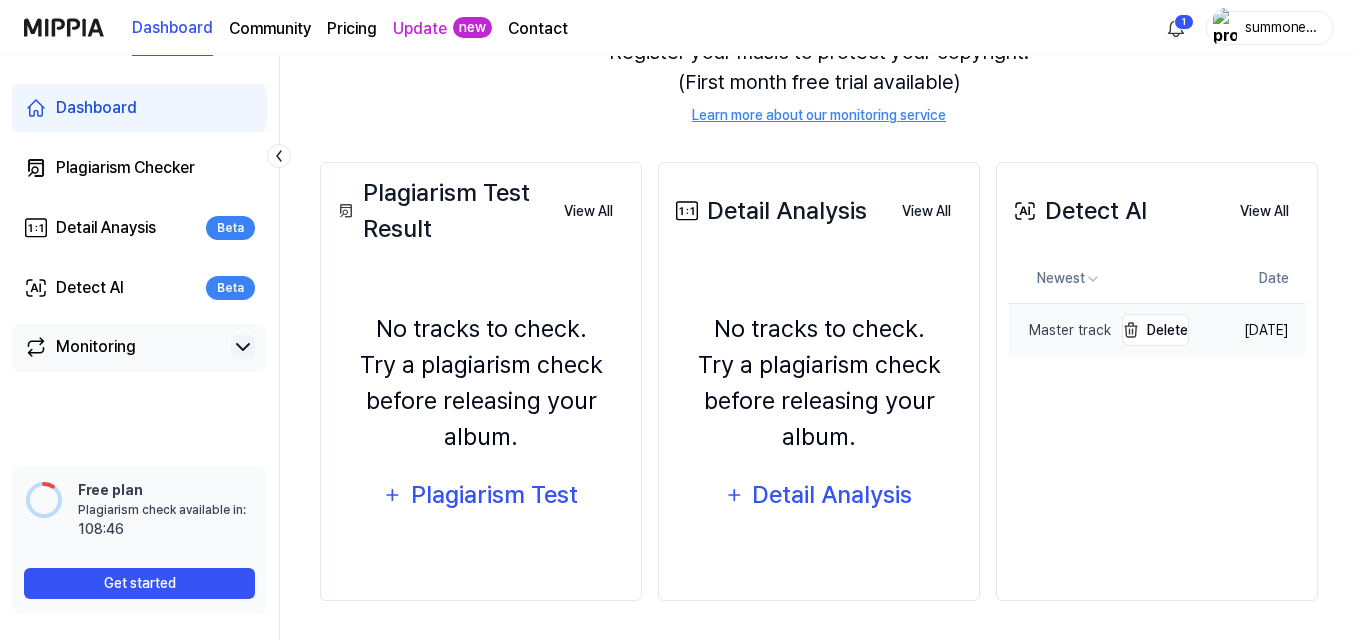 click on "Master track" at bounding box center [1060, 330] 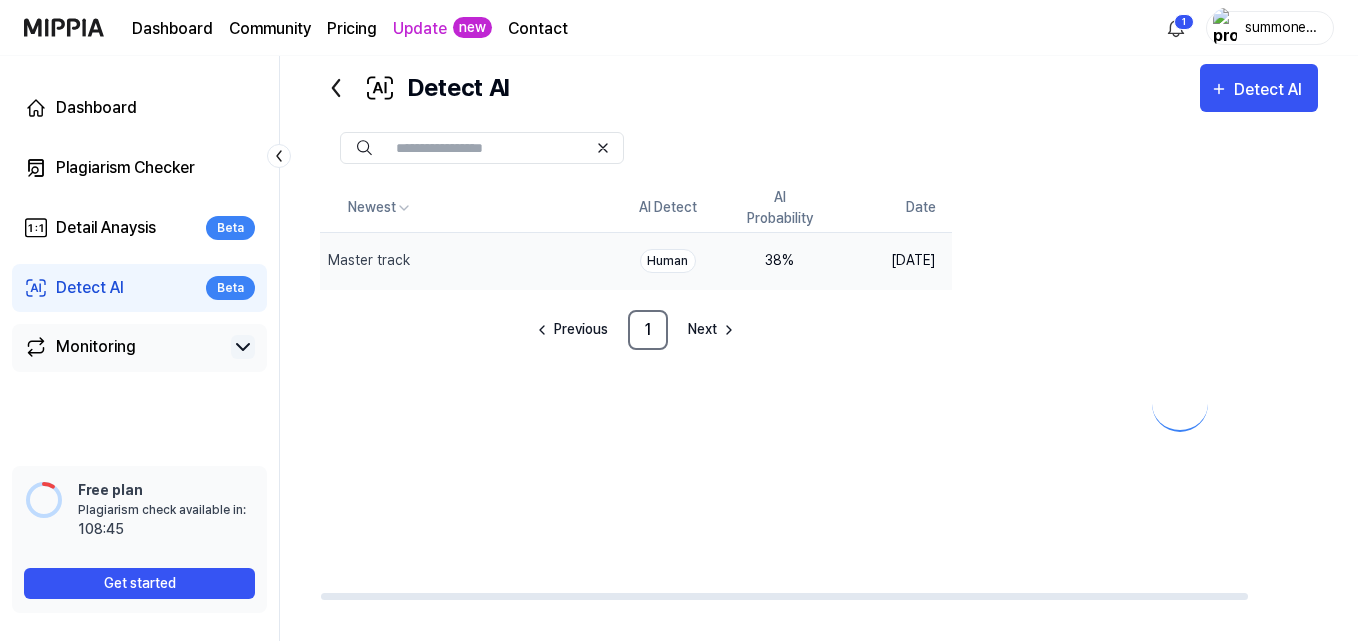 scroll, scrollTop: 199, scrollLeft: 0, axis: vertical 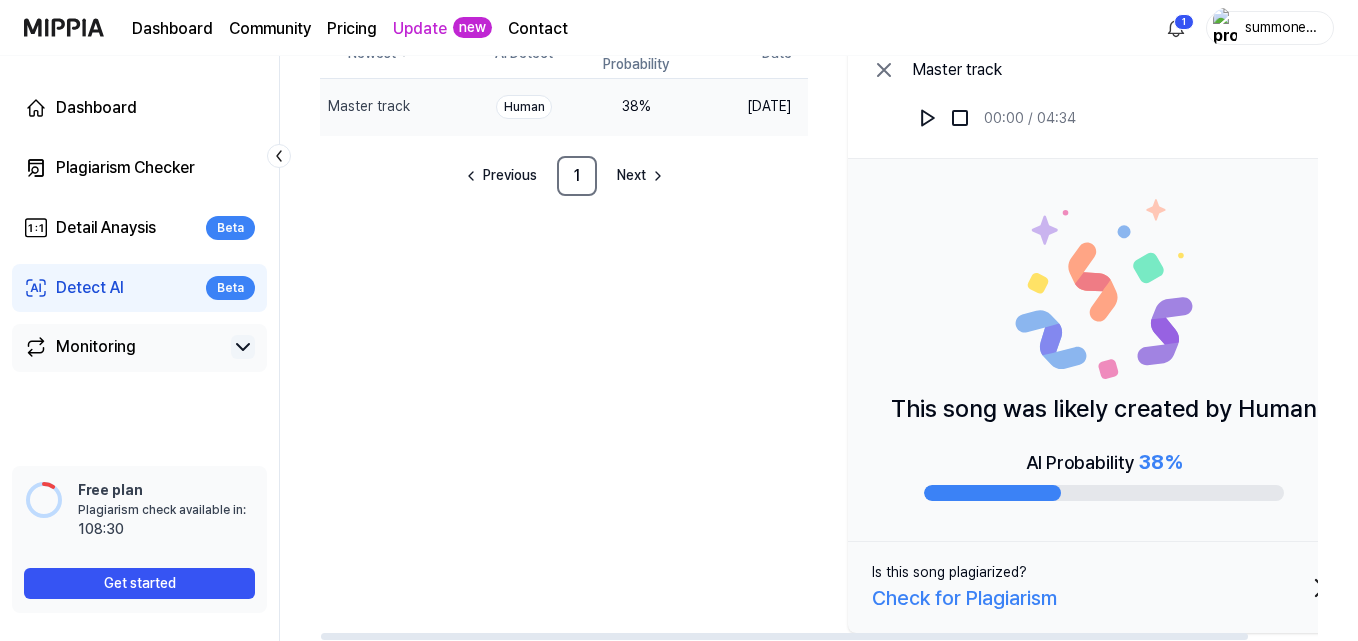 click on "Check for Plagiarism" at bounding box center (964, 598) 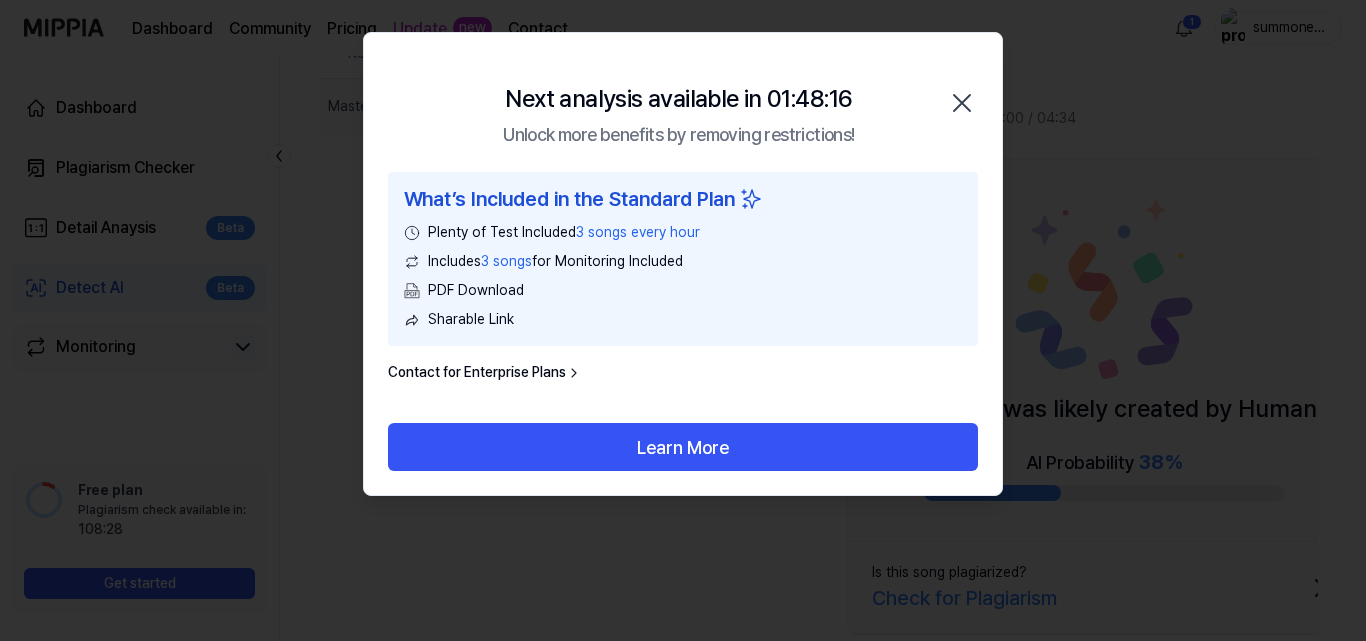 click 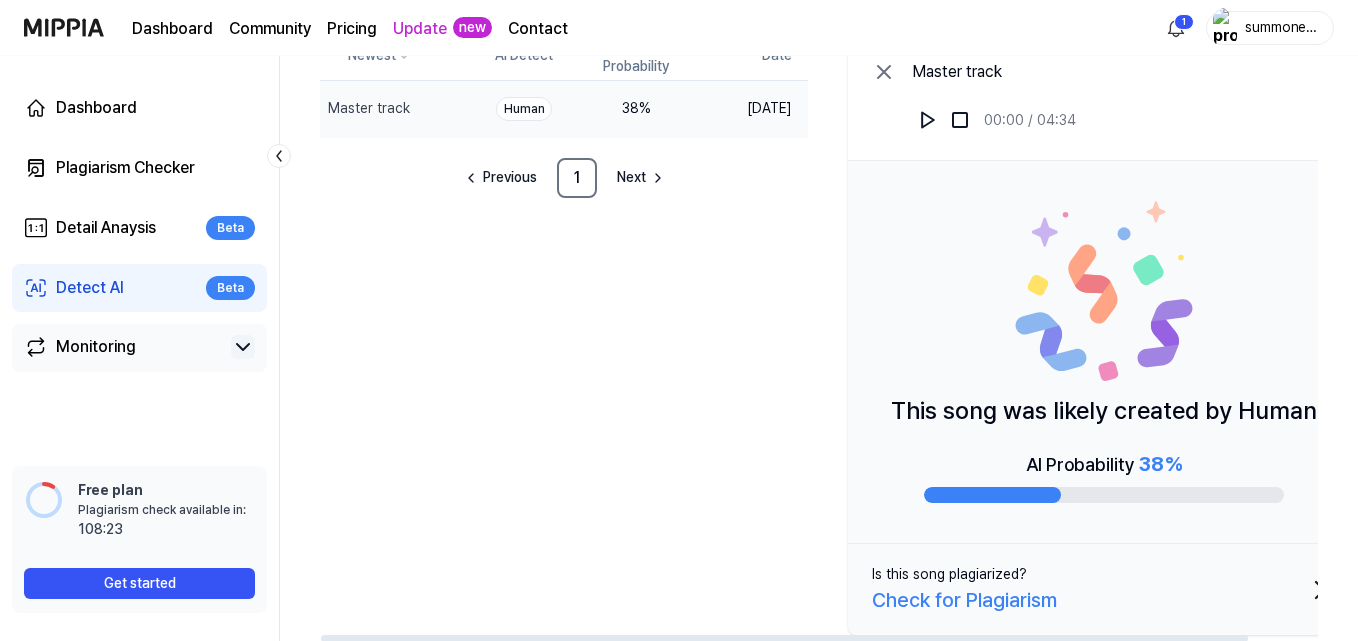 scroll, scrollTop: 199, scrollLeft: 0, axis: vertical 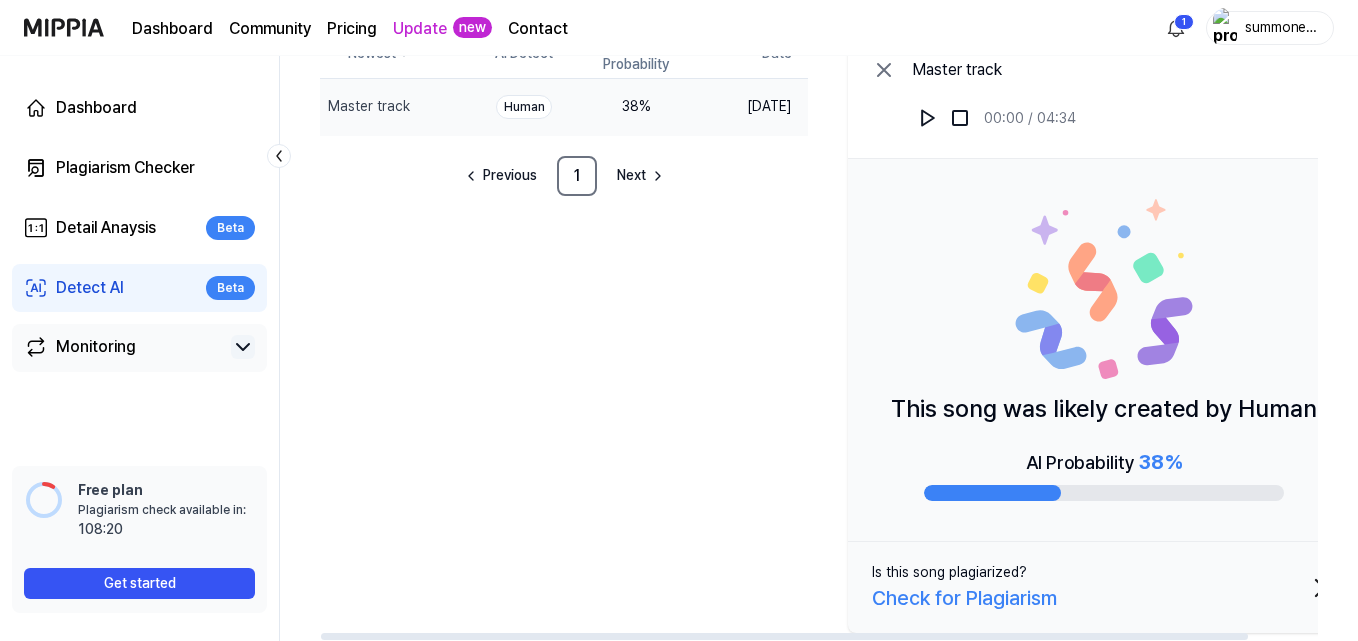 click 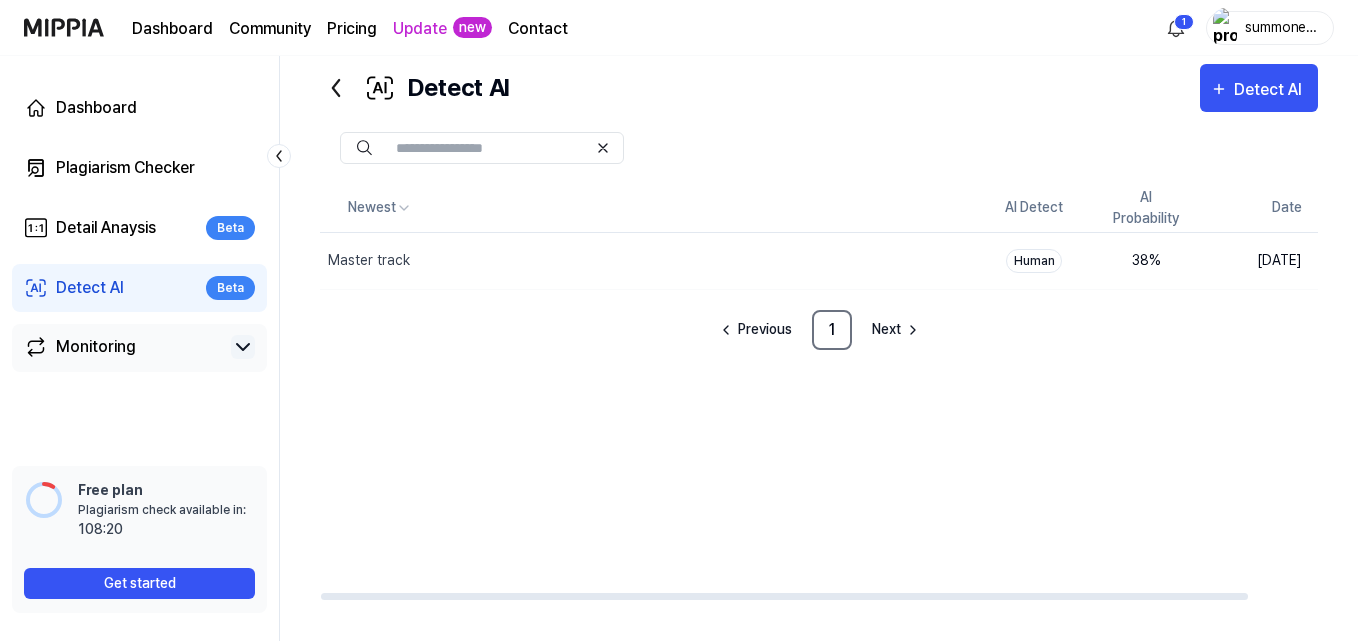 scroll, scrollTop: 45, scrollLeft: 0, axis: vertical 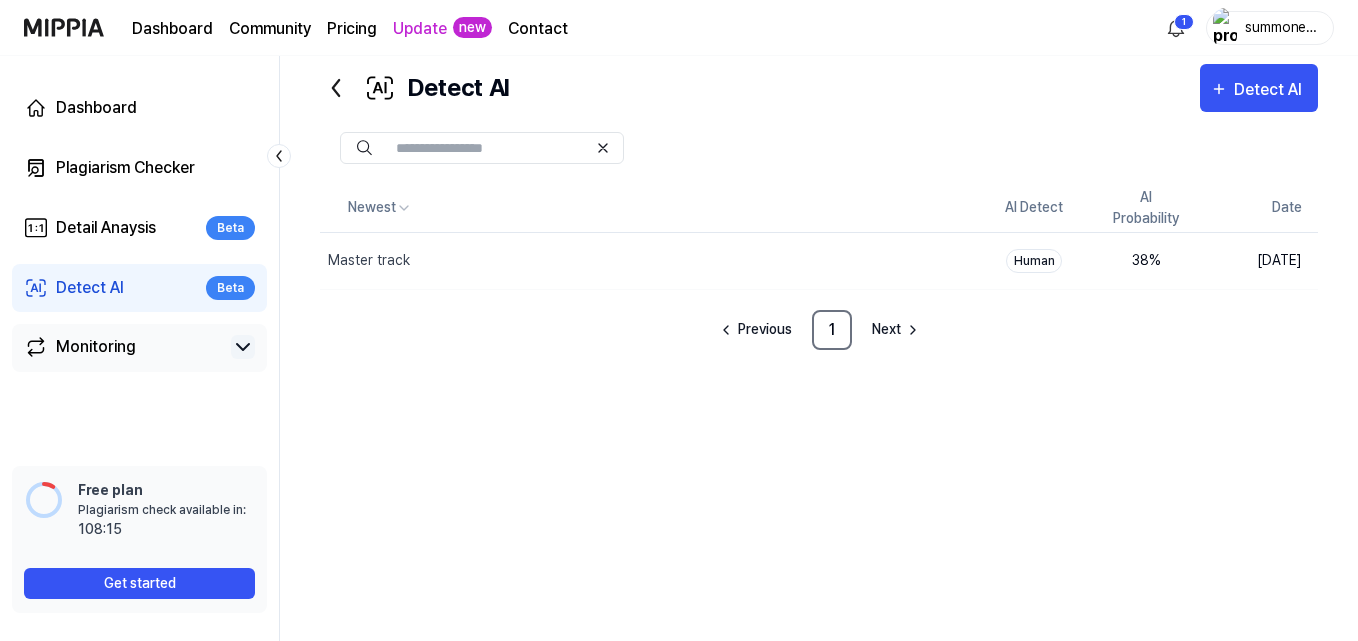 drag, startPoint x: 0, startPoint y: 3, endPoint x: 712, endPoint y: 85, distance: 716.70636 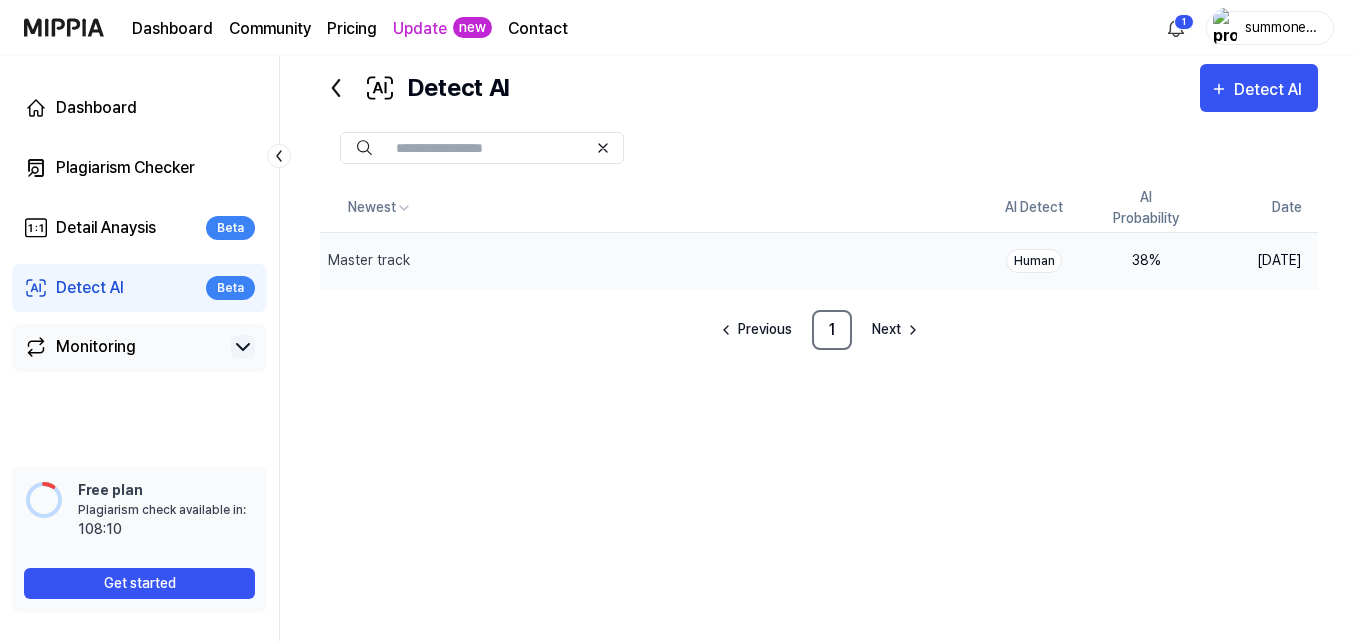 click on "Human" at bounding box center [1034, 261] 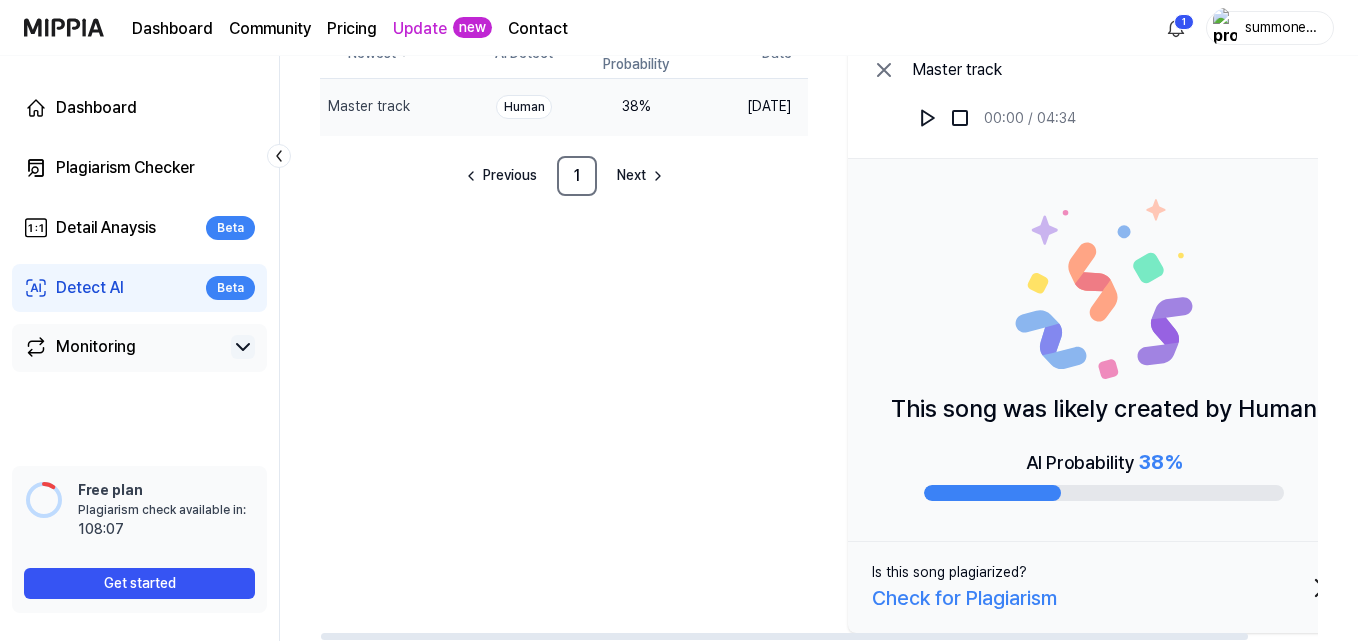 click on "Check for Plagiarism" at bounding box center [964, 598] 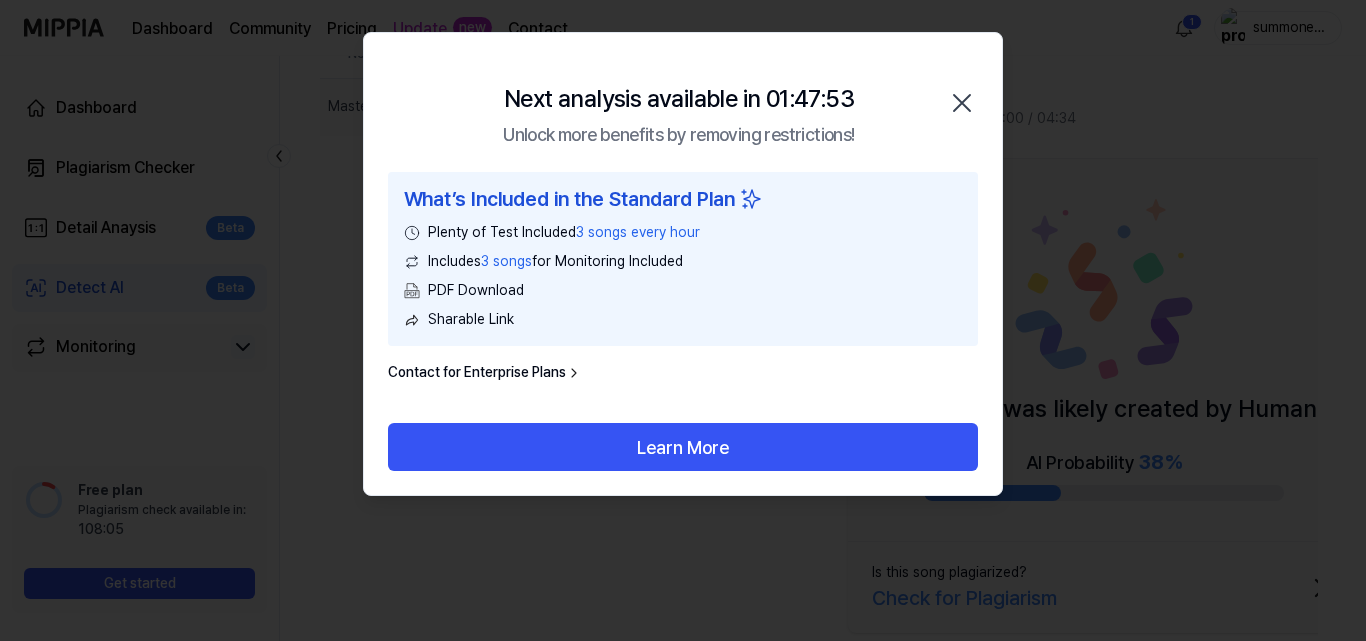 click 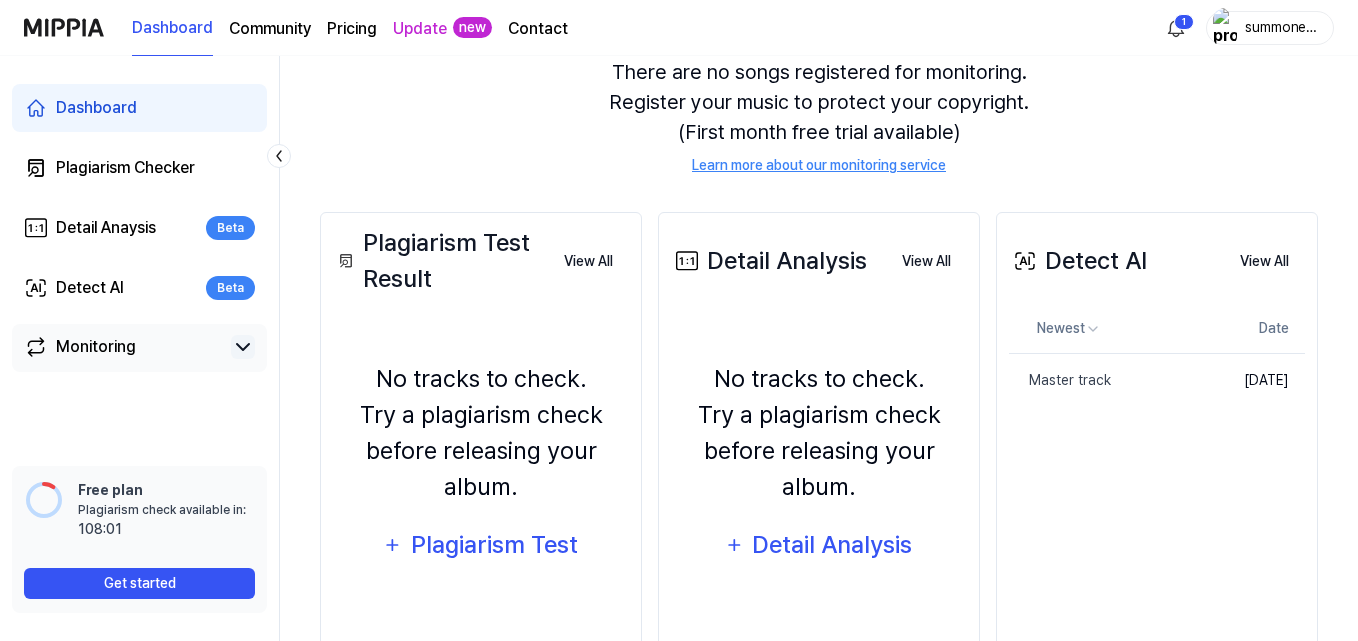 scroll, scrollTop: 249, scrollLeft: 0, axis: vertical 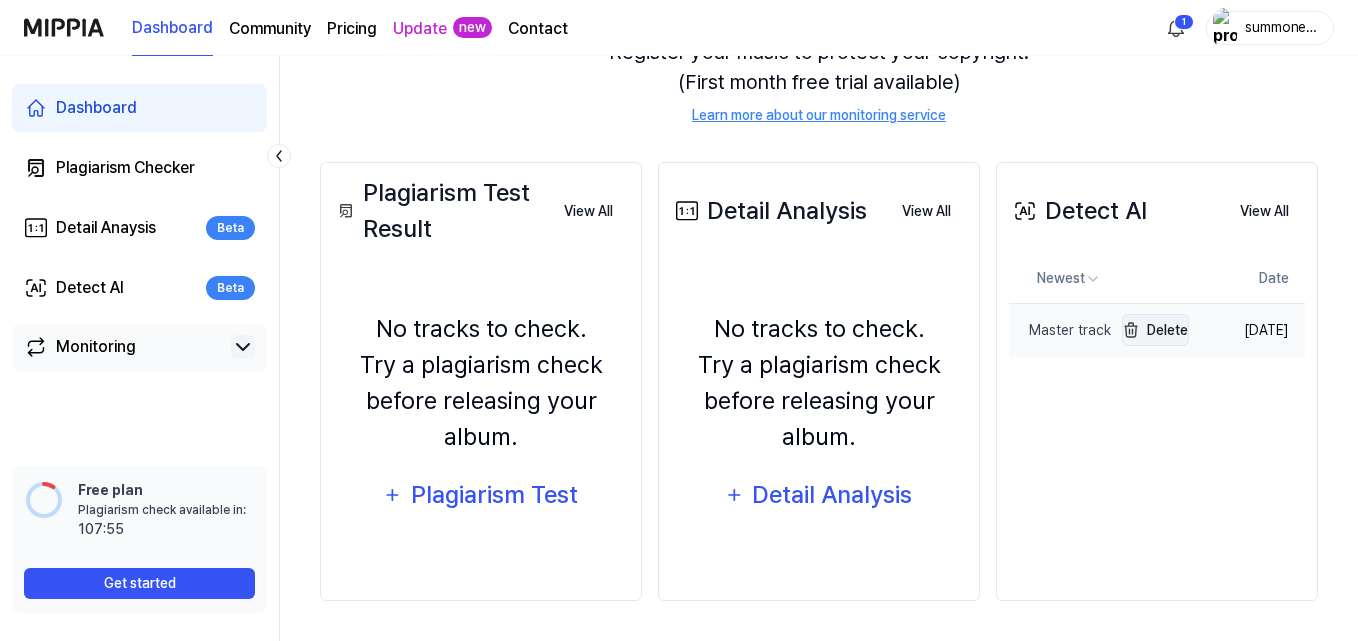 click on "Delete" at bounding box center [1155, 330] 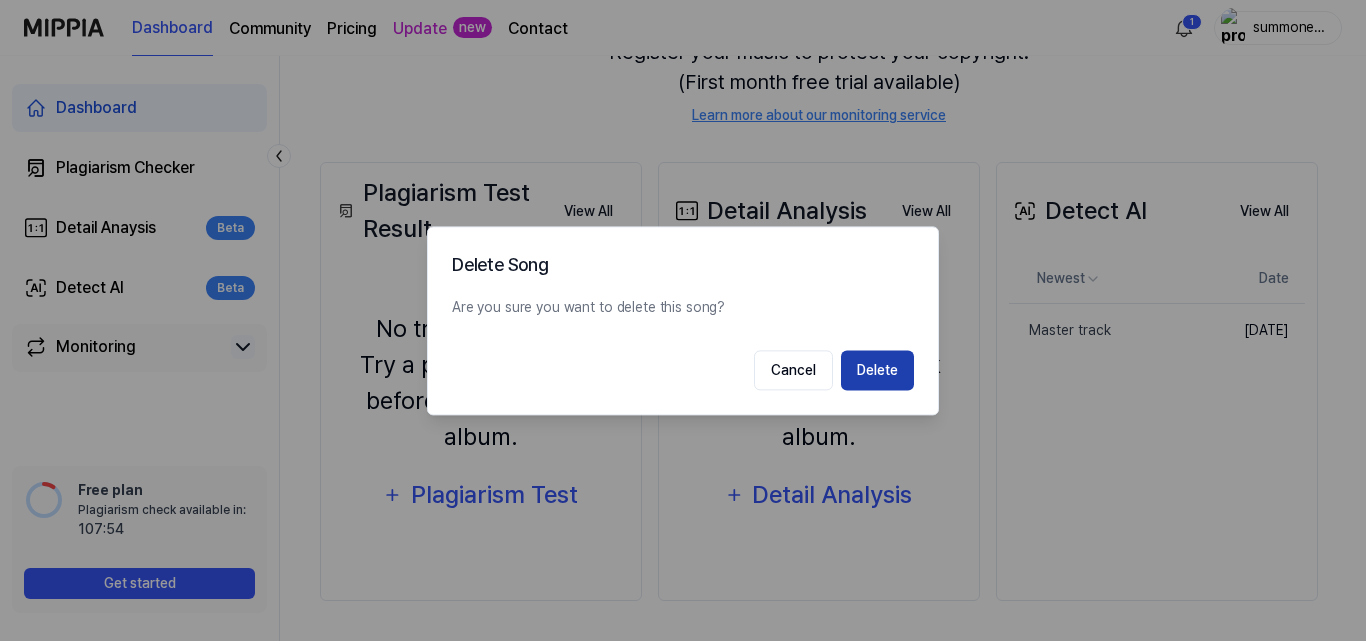 drag, startPoint x: 884, startPoint y: 371, endPoint x: 1002, endPoint y: 355, distance: 119.0798 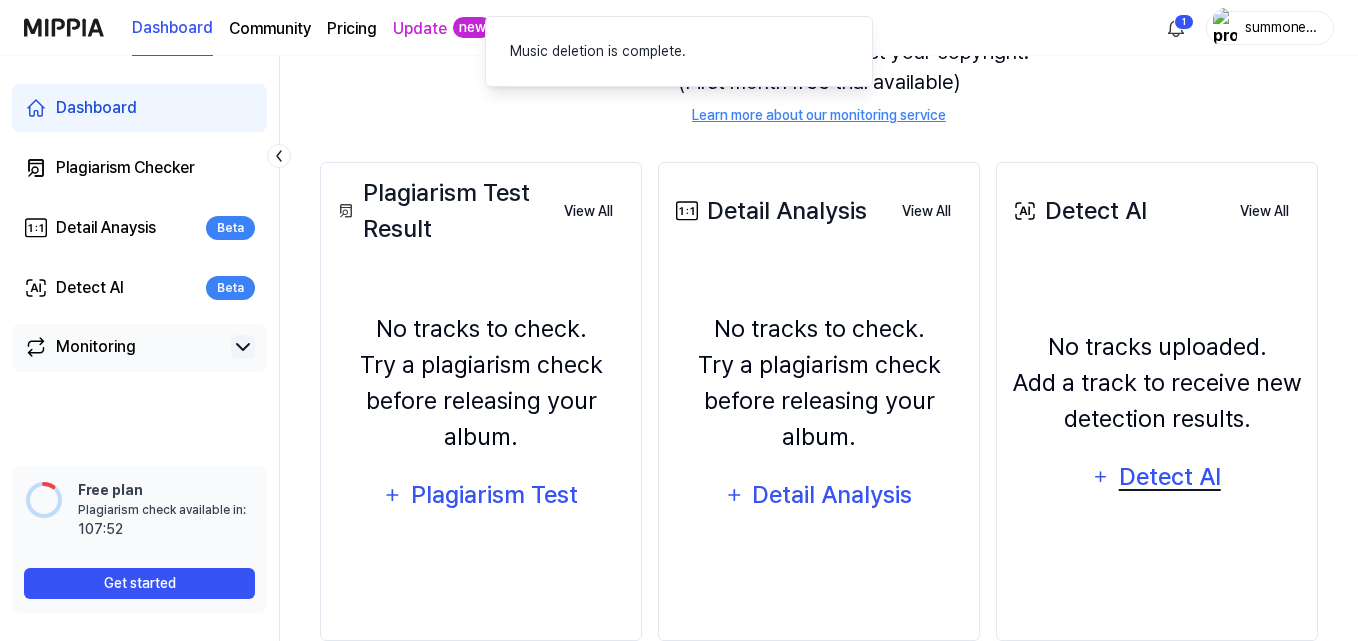 click on "Detect AI" at bounding box center (1169, 477) 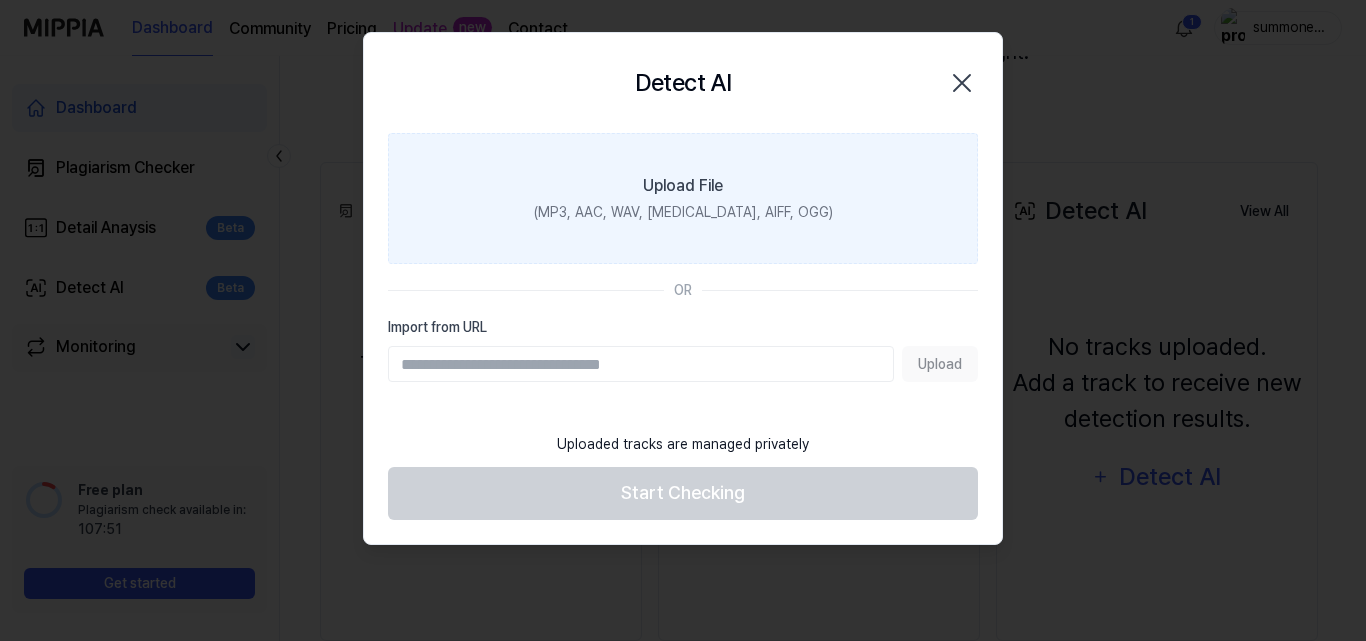 click on "(MP3, AAC, WAV, FLAC, AIFF, OGG)" at bounding box center [683, 212] 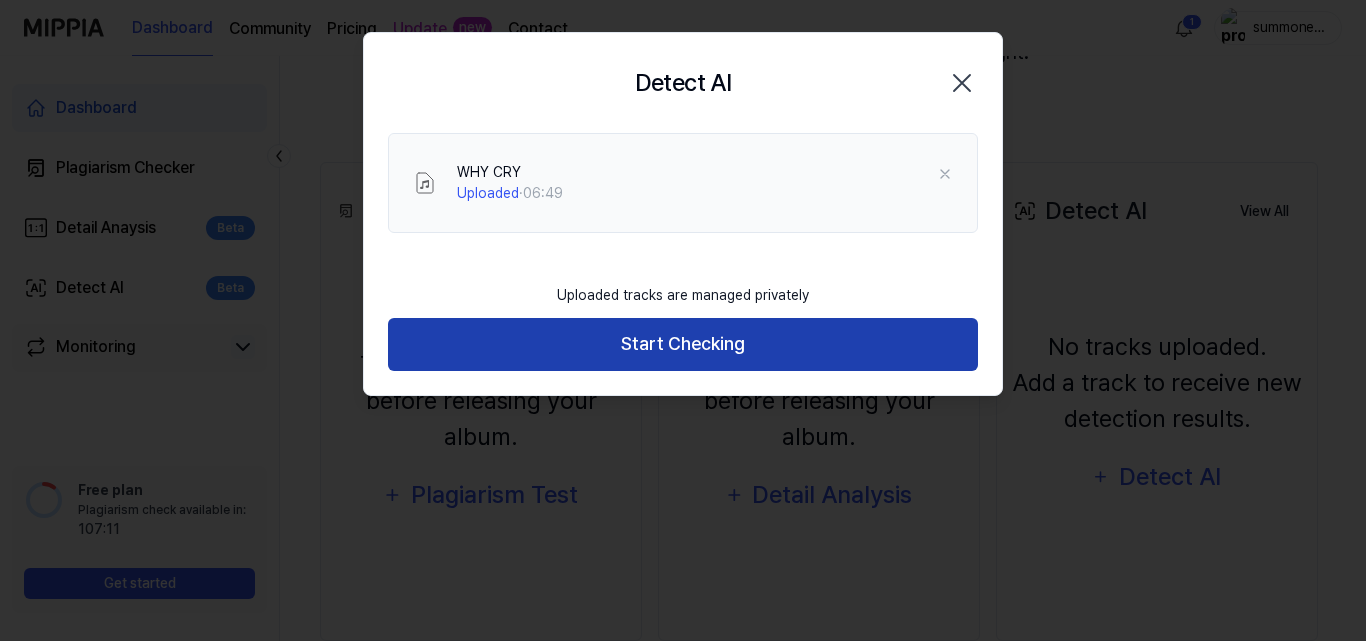 click on "Start Checking" at bounding box center (683, 344) 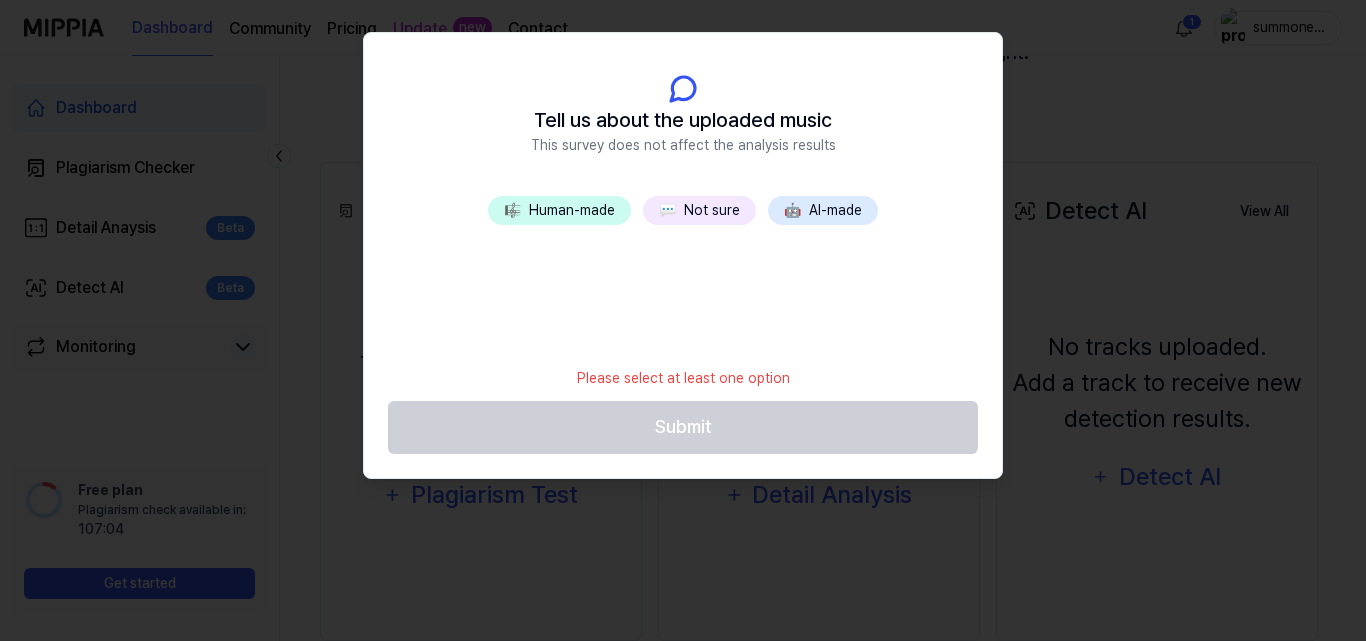 click on "🎼 Human-made" at bounding box center (559, 210) 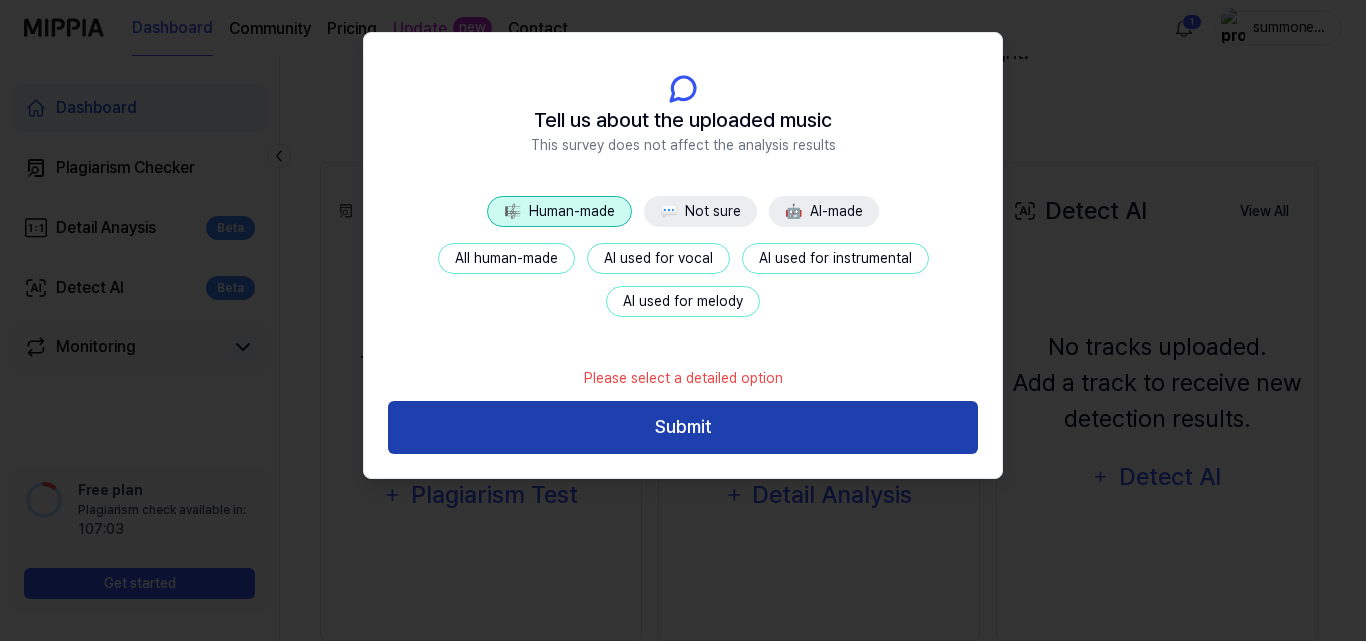click on "Submit" at bounding box center (683, 427) 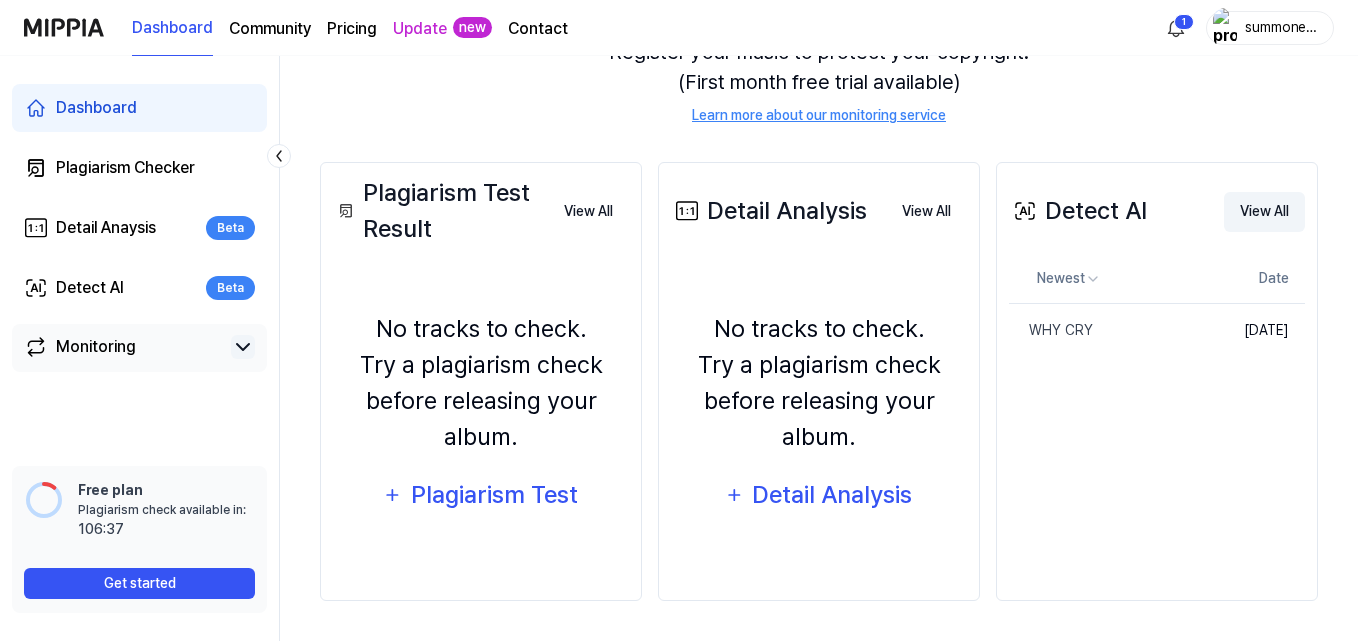 click on "View All" at bounding box center (1264, 212) 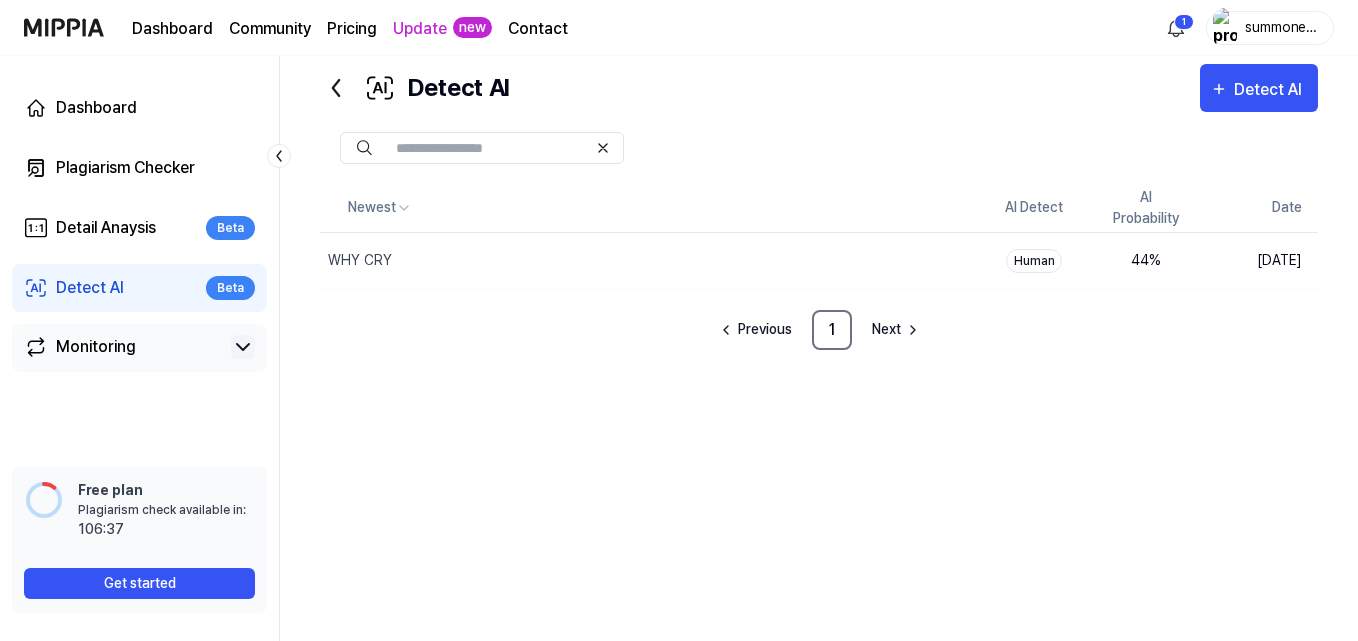 scroll, scrollTop: 45, scrollLeft: 0, axis: vertical 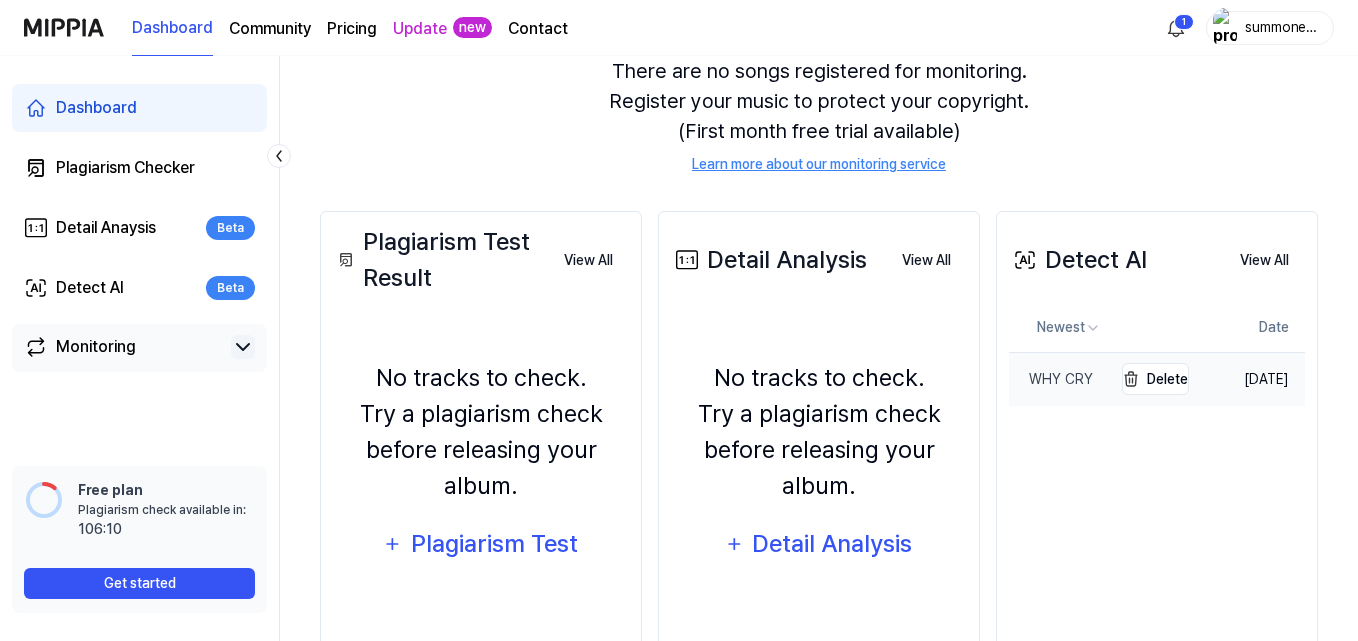click on "WHY CRY" at bounding box center (1051, 379) 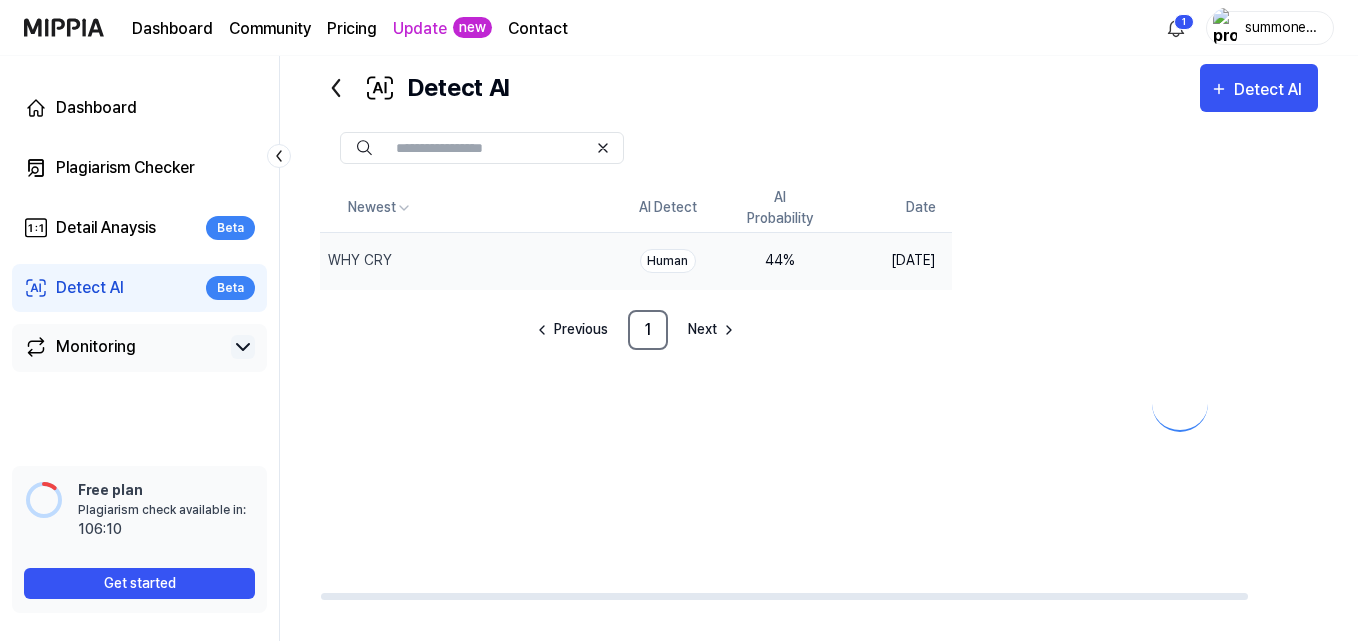 scroll, scrollTop: 199, scrollLeft: 0, axis: vertical 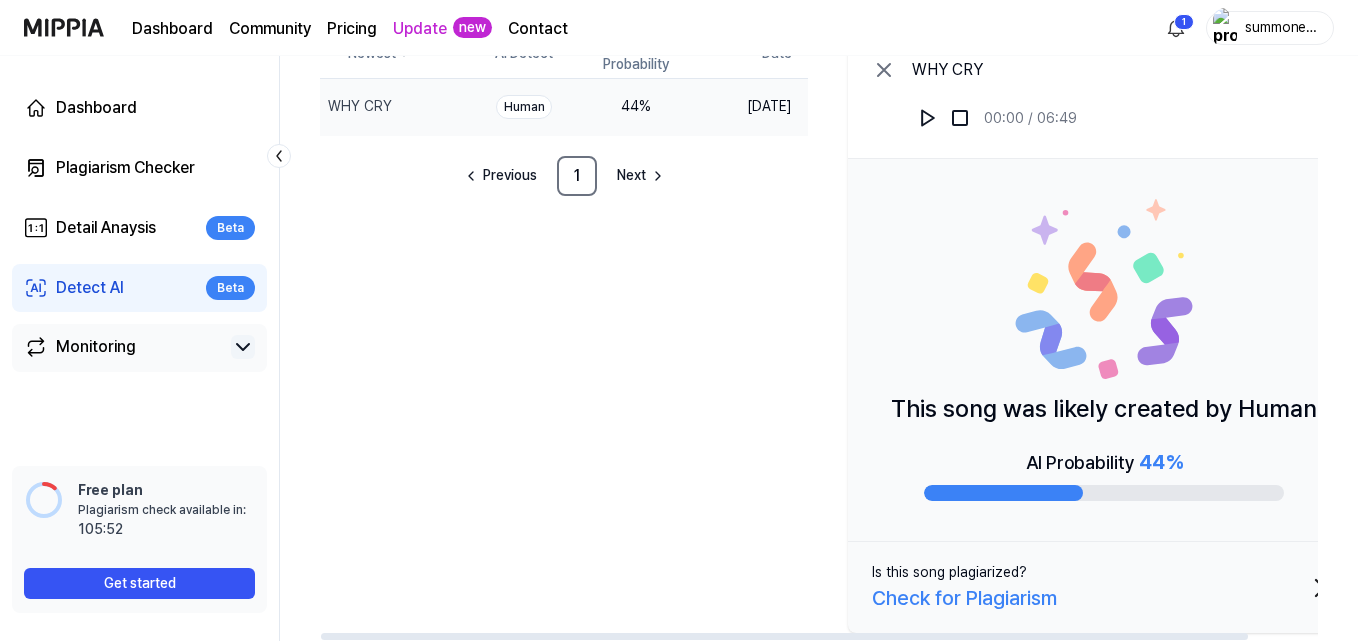 click on "Check for Plagiarism" at bounding box center (964, 598) 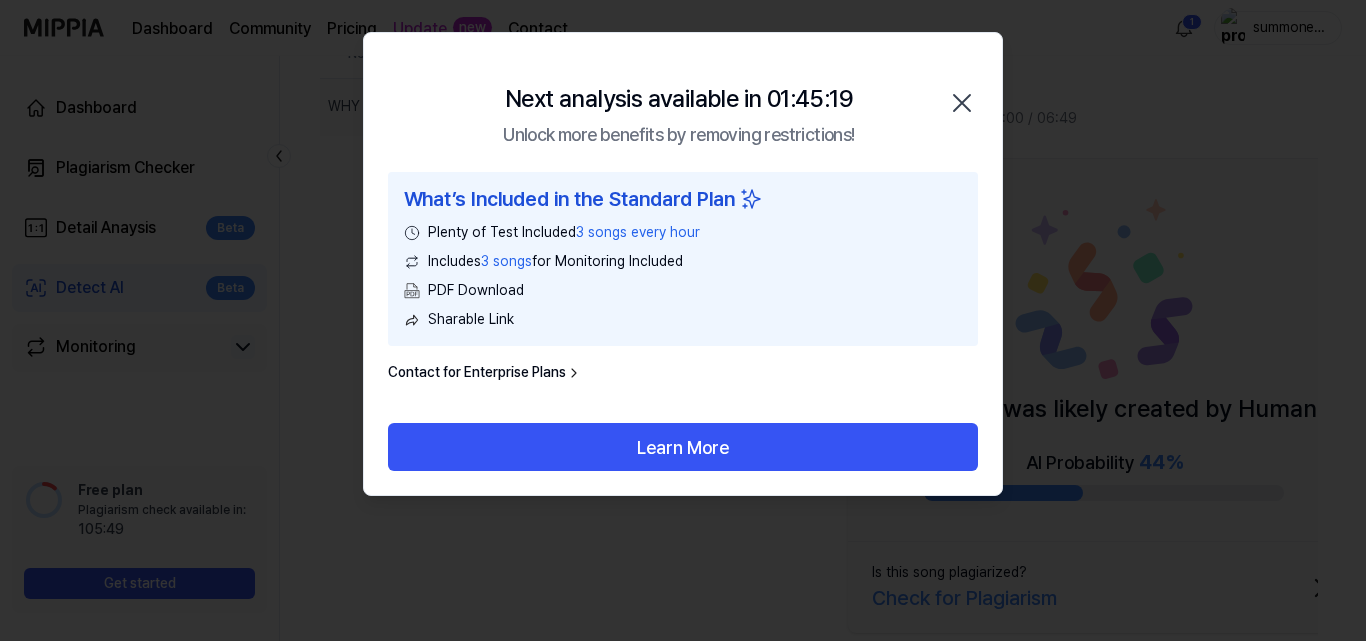 click 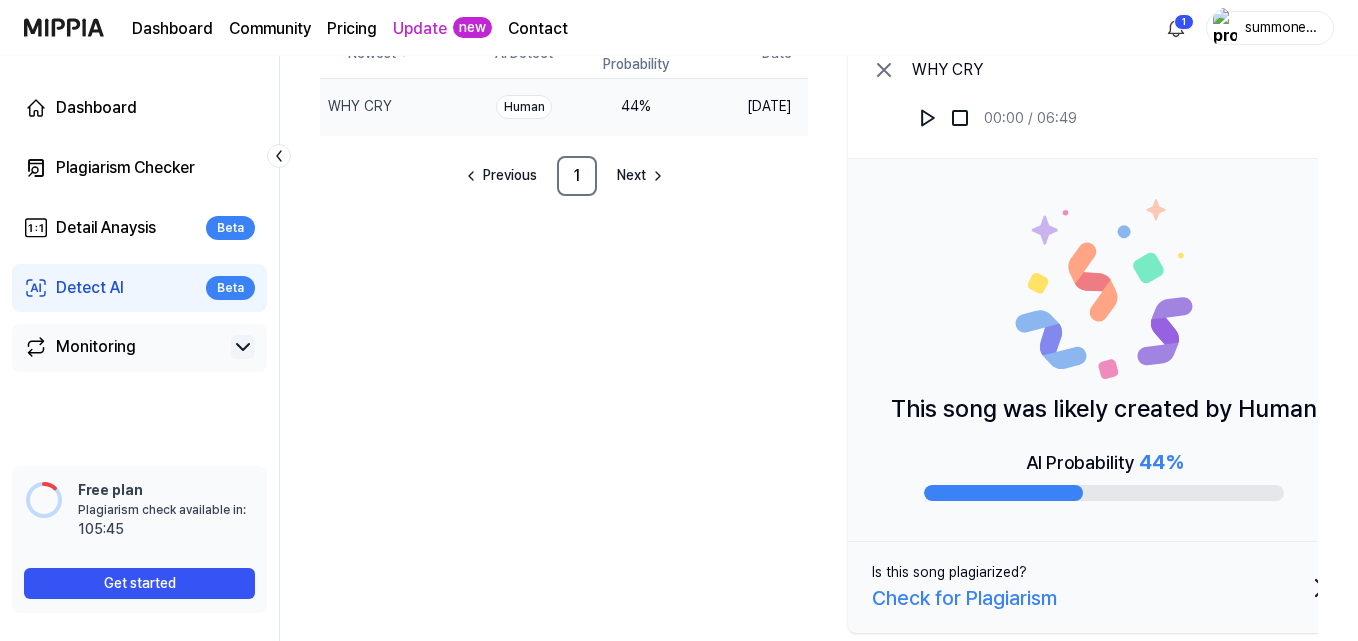 scroll, scrollTop: 200, scrollLeft: 0, axis: vertical 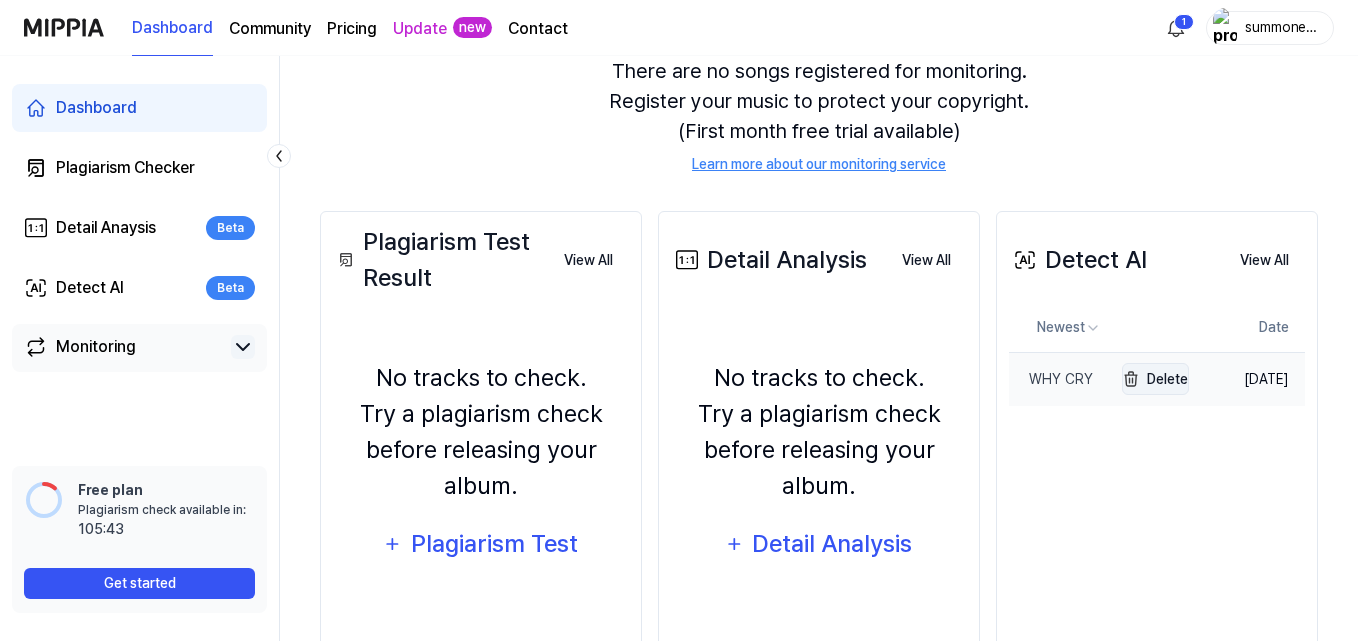 click on "Delete" at bounding box center (1155, 379) 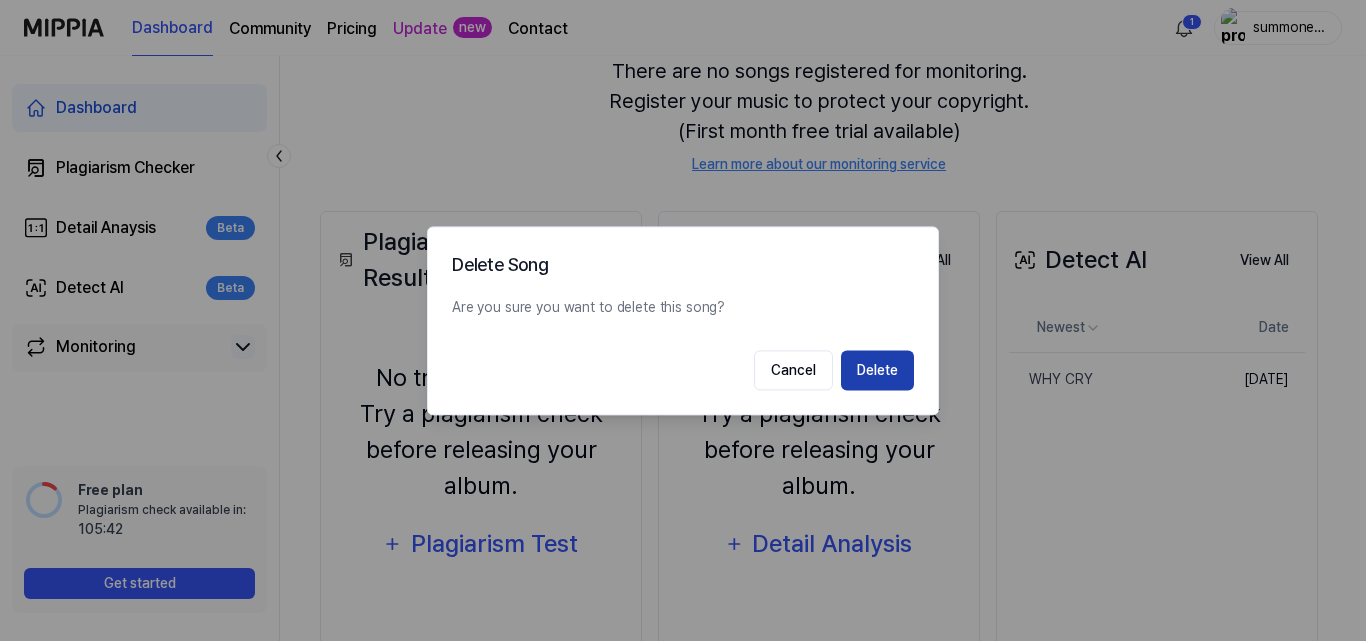 click on "Delete" at bounding box center [877, 370] 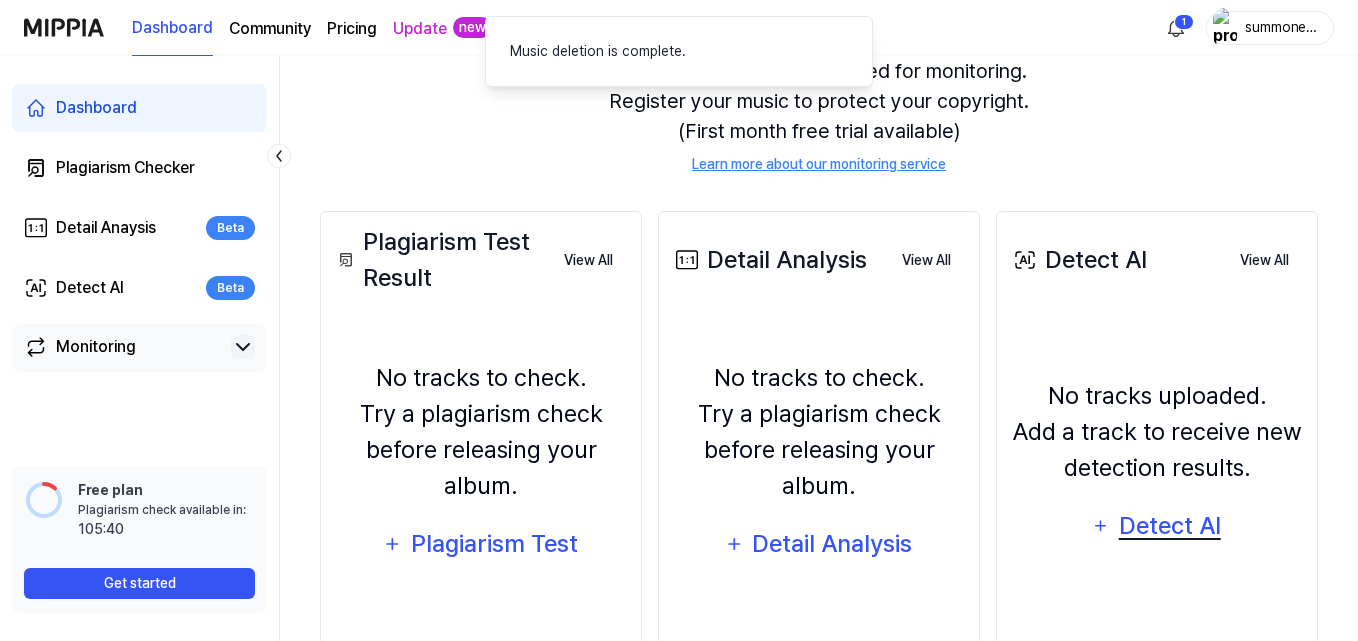 click on "Detect AI" at bounding box center [1169, 526] 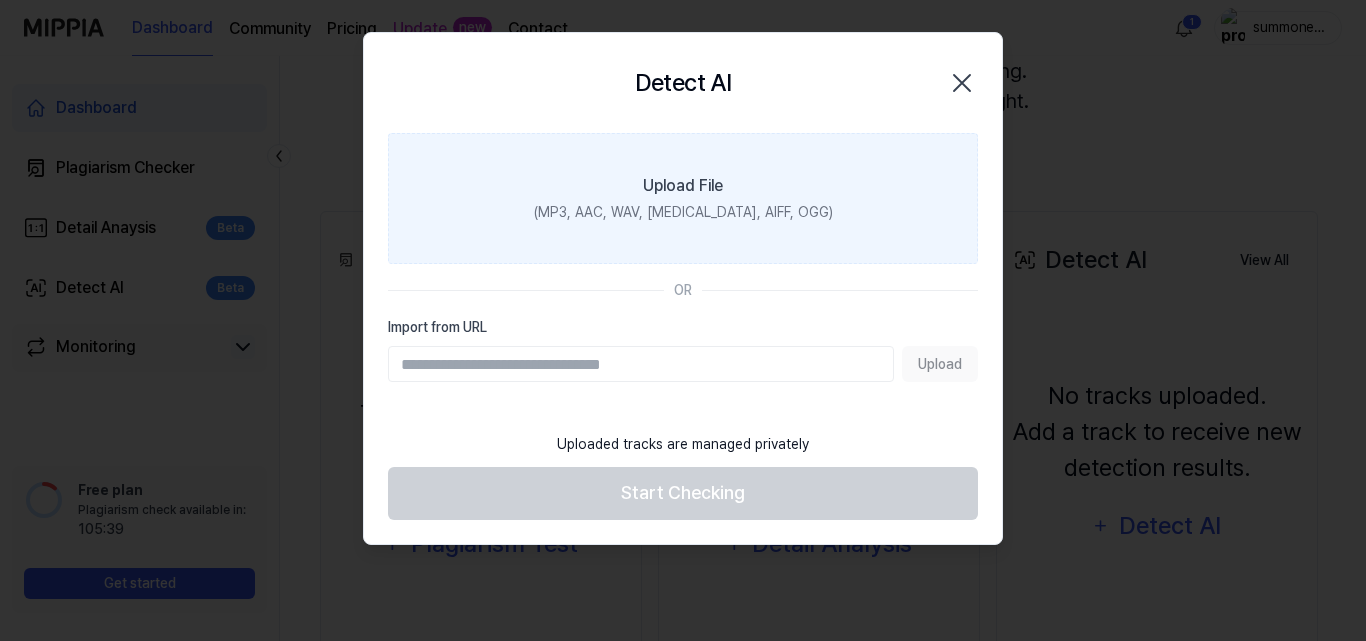 click on "Upload File" at bounding box center [683, 186] 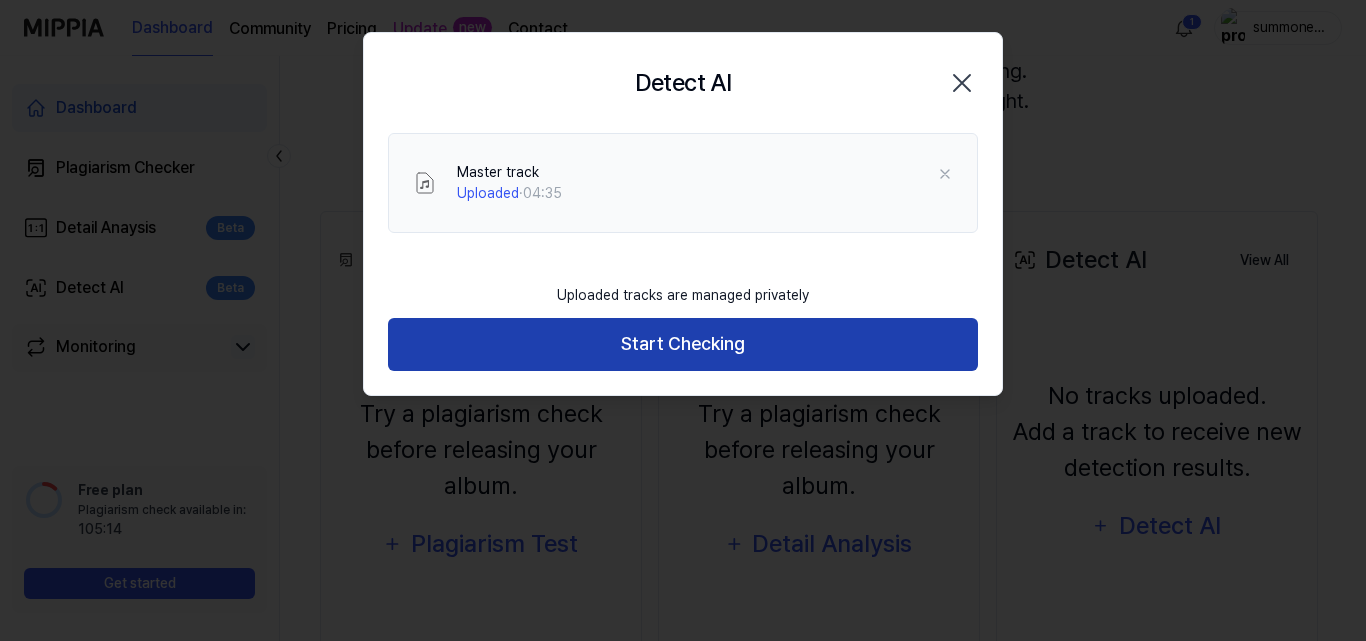 click on "Start Checking" at bounding box center (683, 344) 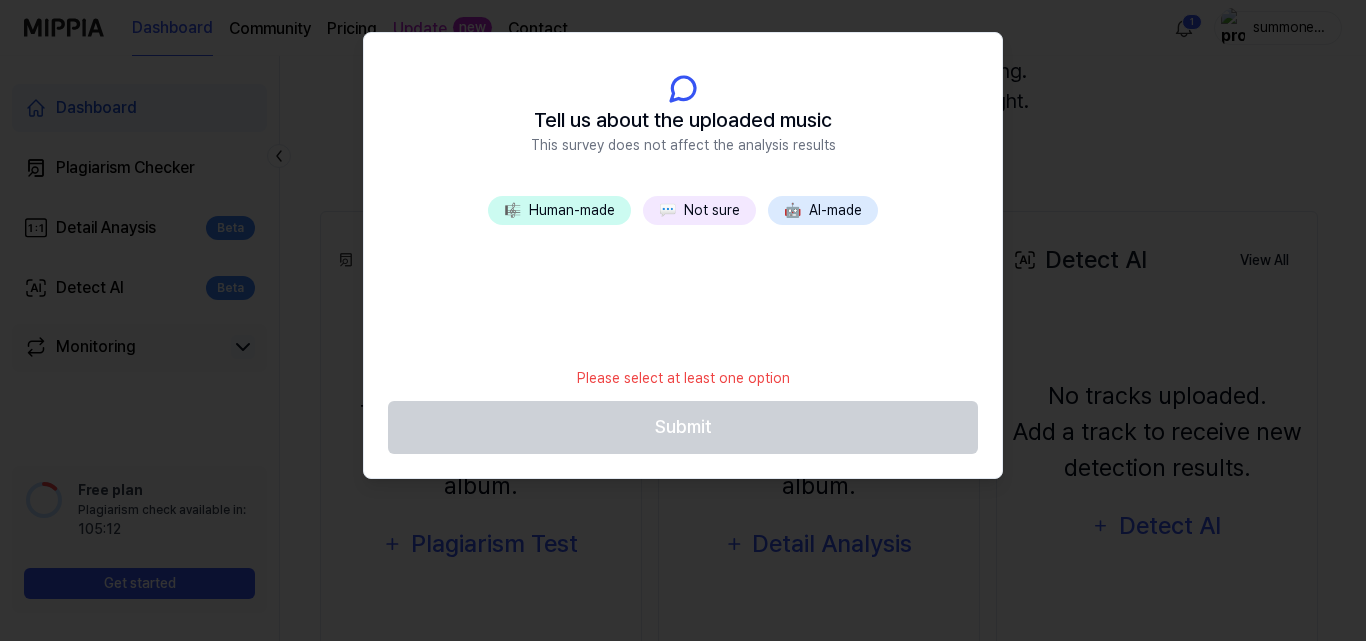 click on "🤖 AI-made" at bounding box center [823, 210] 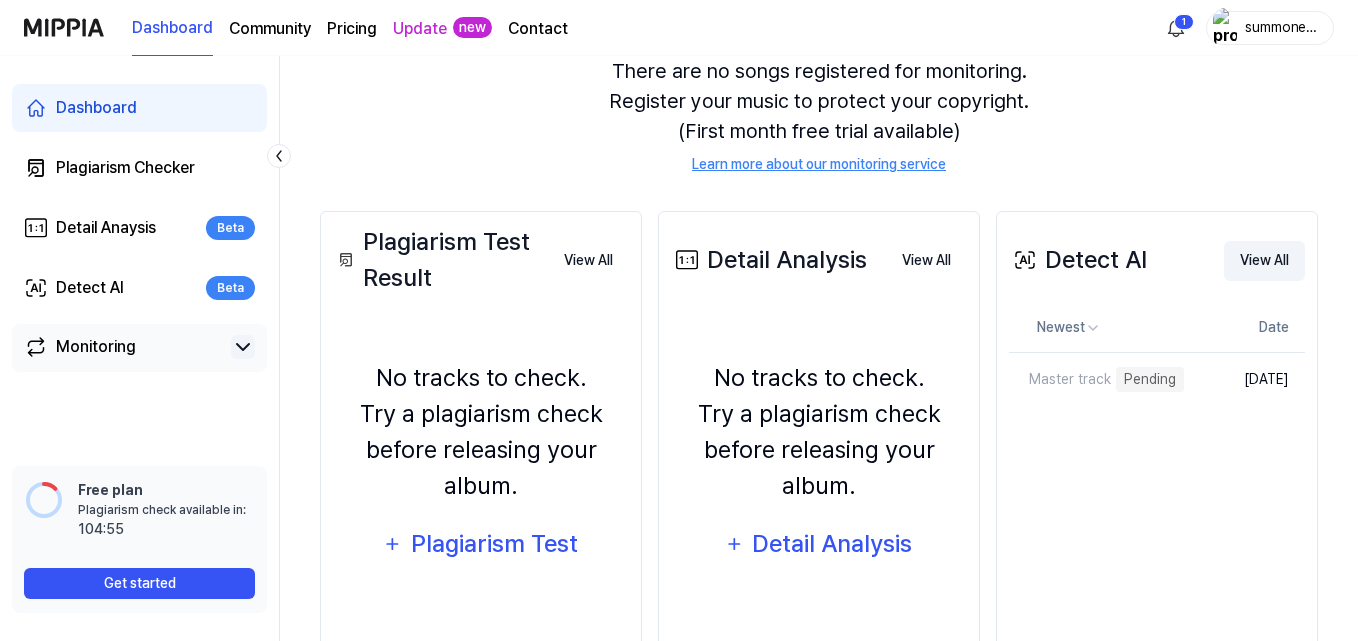 click on "View All" at bounding box center (1264, 261) 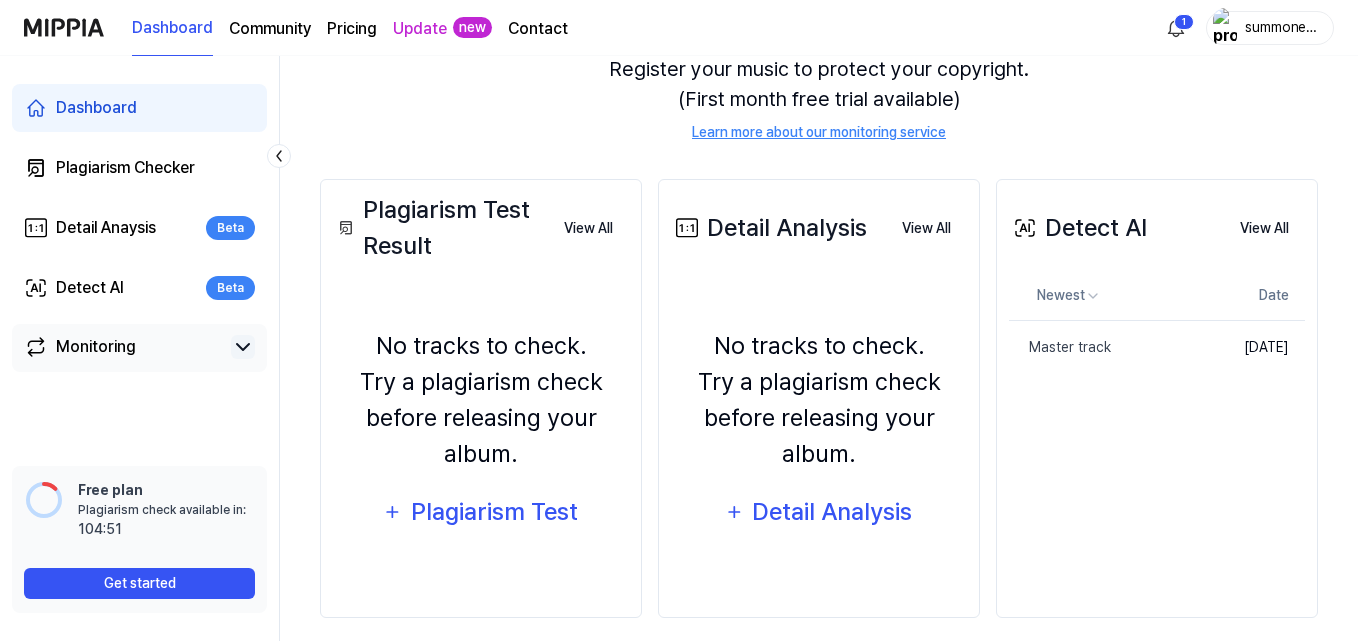 scroll, scrollTop: 249, scrollLeft: 0, axis: vertical 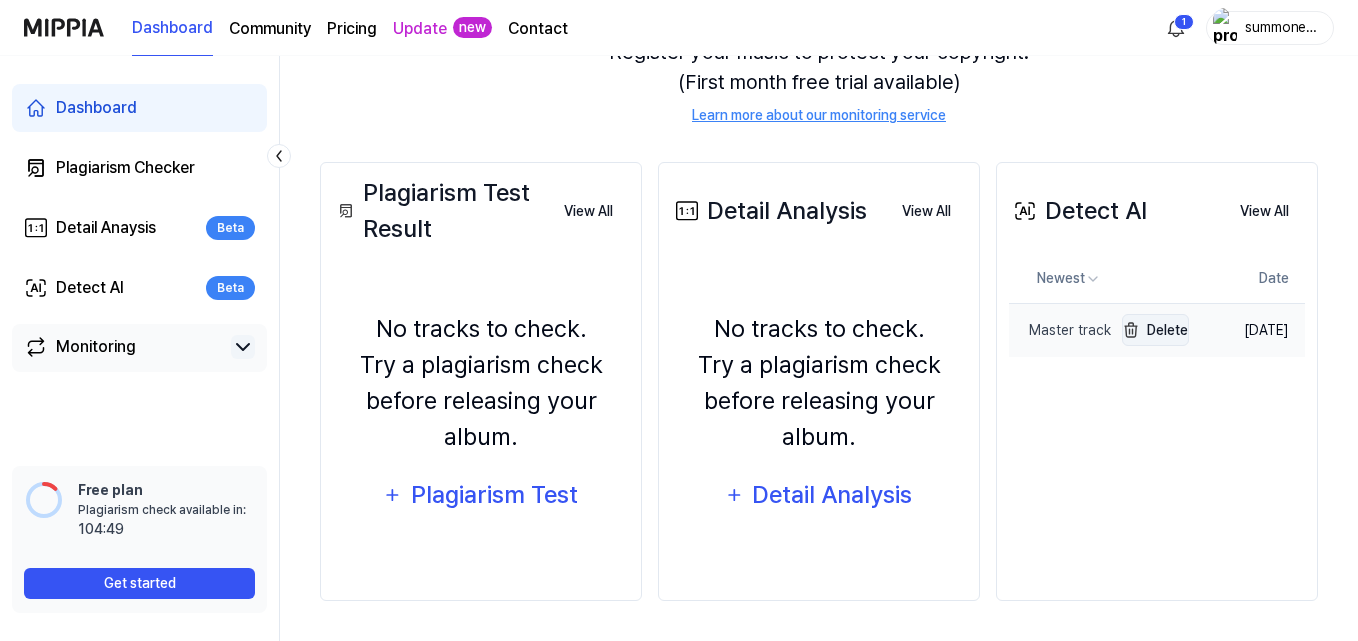 click on "Delete" at bounding box center (1155, 330) 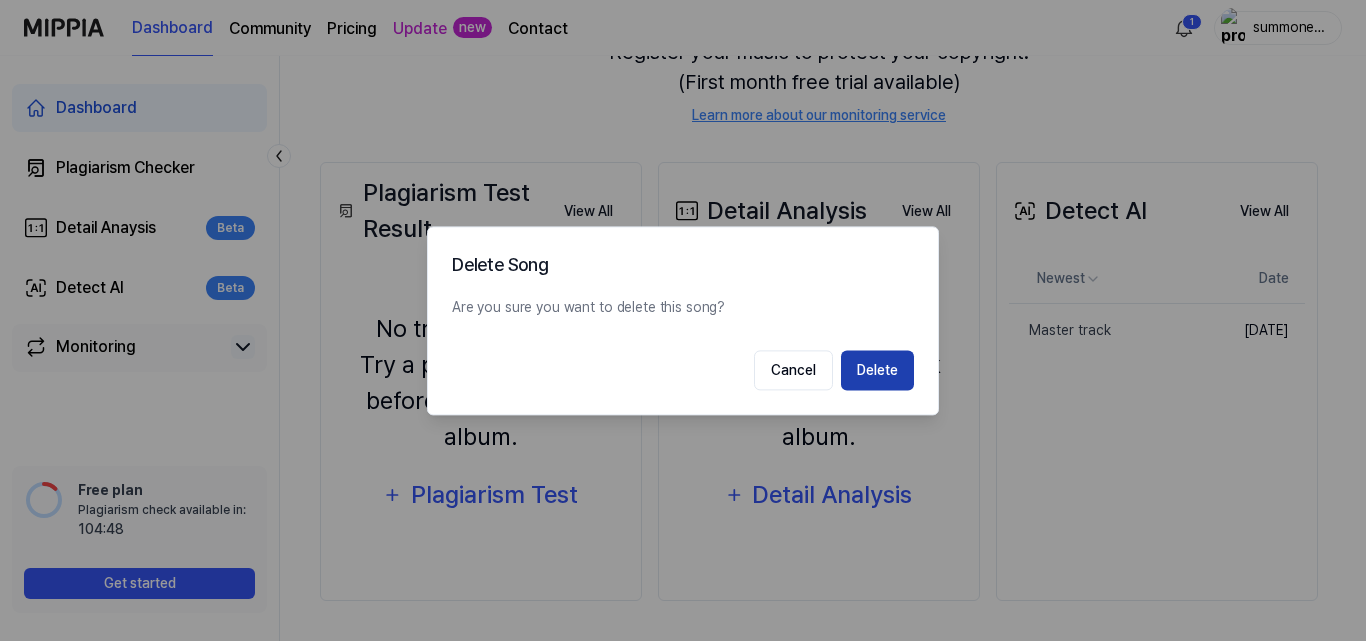 click on "Delete" at bounding box center [877, 370] 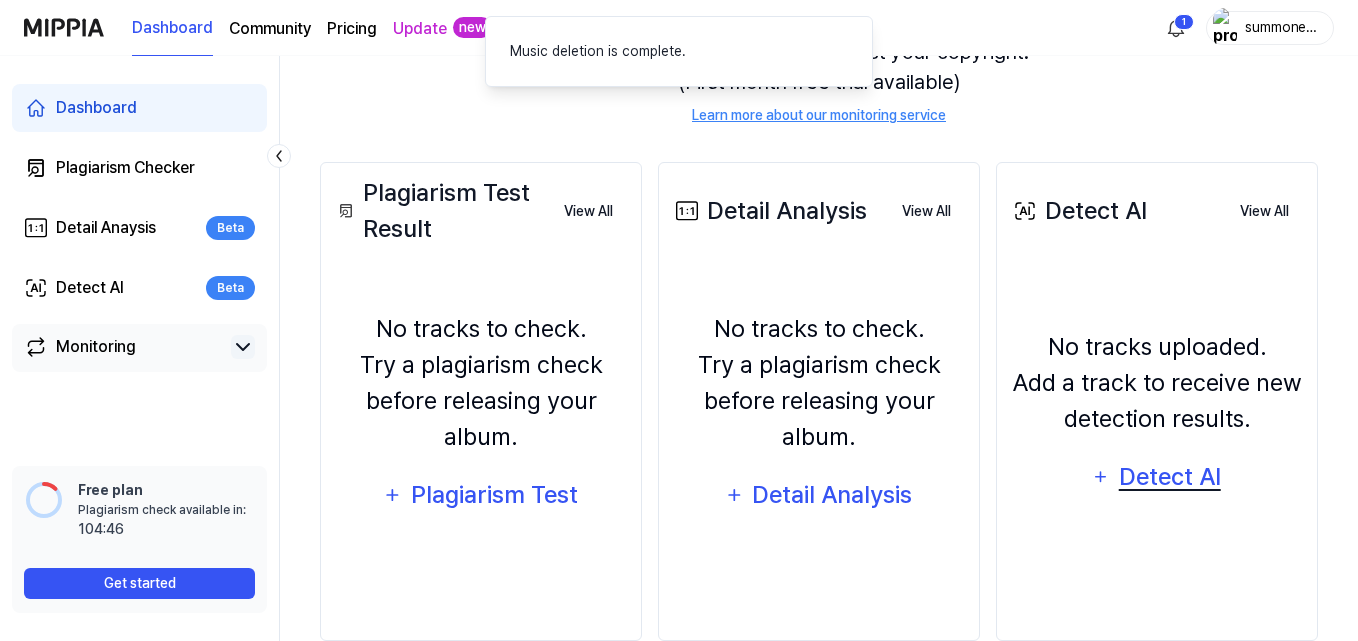 click on "Detect AI" at bounding box center [1169, 477] 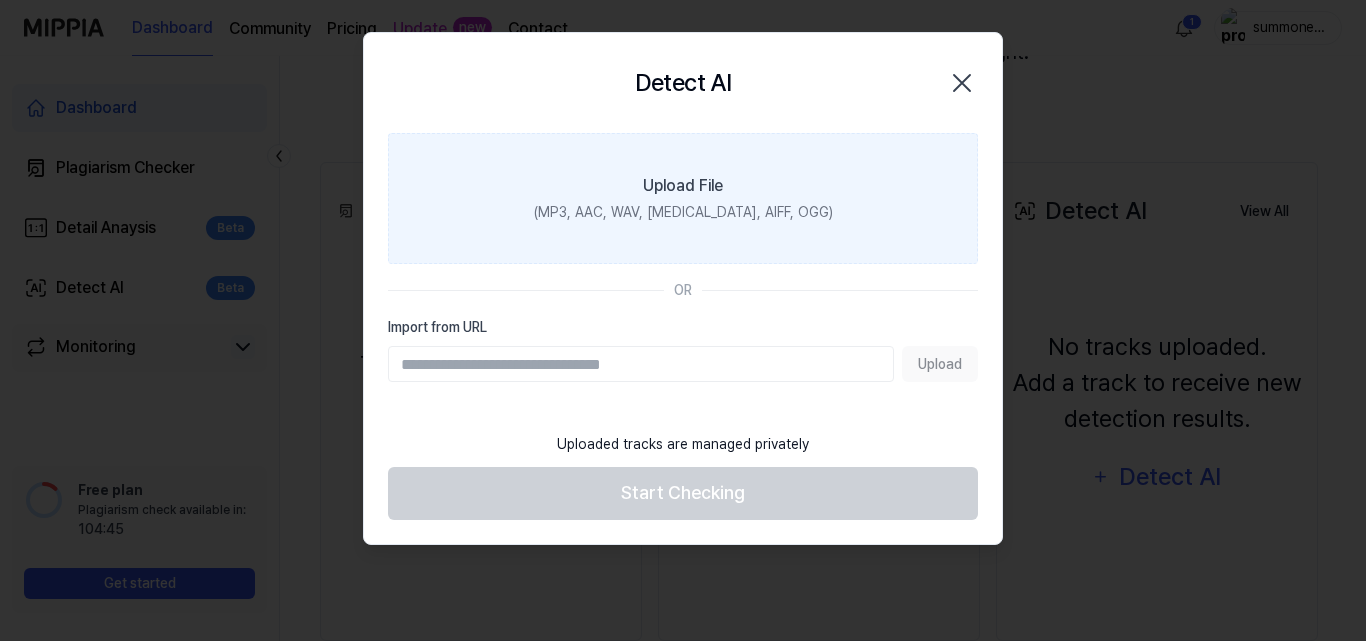 click on "(MP3, AAC, WAV, FLAC, AIFF, OGG)" at bounding box center (683, 212) 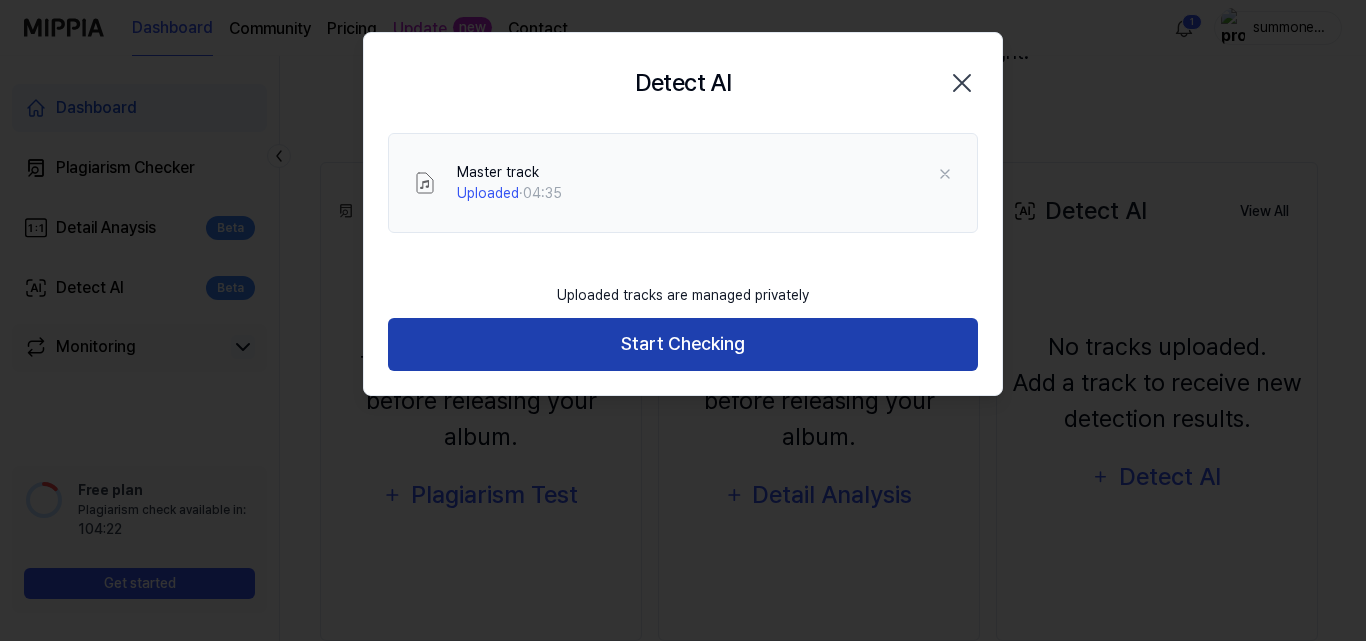 drag, startPoint x: 667, startPoint y: 343, endPoint x: 685, endPoint y: 351, distance: 19.697716 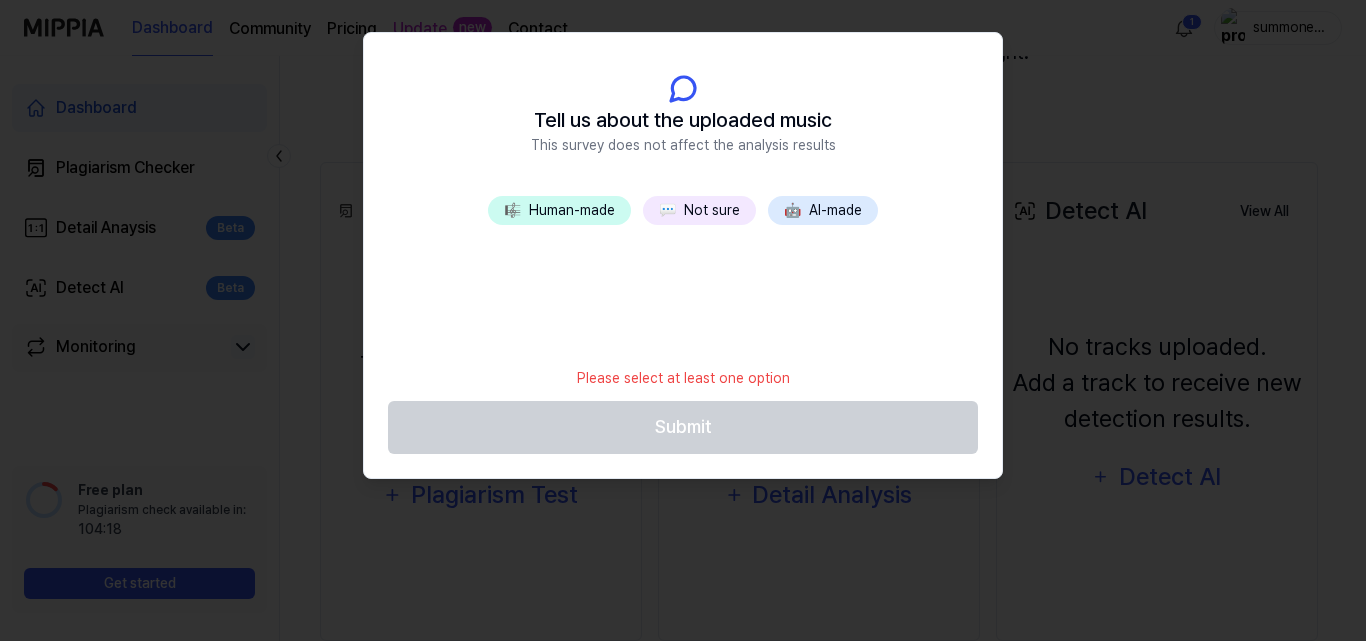 click on "🤖 AI-made" at bounding box center (823, 210) 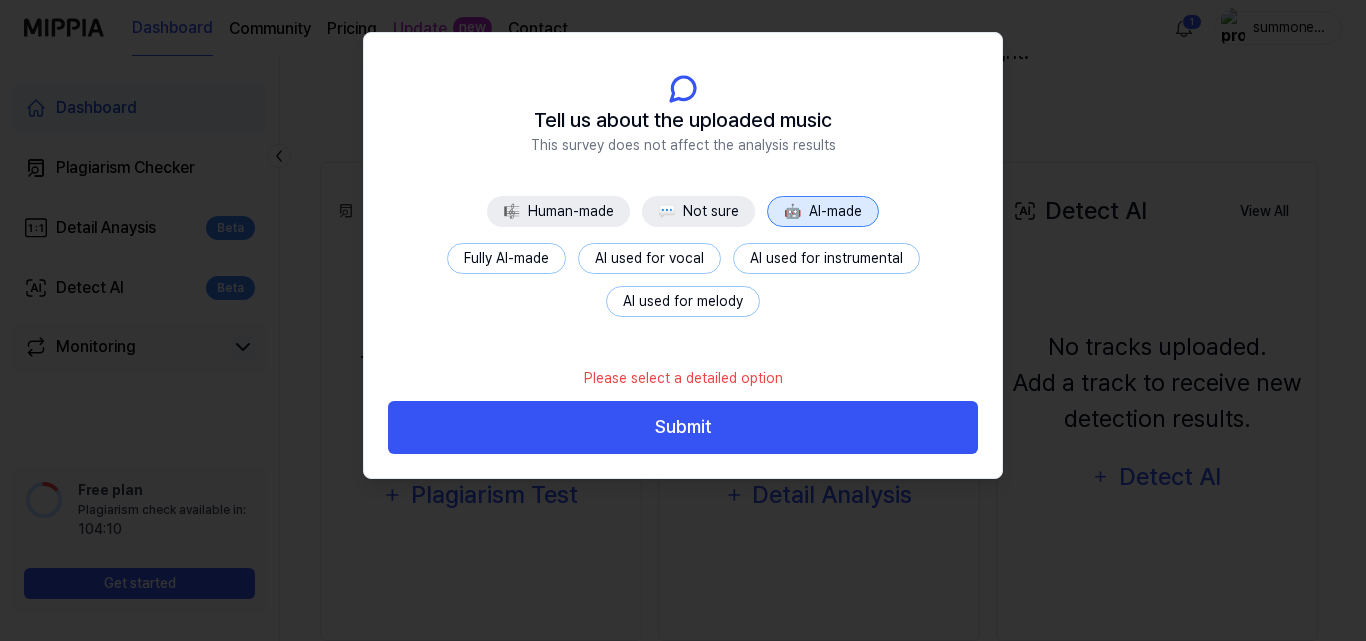 click on "AI used for melody" at bounding box center (683, 301) 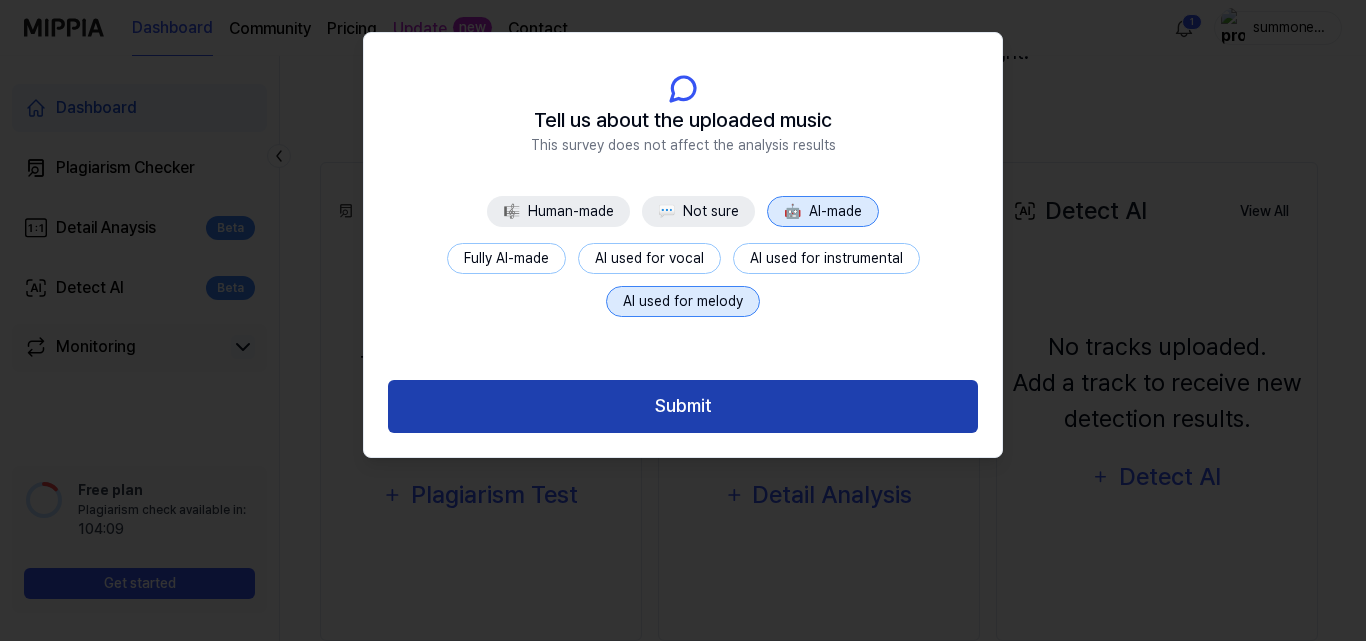 click on "Submit" at bounding box center (683, 406) 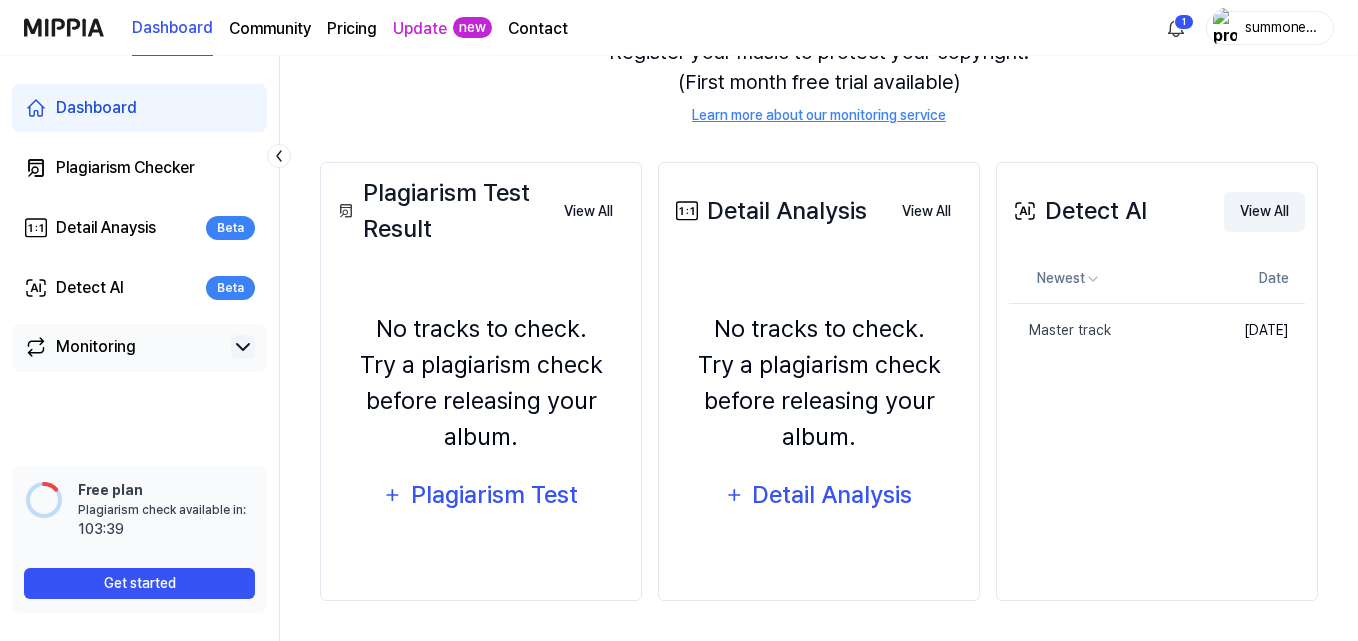 click on "View All" at bounding box center [1264, 212] 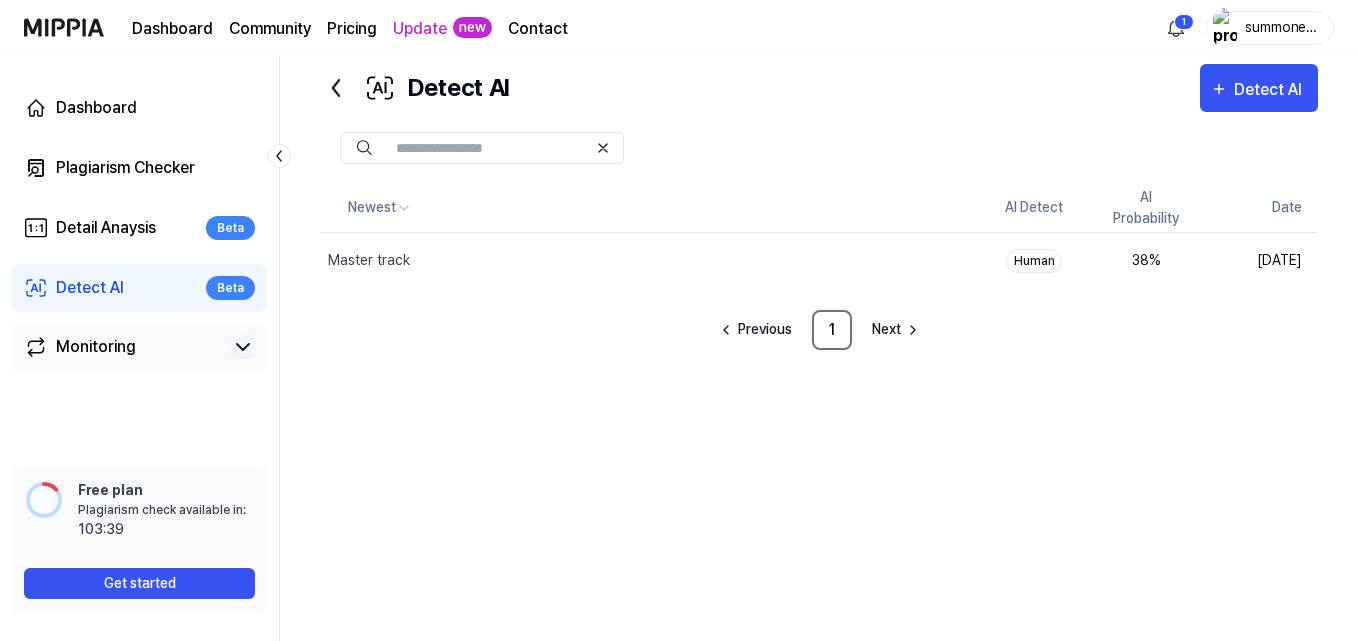 scroll, scrollTop: 45, scrollLeft: 0, axis: vertical 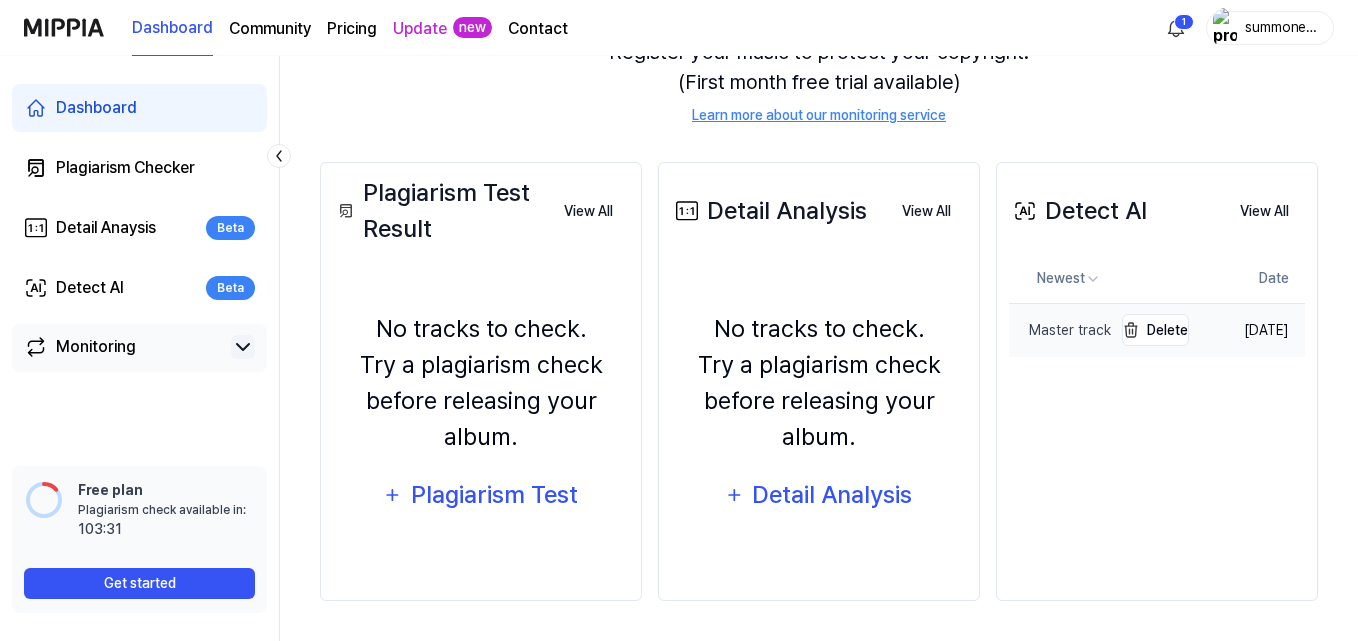 click on "Master track" at bounding box center (1060, 330) 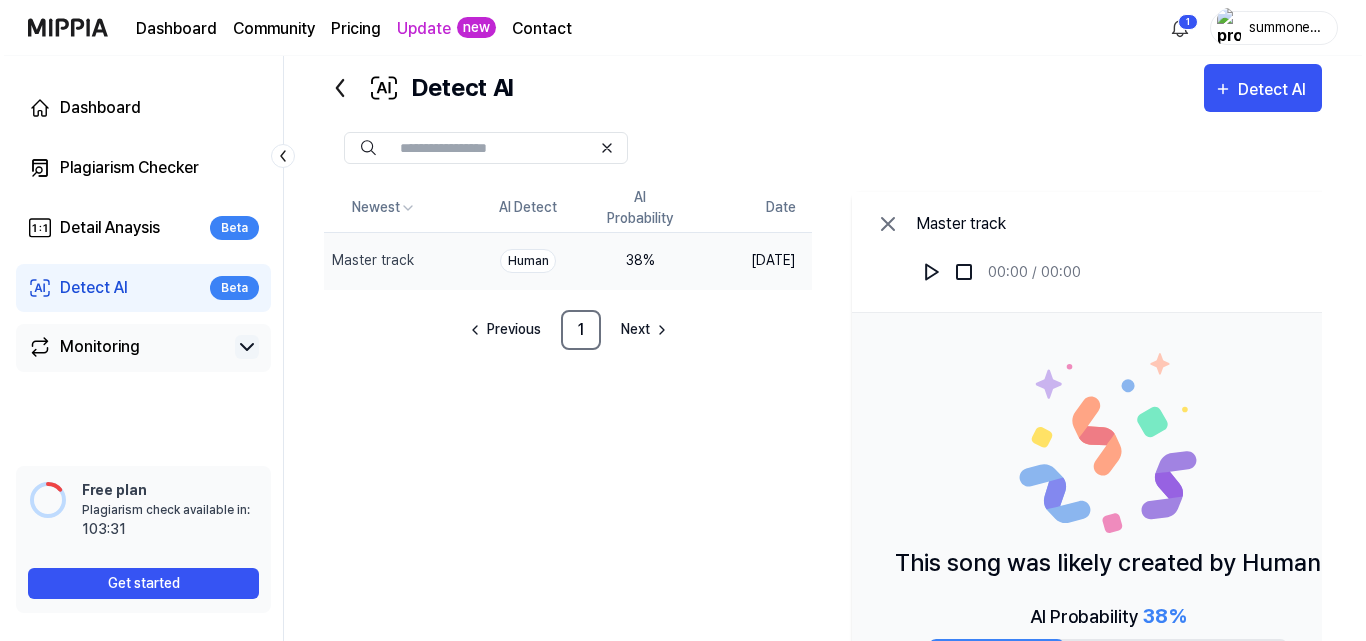 scroll, scrollTop: 199, scrollLeft: 0, axis: vertical 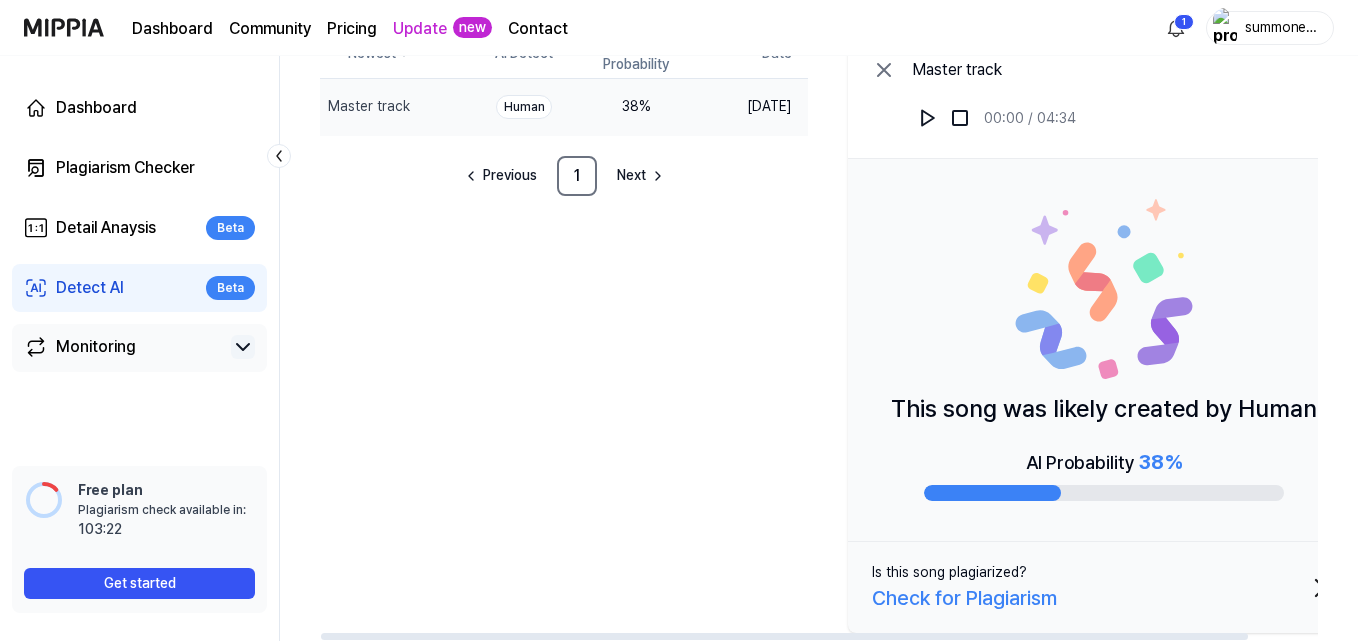 click on "Check for Plagiarism" at bounding box center (964, 598) 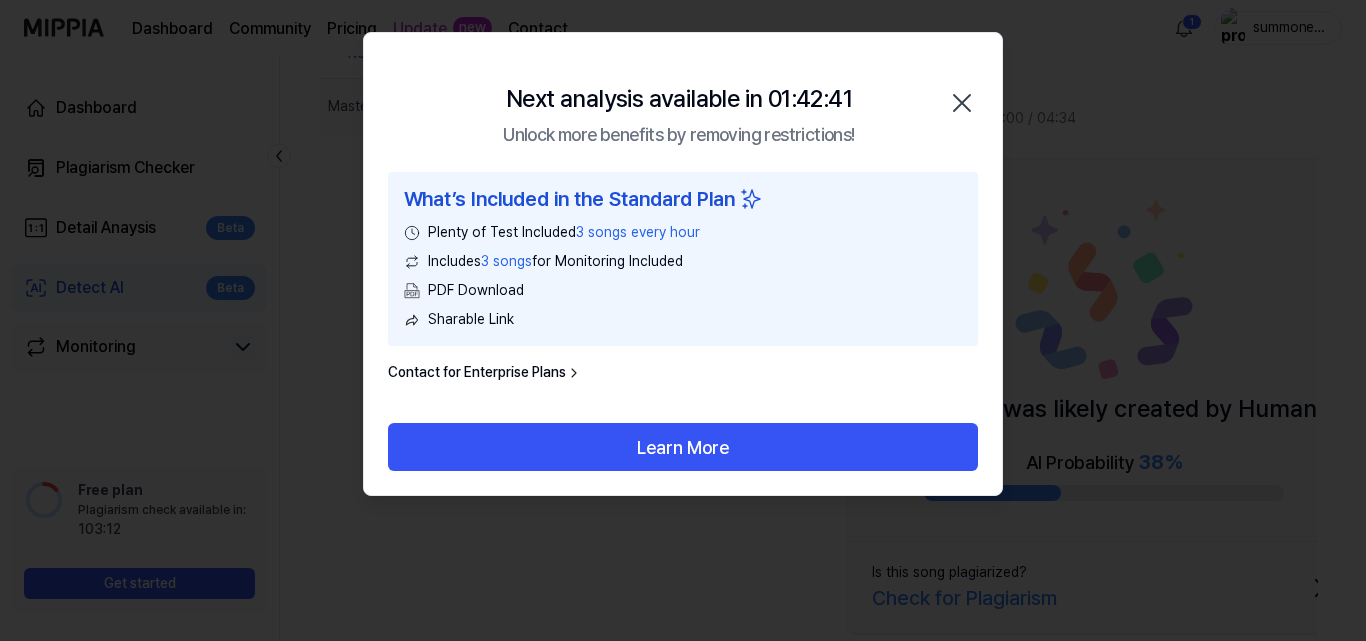 click 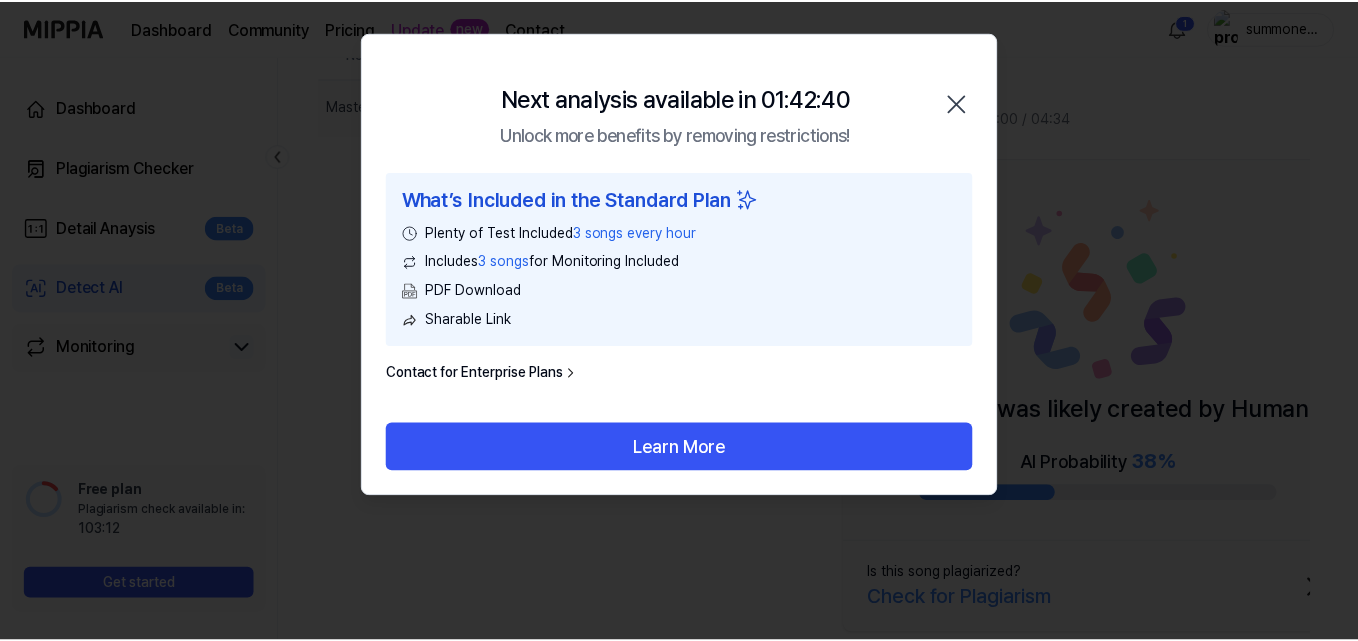scroll, scrollTop: 0, scrollLeft: 0, axis: both 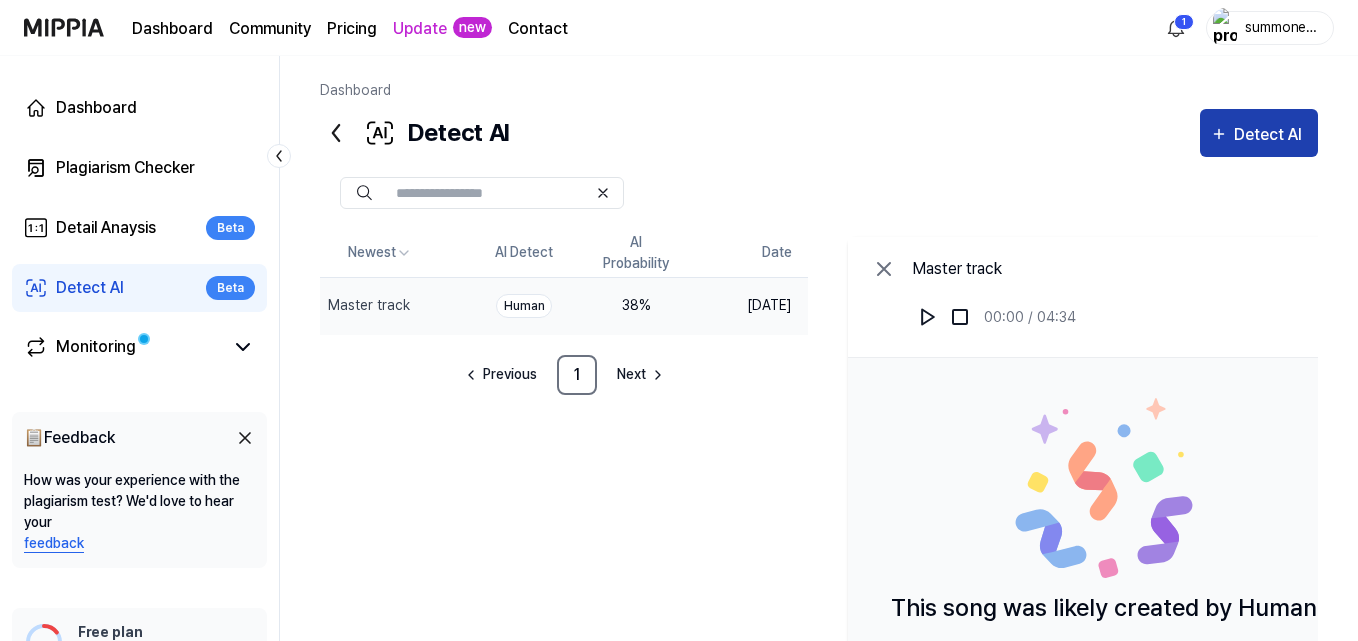 click on "Detect AI" at bounding box center (1271, 135) 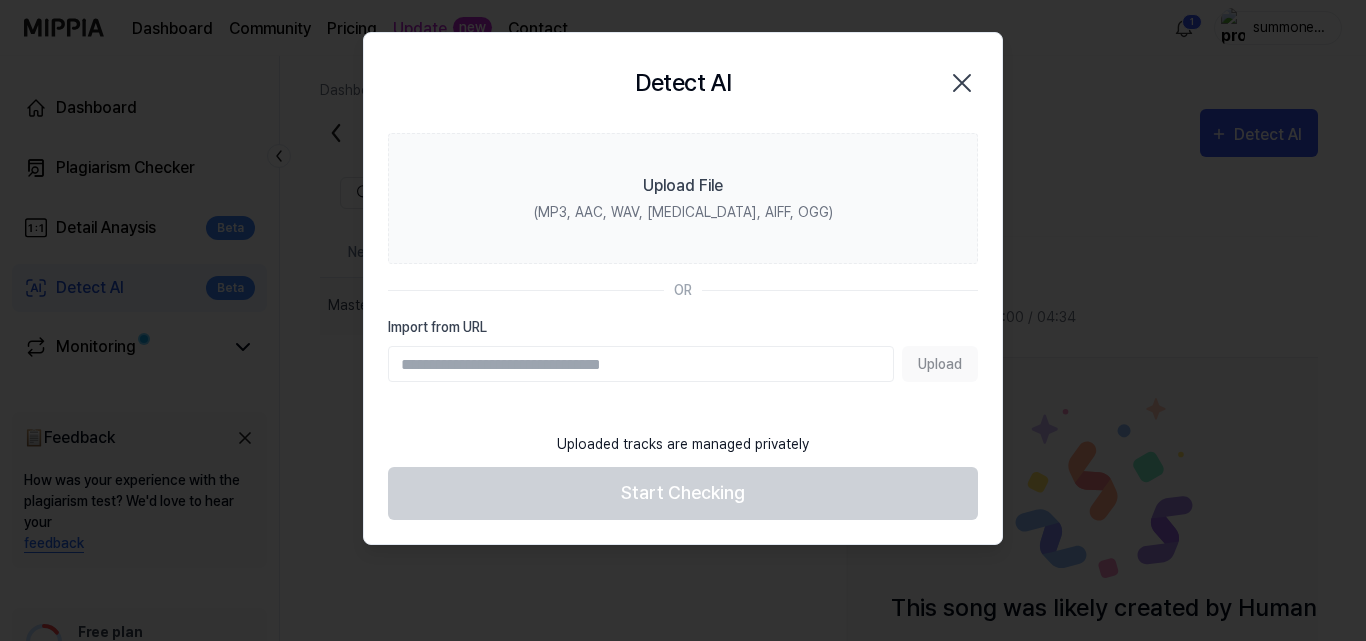 click 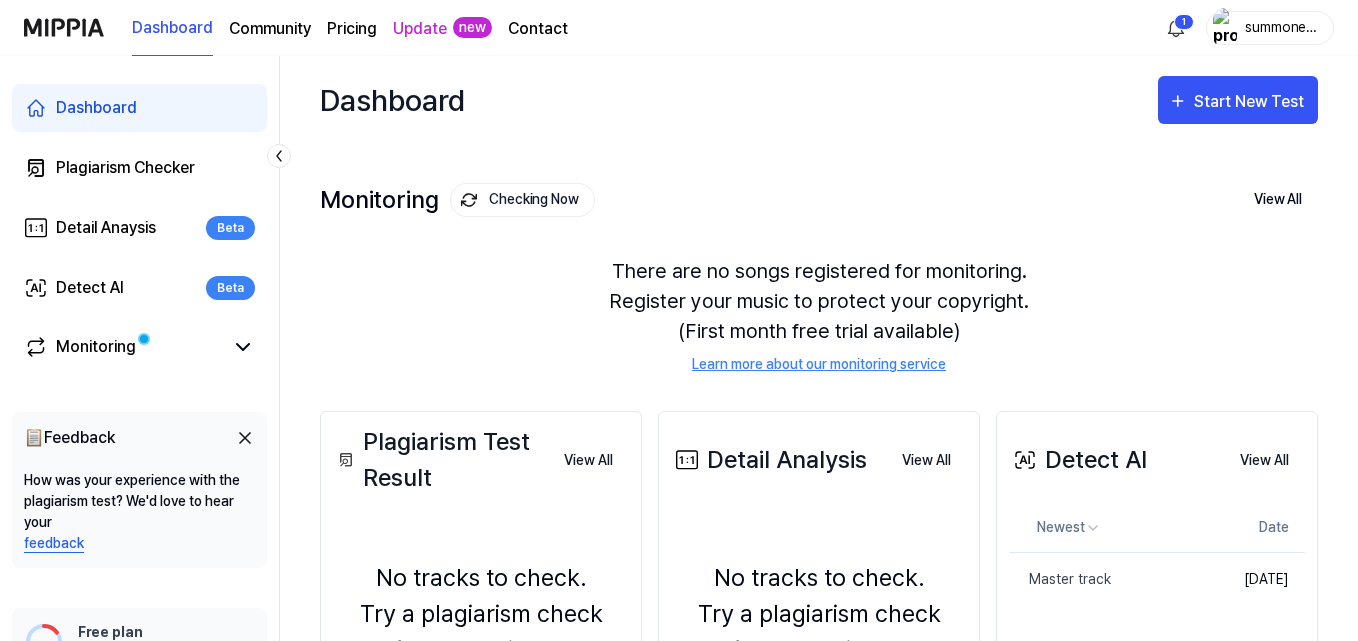 scroll, scrollTop: 249, scrollLeft: 0, axis: vertical 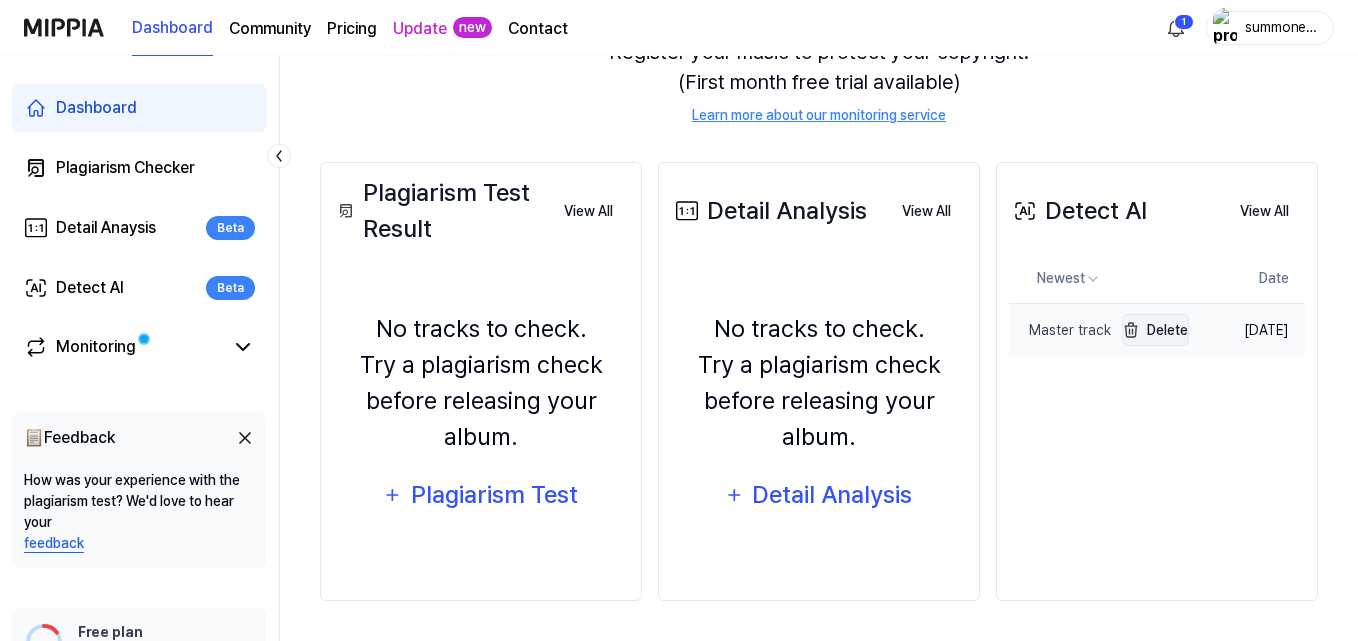 click on "Delete" at bounding box center (1155, 330) 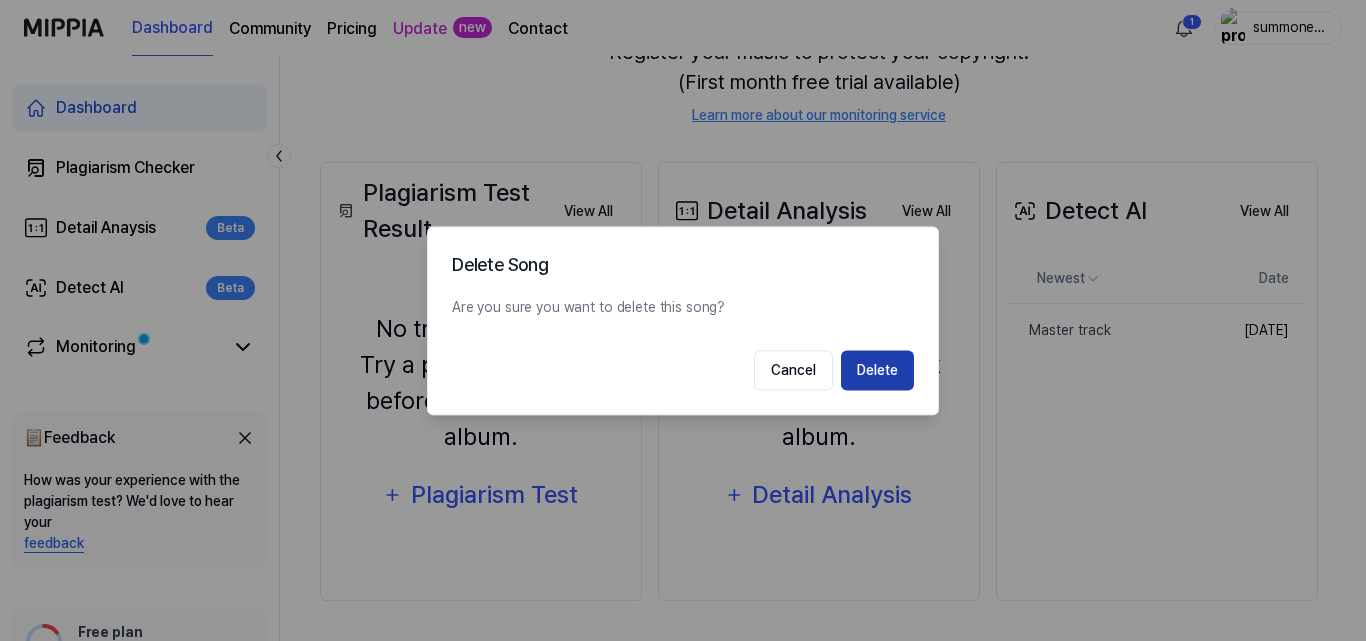 click on "Delete" at bounding box center (877, 370) 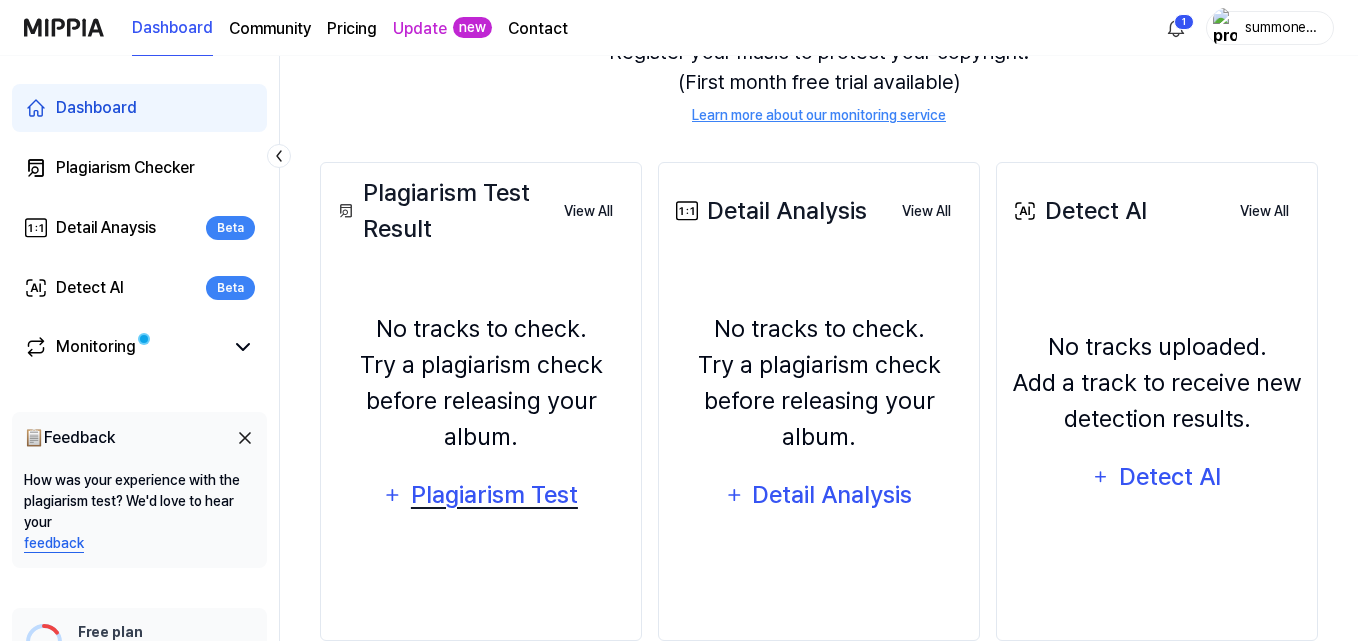 click on "Plagiarism Test" at bounding box center (494, 495) 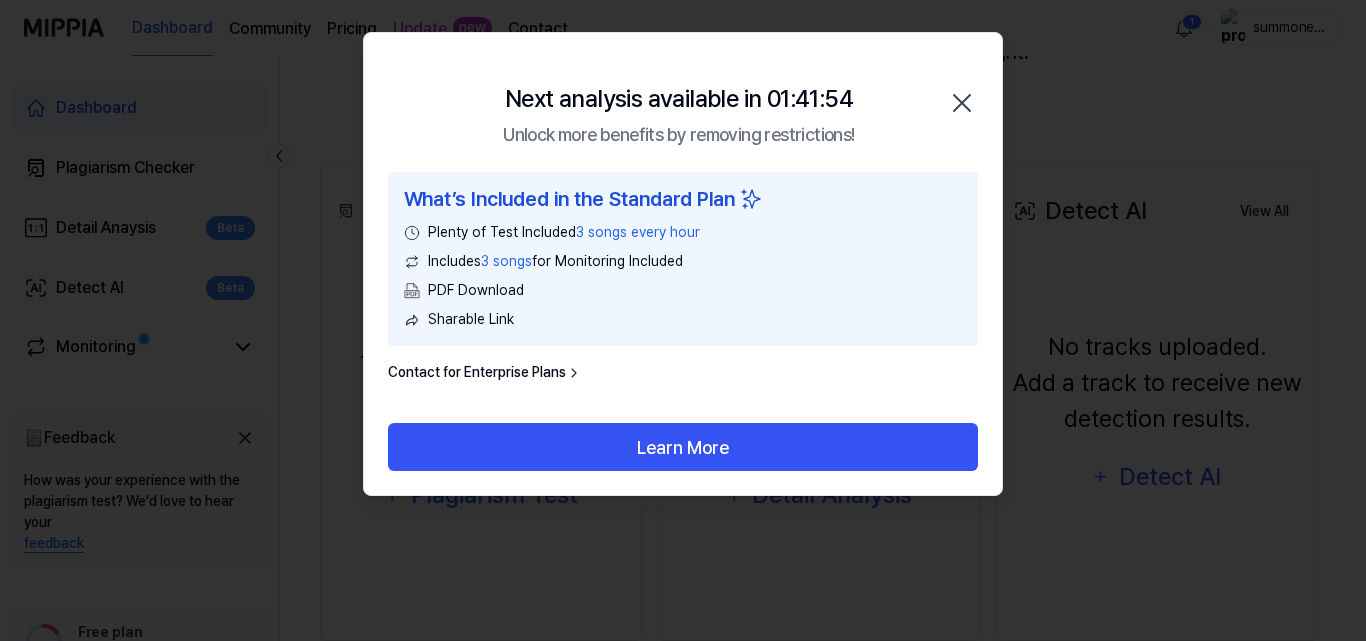 click 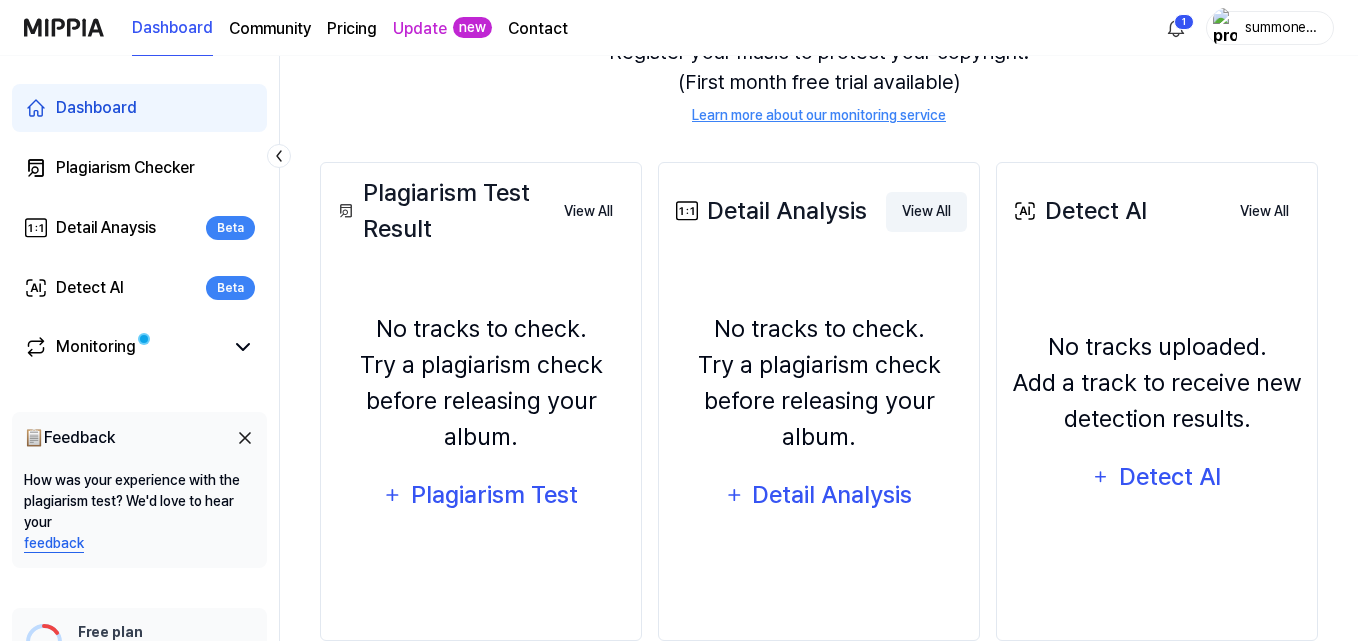 click on "View All" at bounding box center [926, 212] 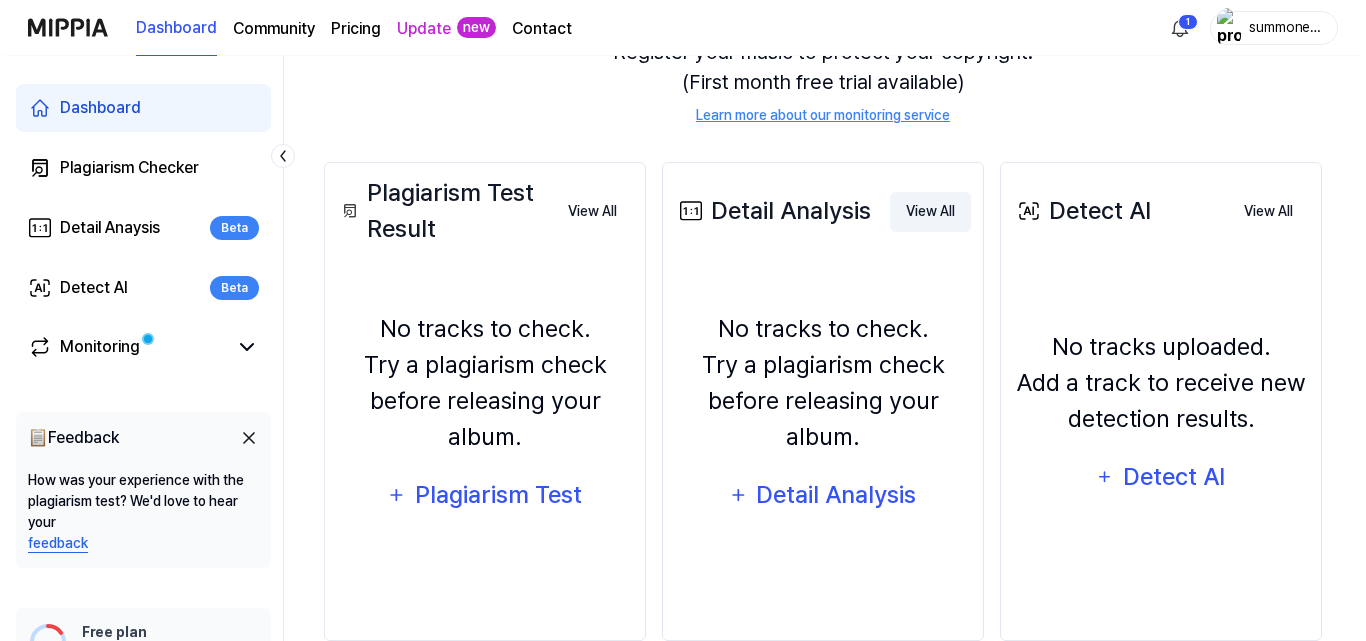 scroll, scrollTop: 0, scrollLeft: 0, axis: both 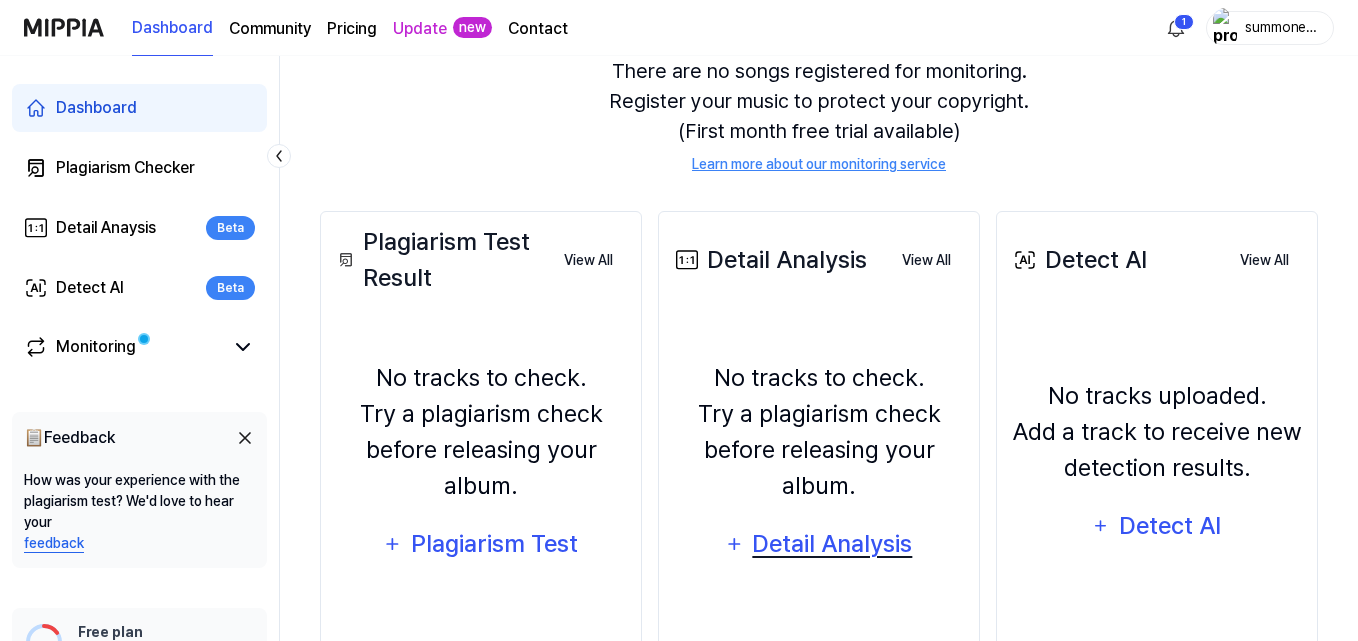 click on "Detail Analysis" at bounding box center (832, 544) 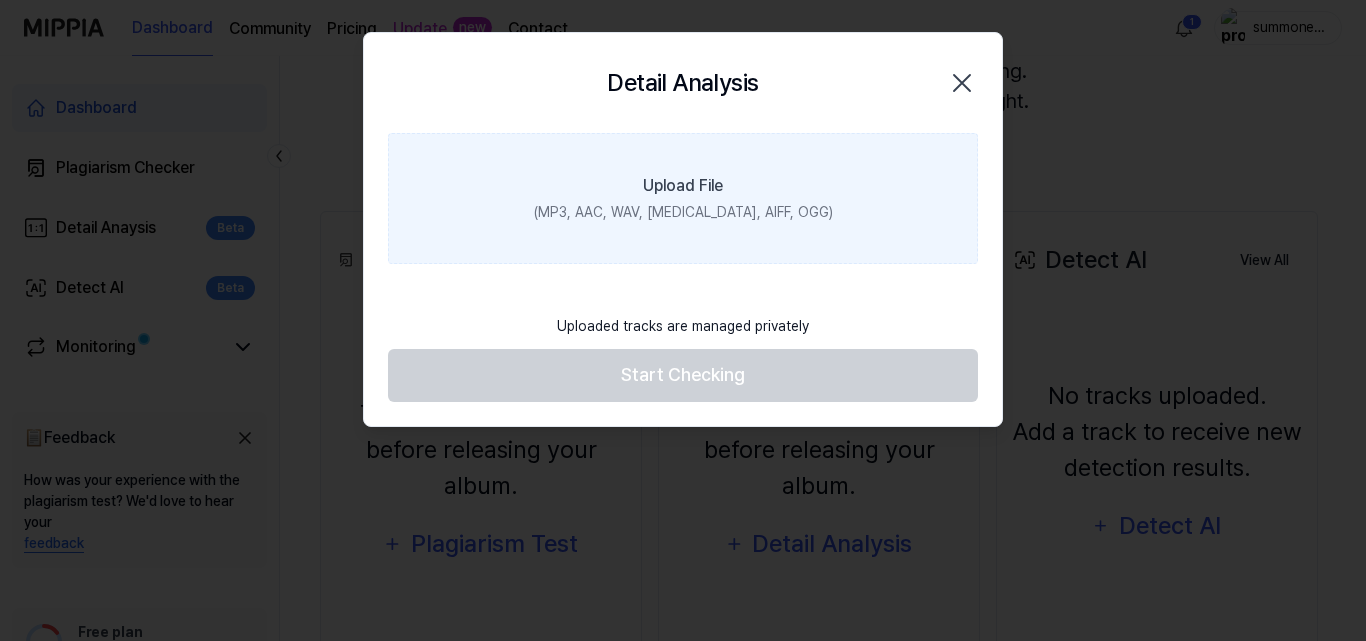 click on "Upload File (MP3, AAC, WAV, FLAC, AIFF, OGG)" at bounding box center (683, 198) 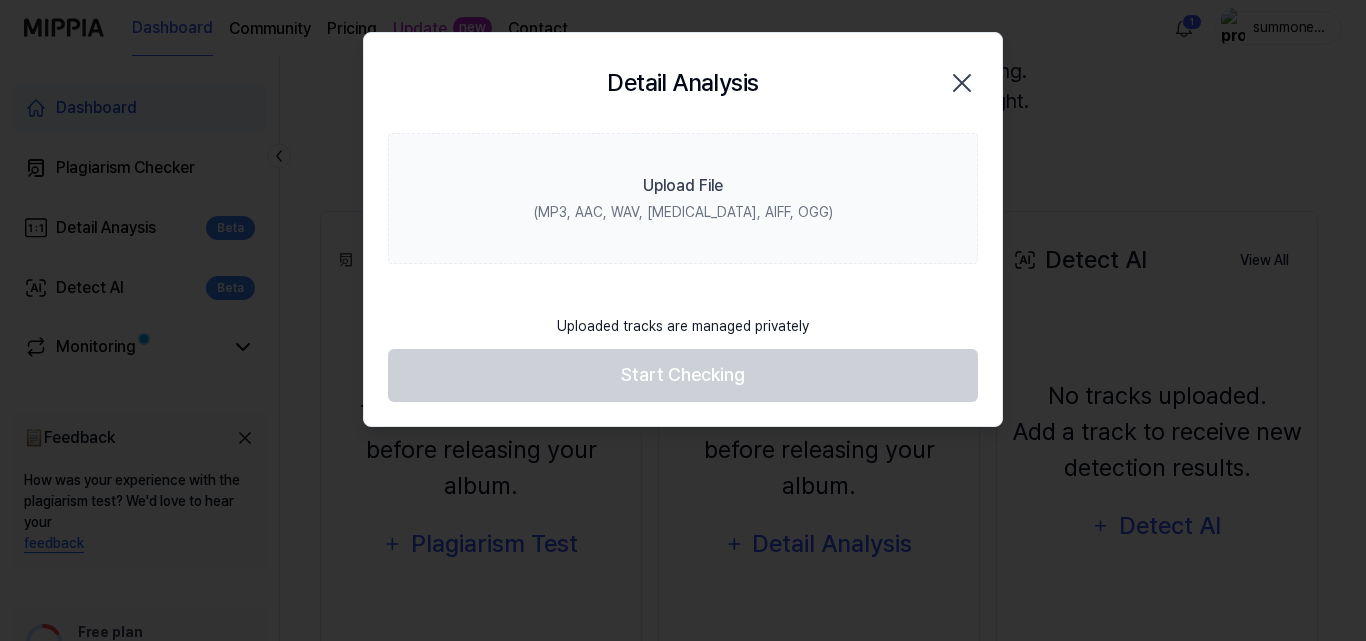 click 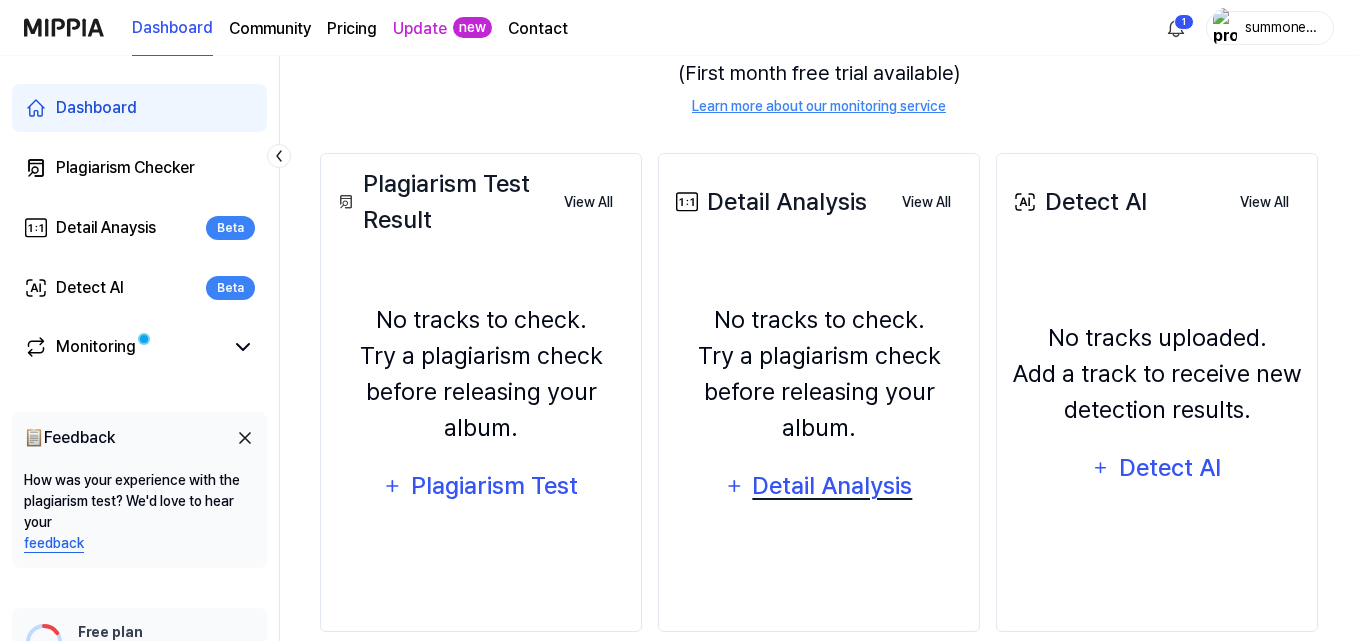 scroll, scrollTop: 289, scrollLeft: 0, axis: vertical 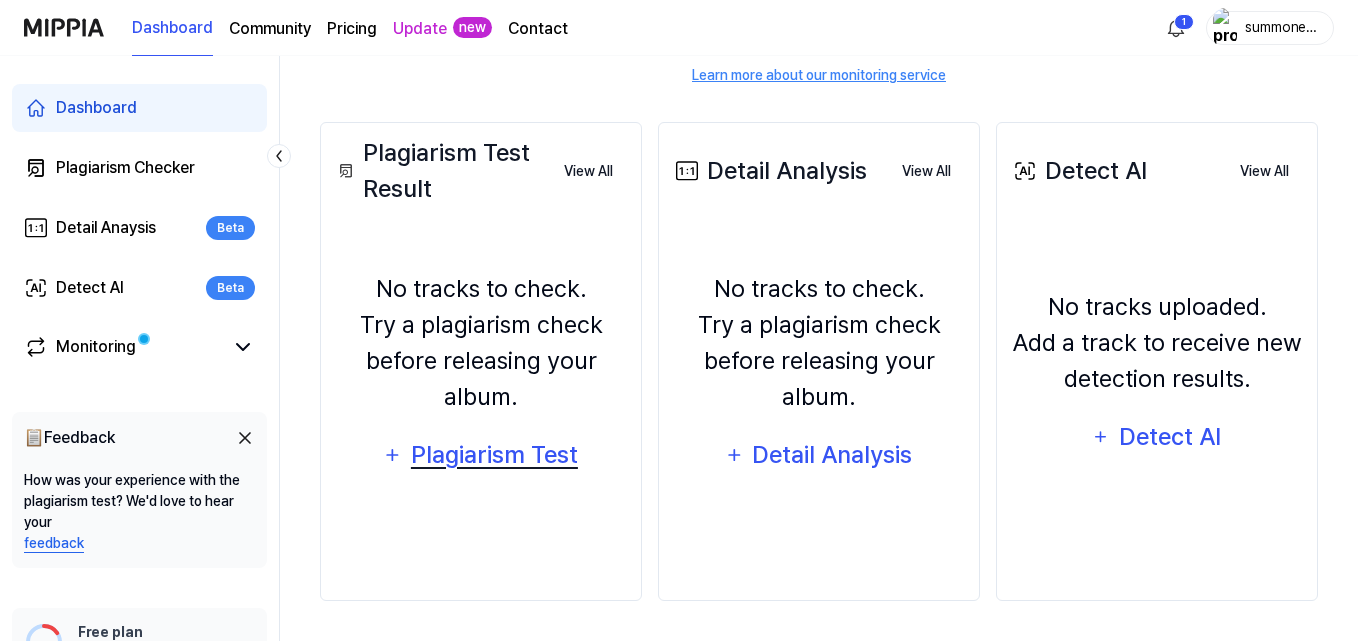 drag, startPoint x: 552, startPoint y: 455, endPoint x: 567, endPoint y: 457, distance: 15.132746 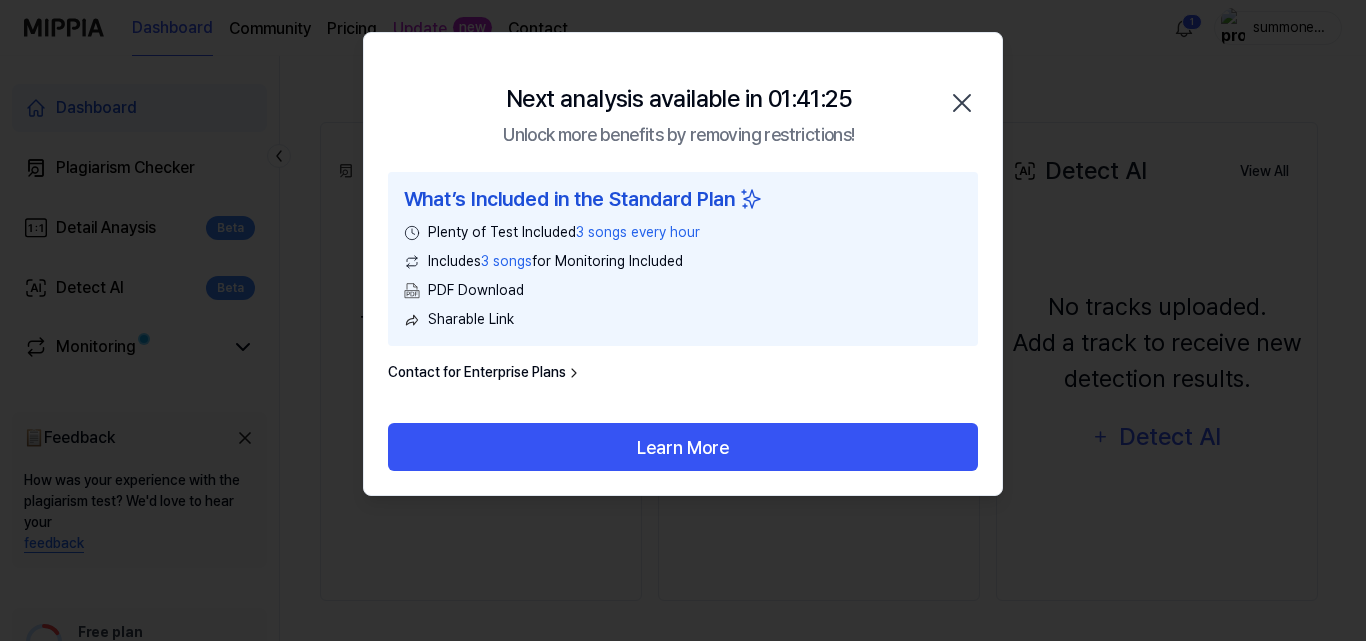 click 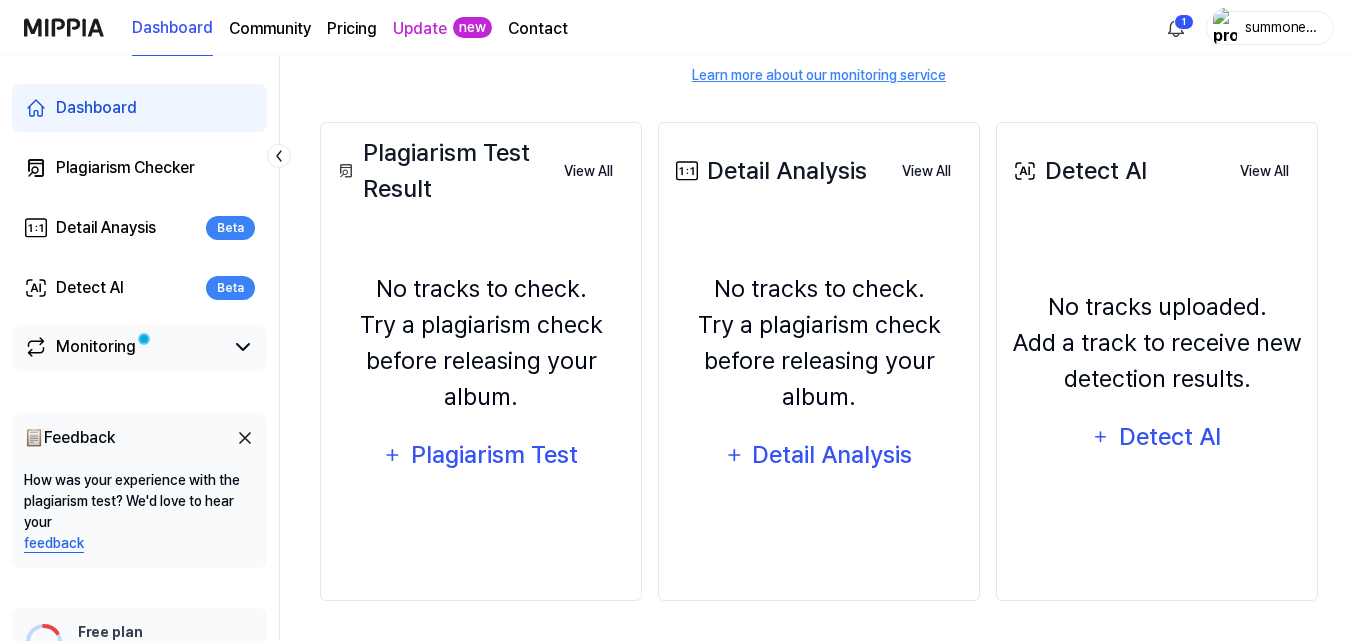 click at bounding box center (144, 339) 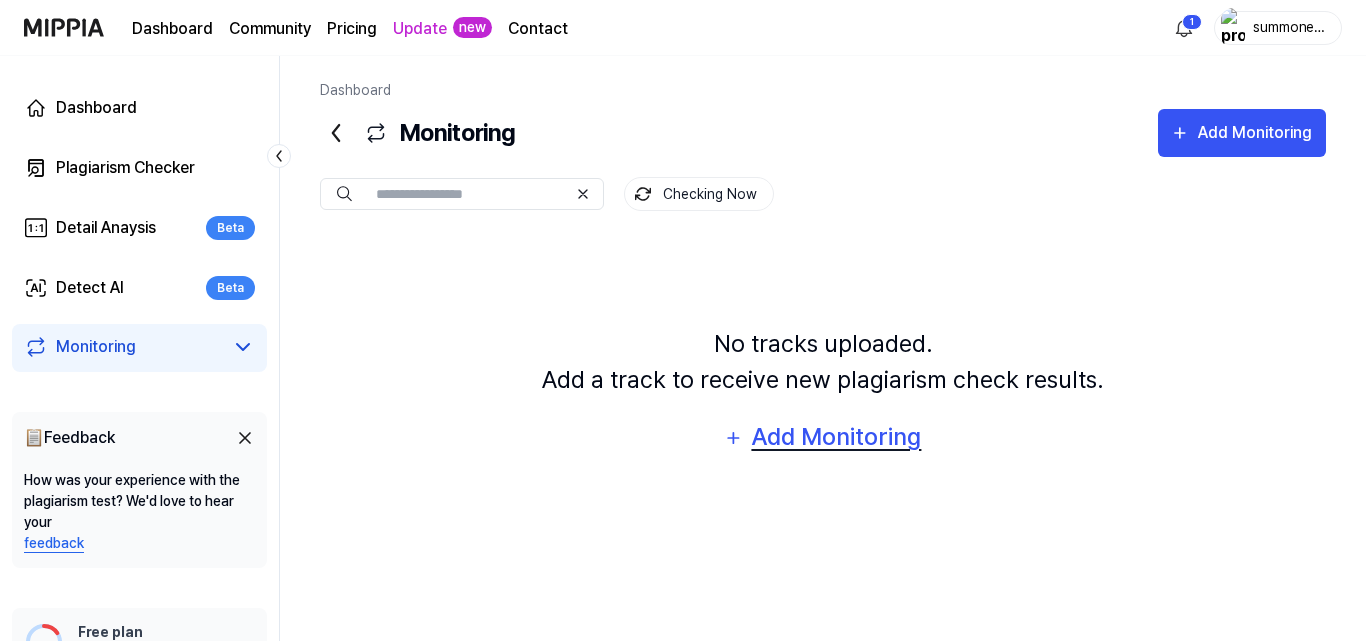 click on "Add Monitoring" at bounding box center [836, 437] 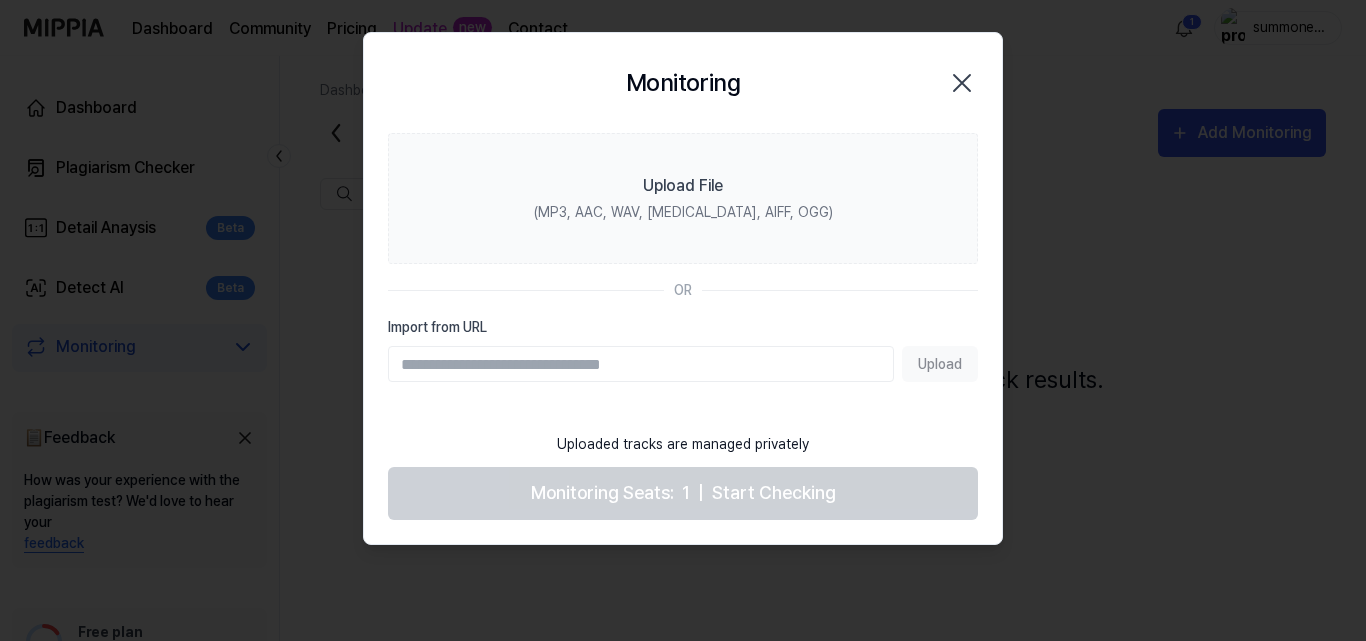 click 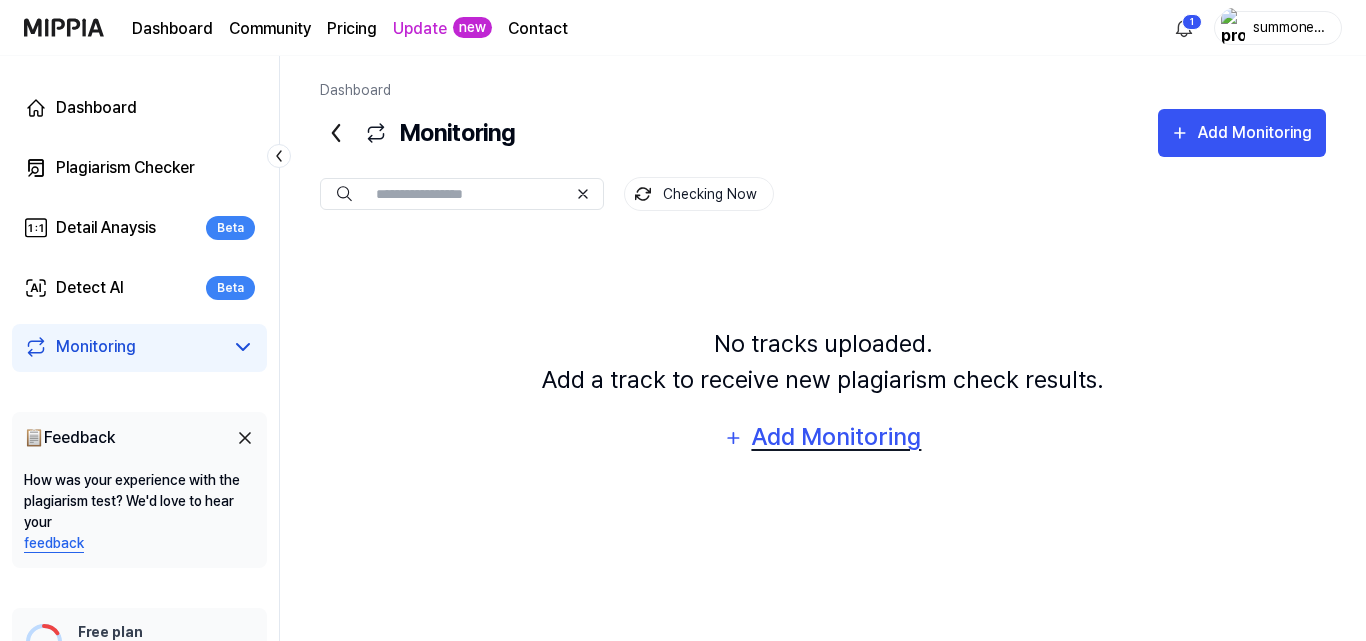 click on "Add Monitoring" at bounding box center [836, 437] 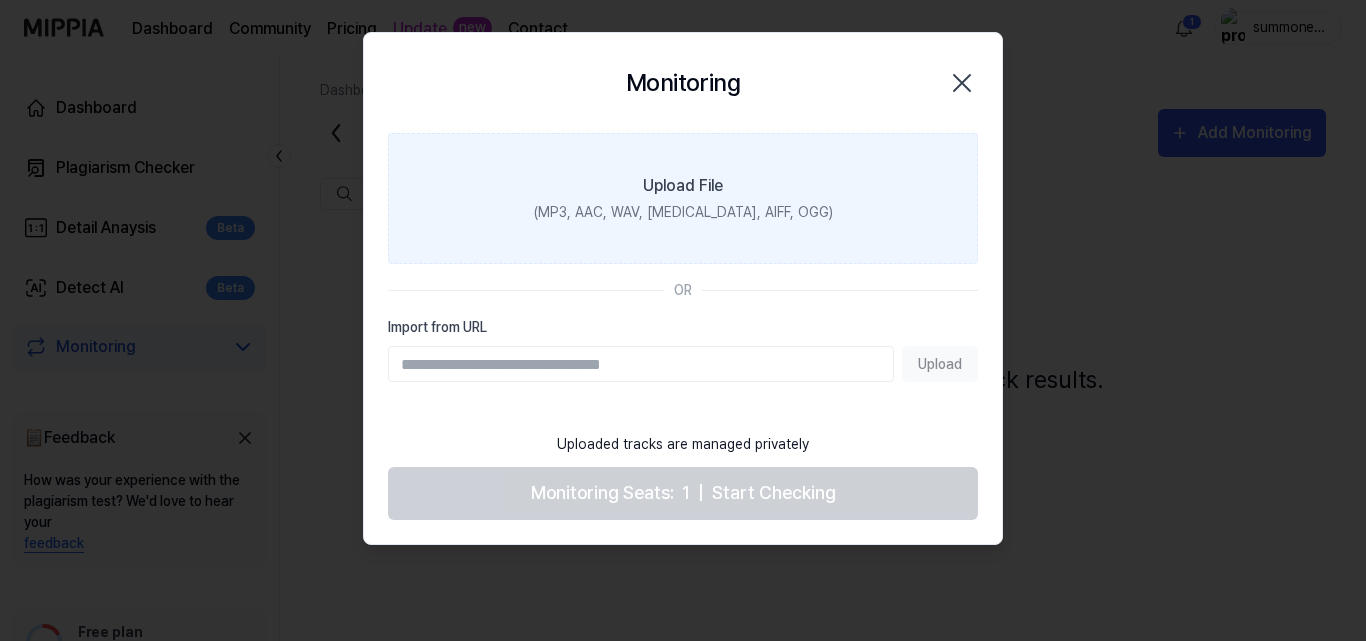 click on "Upload File" at bounding box center (683, 186) 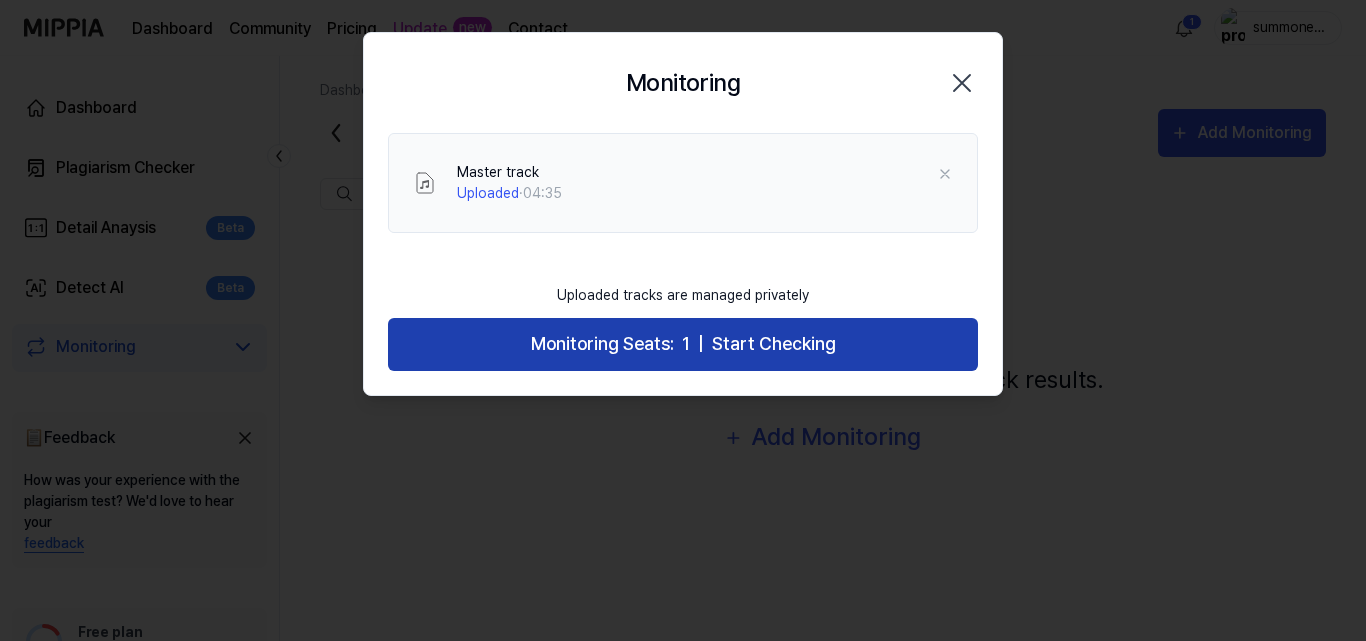 click on "Monitoring Seats:  1 | Start Checking" at bounding box center (683, 344) 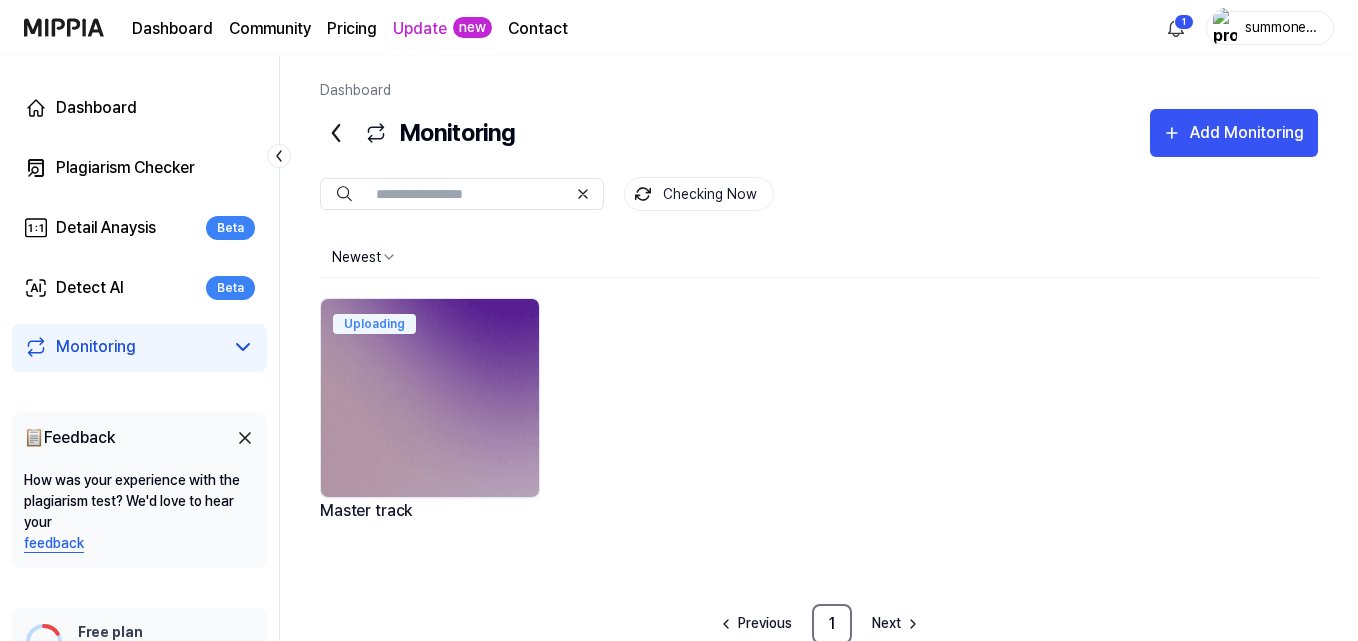 scroll, scrollTop: 3, scrollLeft: 0, axis: vertical 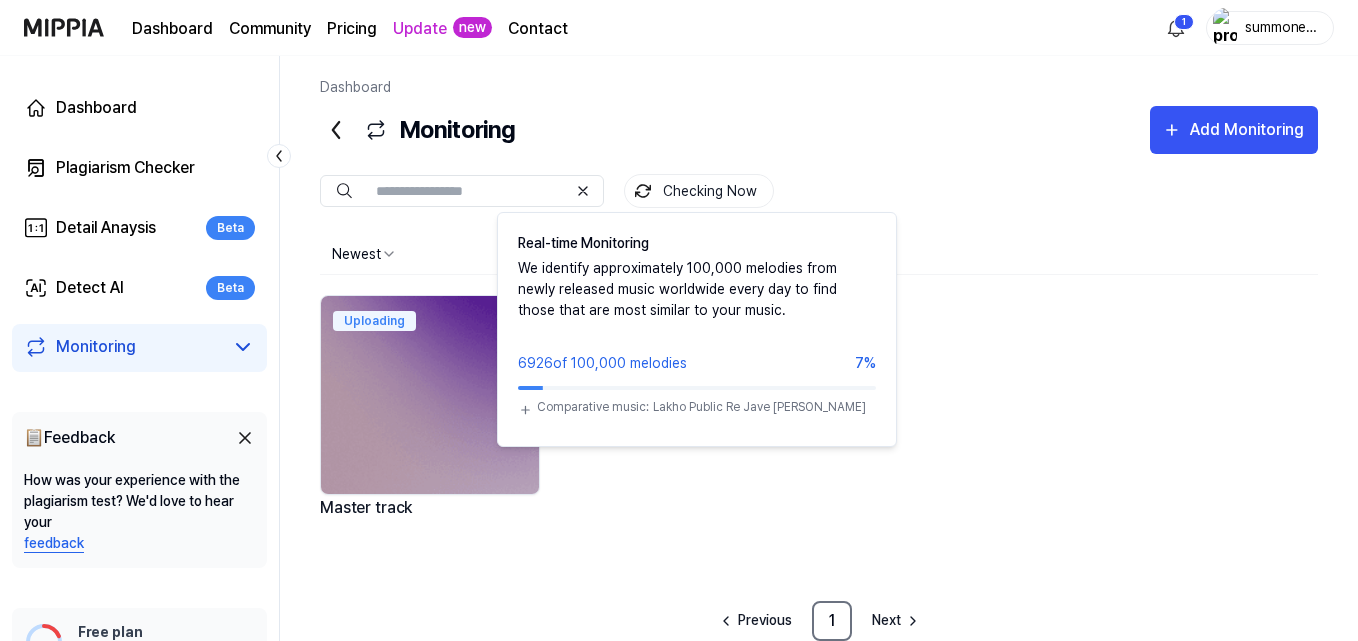 click on "Checking Now" at bounding box center [699, 191] 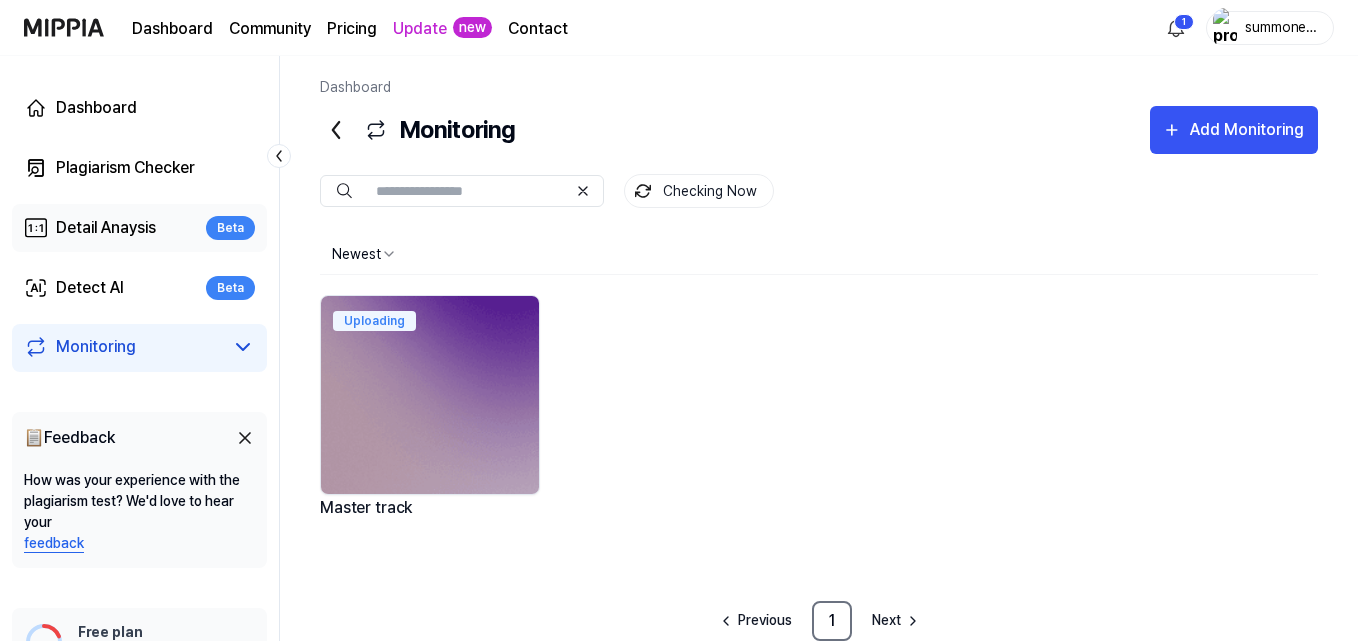 drag, startPoint x: 133, startPoint y: 232, endPoint x: 147, endPoint y: 229, distance: 14.3178215 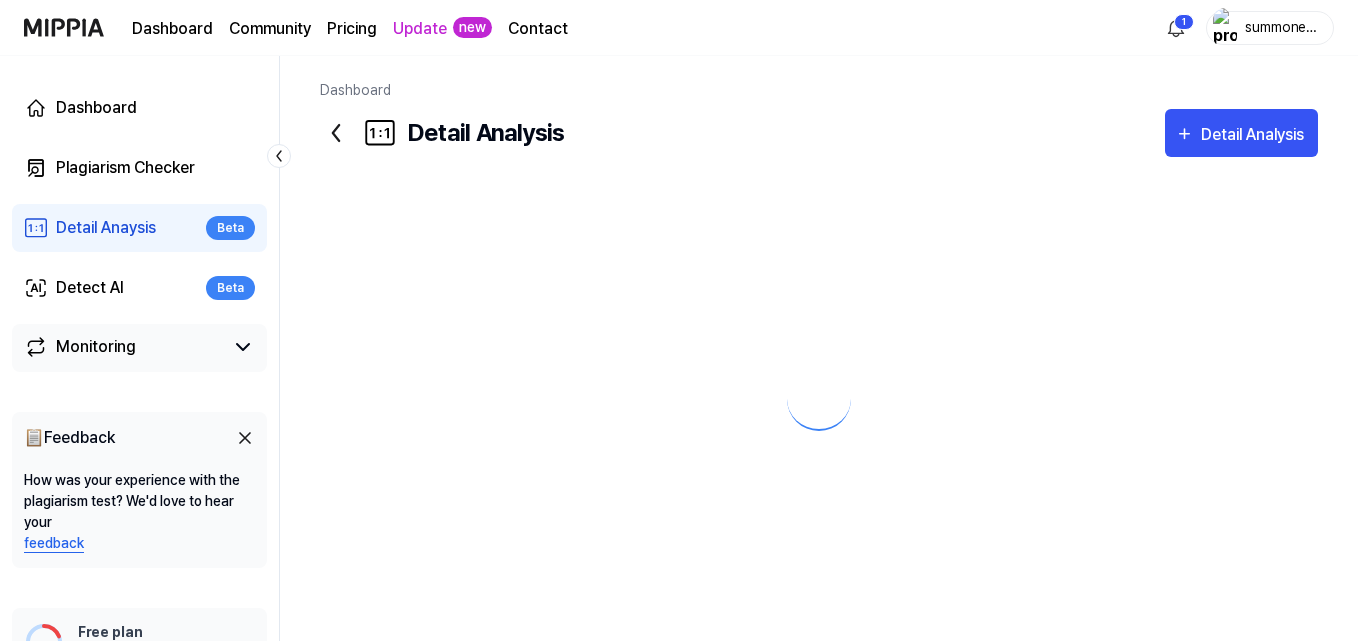 scroll, scrollTop: 0, scrollLeft: 0, axis: both 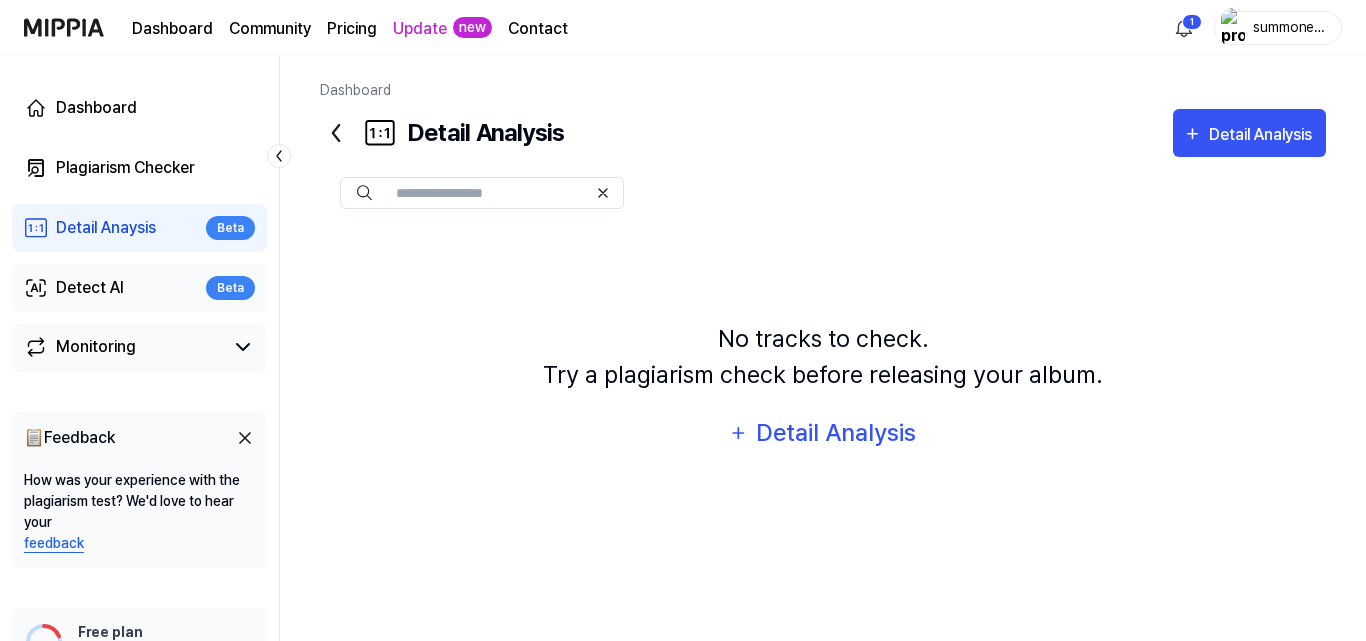 click on "Detect AI" at bounding box center [90, 288] 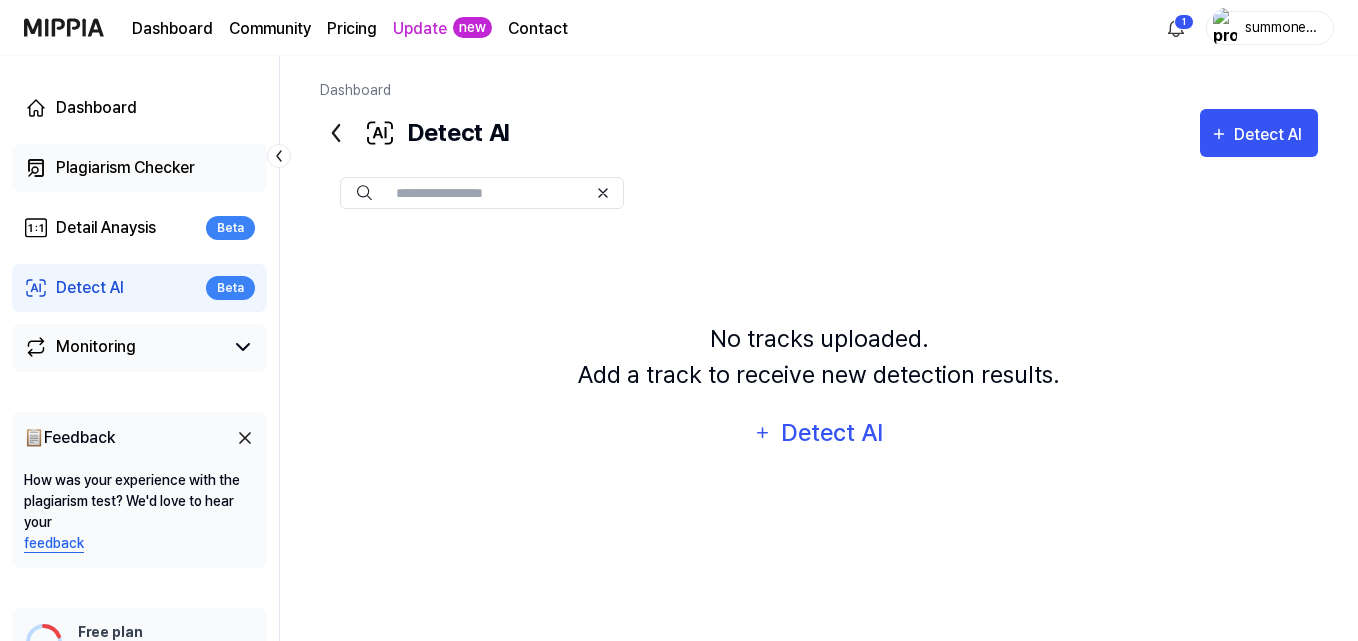 click on "Plagiarism Checker" at bounding box center (125, 168) 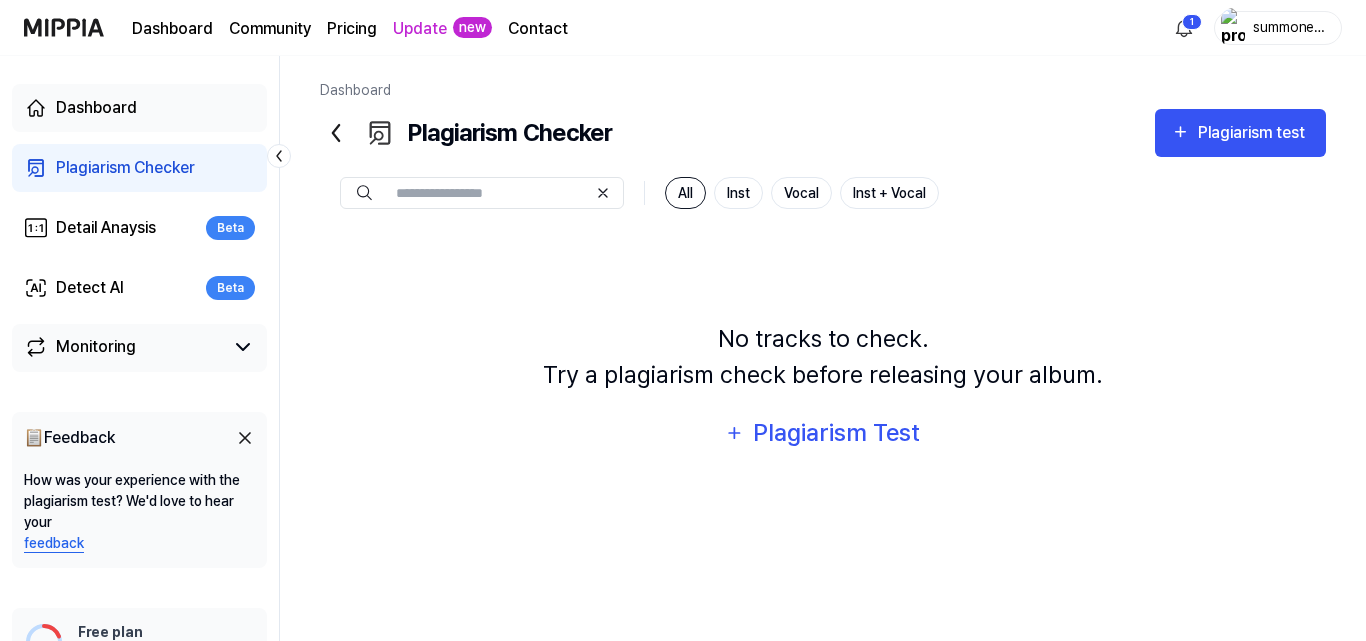 drag, startPoint x: 115, startPoint y: 111, endPoint x: 140, endPoint y: 112, distance: 25.019993 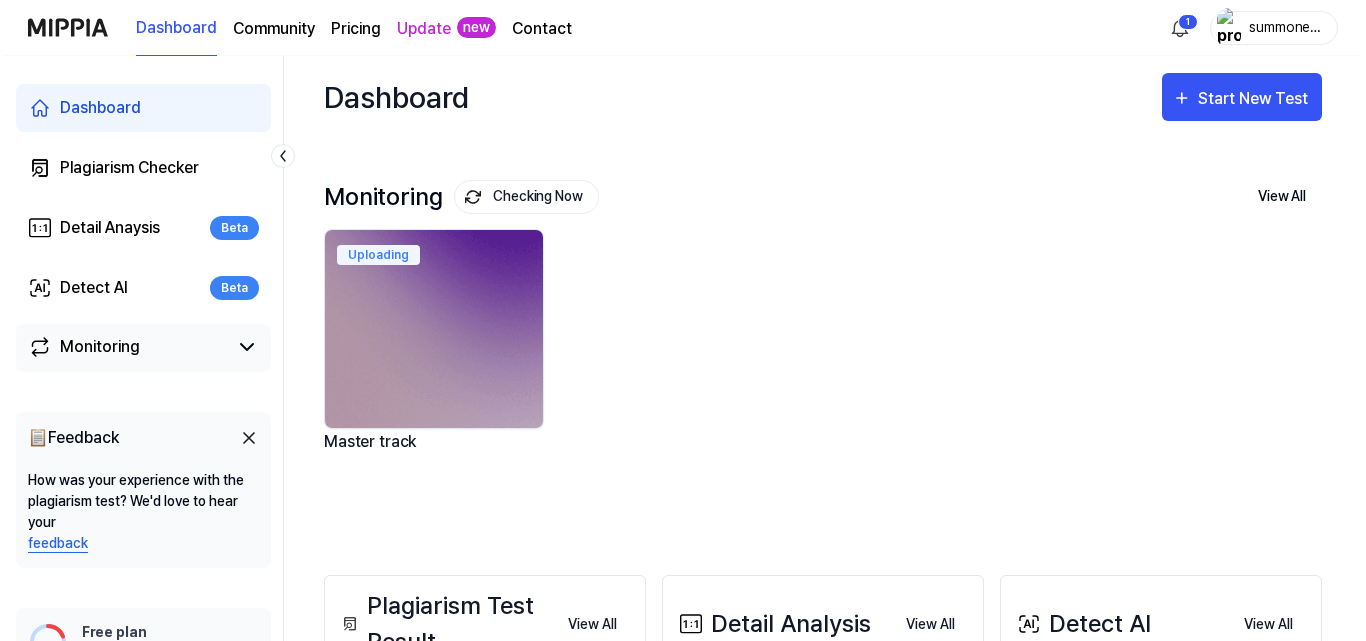 scroll, scrollTop: 0, scrollLeft: 0, axis: both 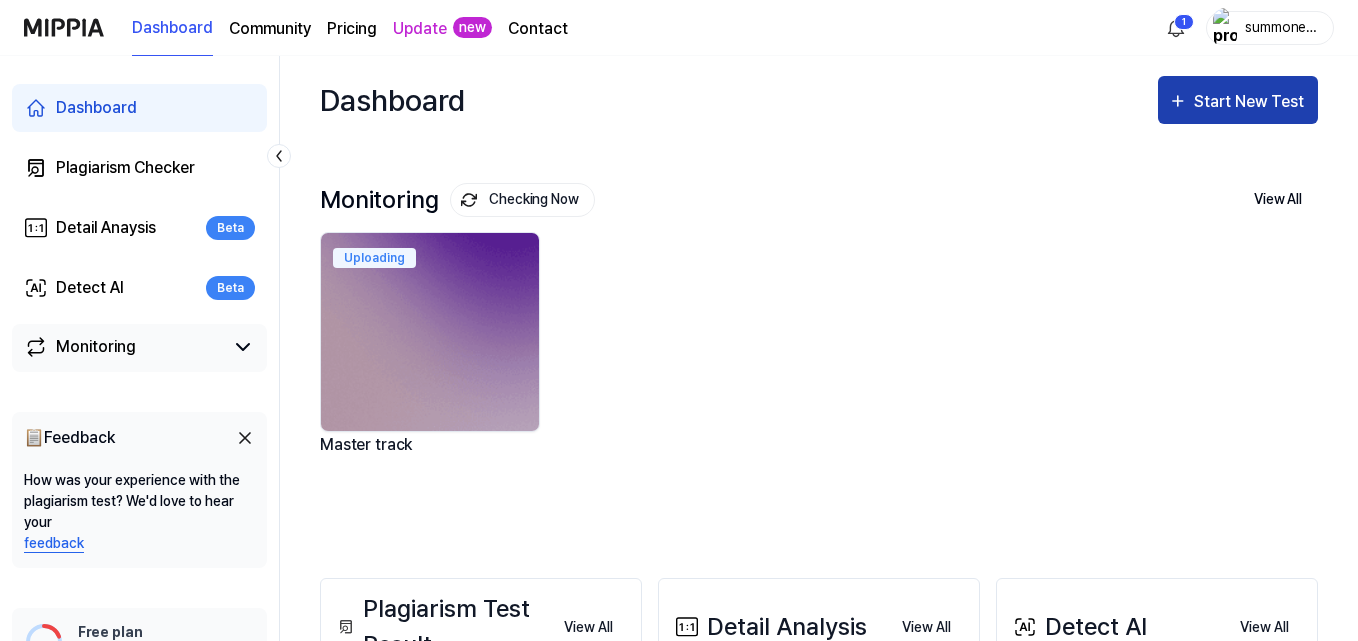 click on "Start New Test" at bounding box center [1251, 102] 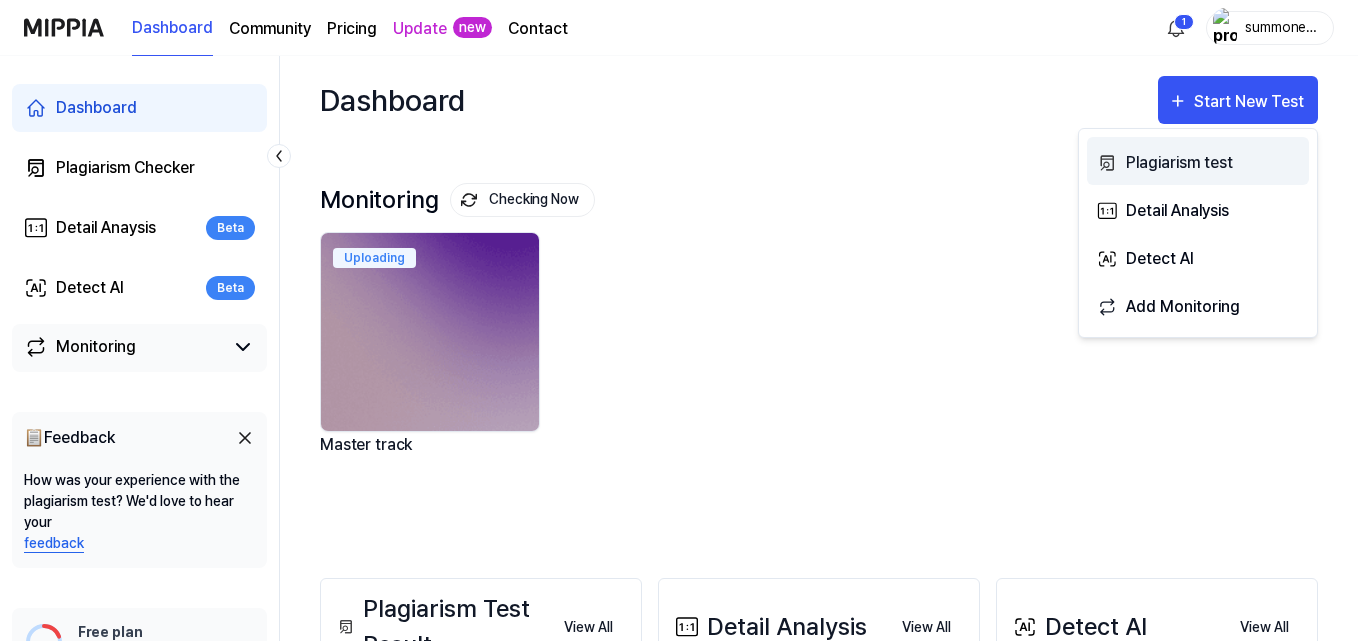 drag, startPoint x: 1204, startPoint y: 167, endPoint x: 1216, endPoint y: 163, distance: 12.649111 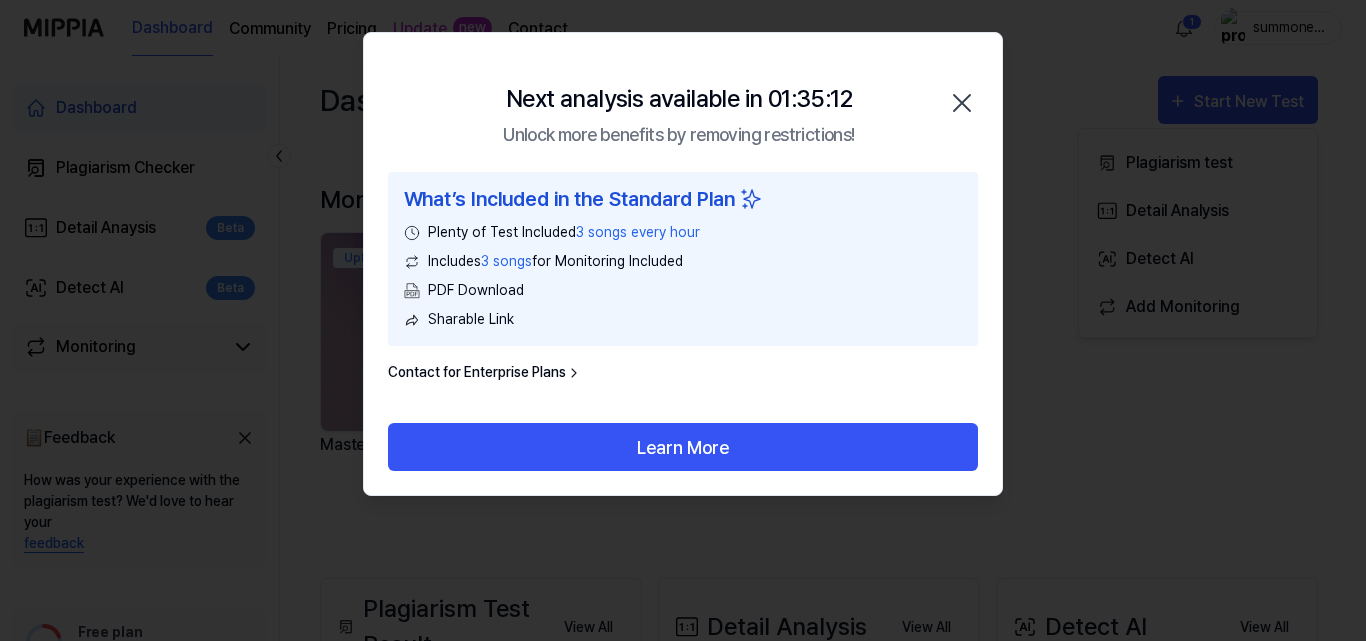 click 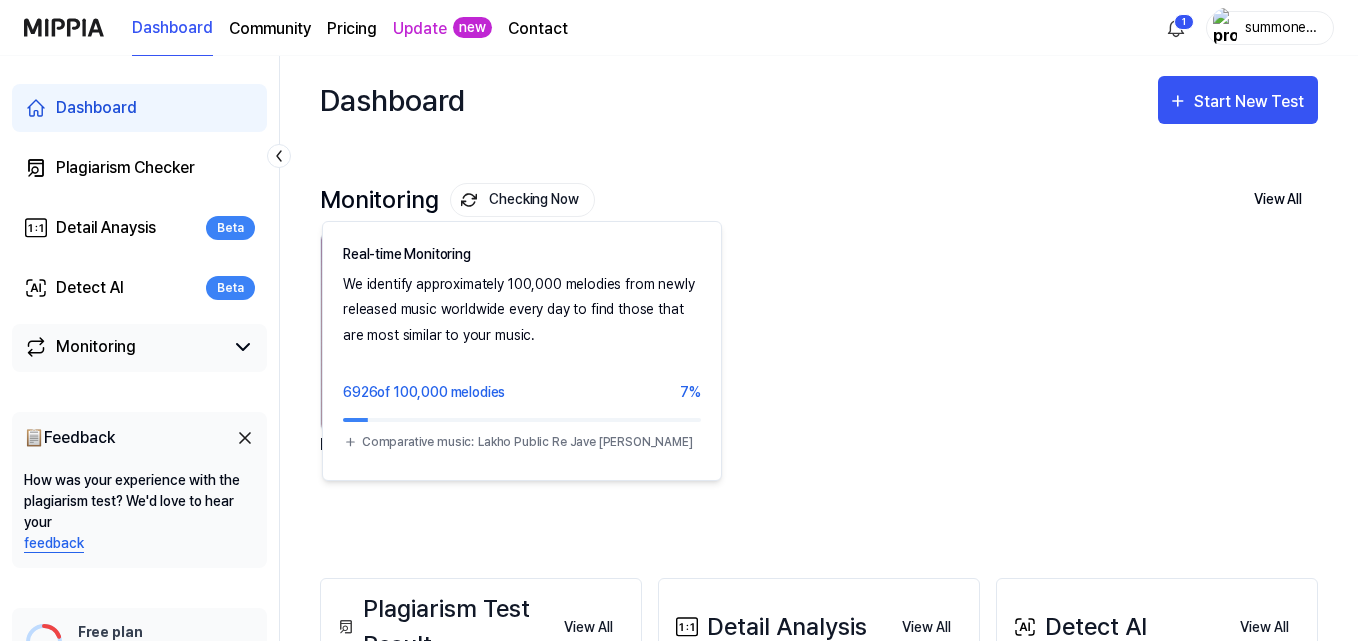 click on "Checking Now" at bounding box center [522, 200] 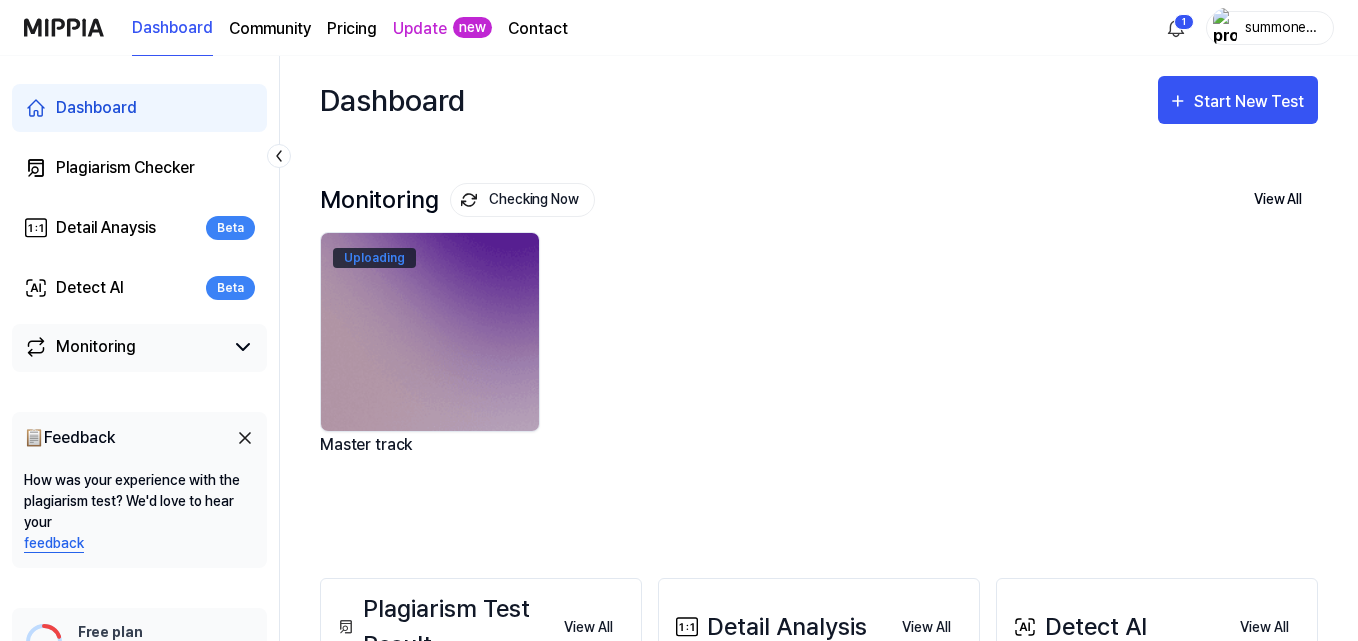 click on "Uploading" at bounding box center (374, 258) 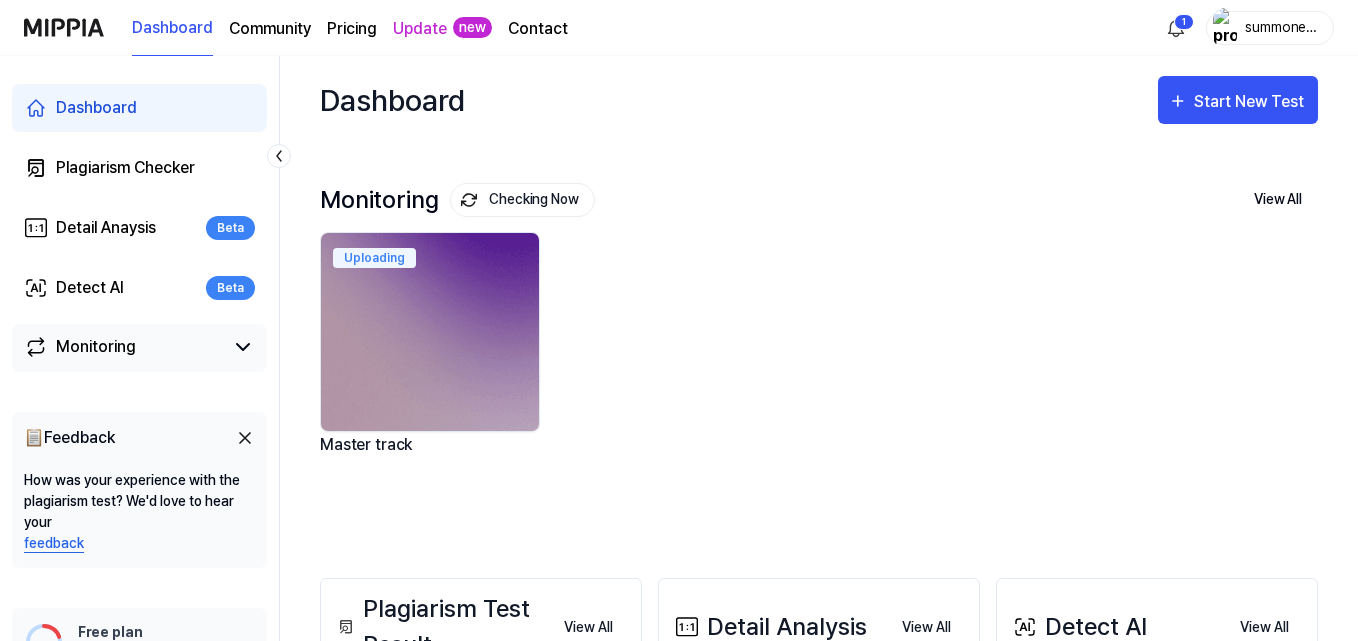 click on "Community" at bounding box center [270, 29] 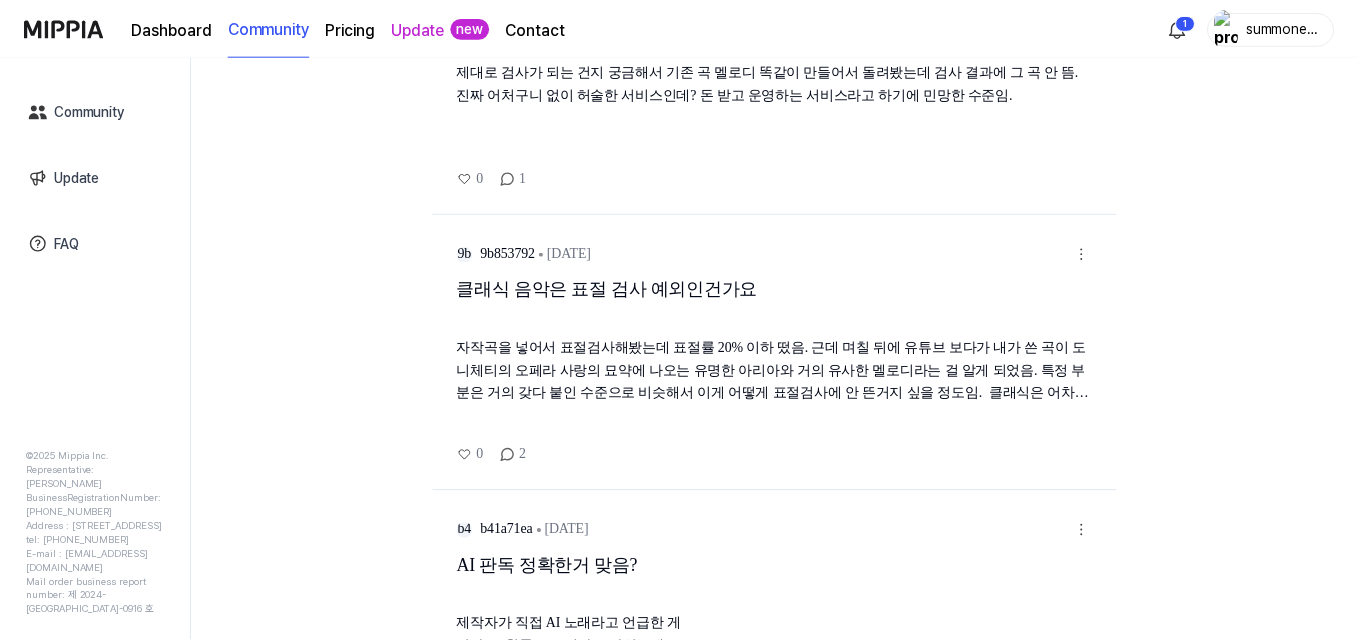scroll, scrollTop: 900, scrollLeft: 0, axis: vertical 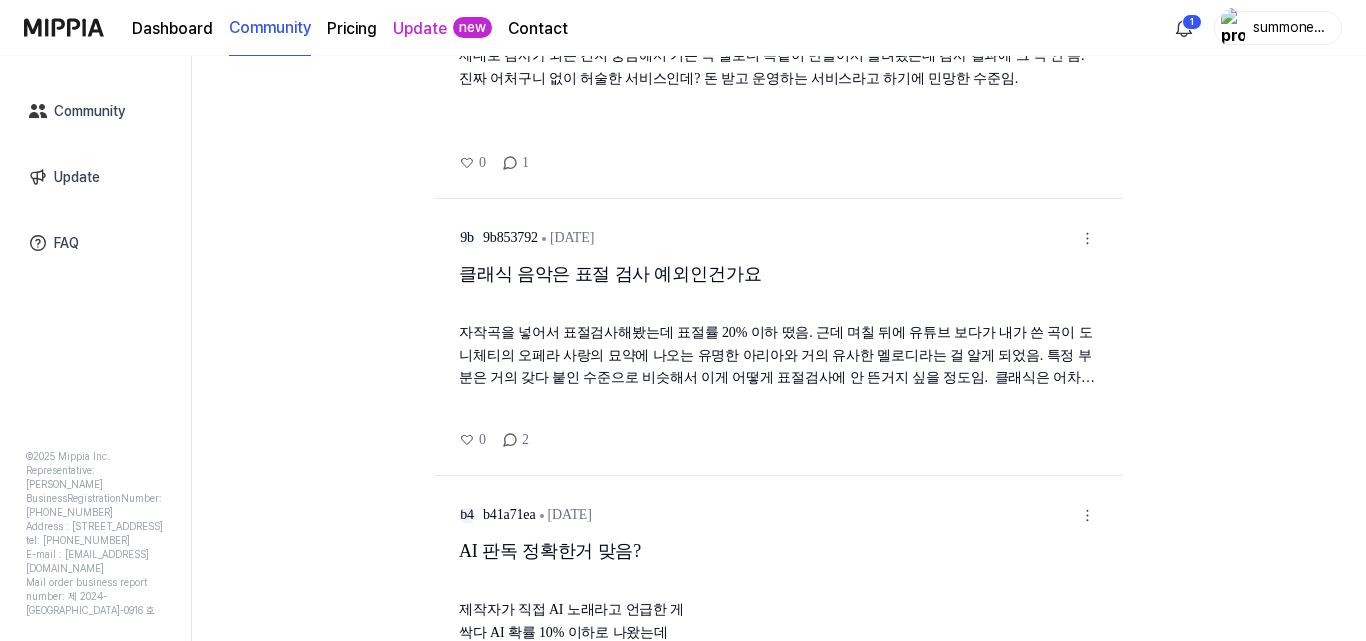 click on "Dashboard" at bounding box center (172, 29) 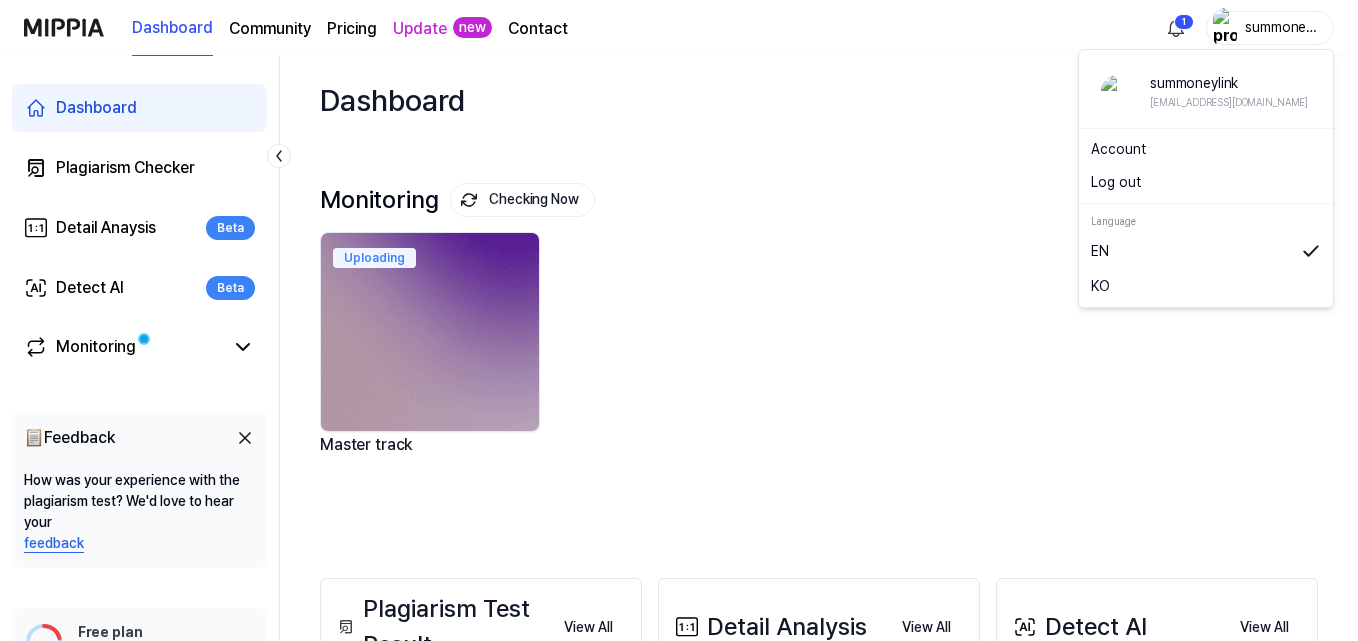 click on "summoneylink" at bounding box center [1282, 27] 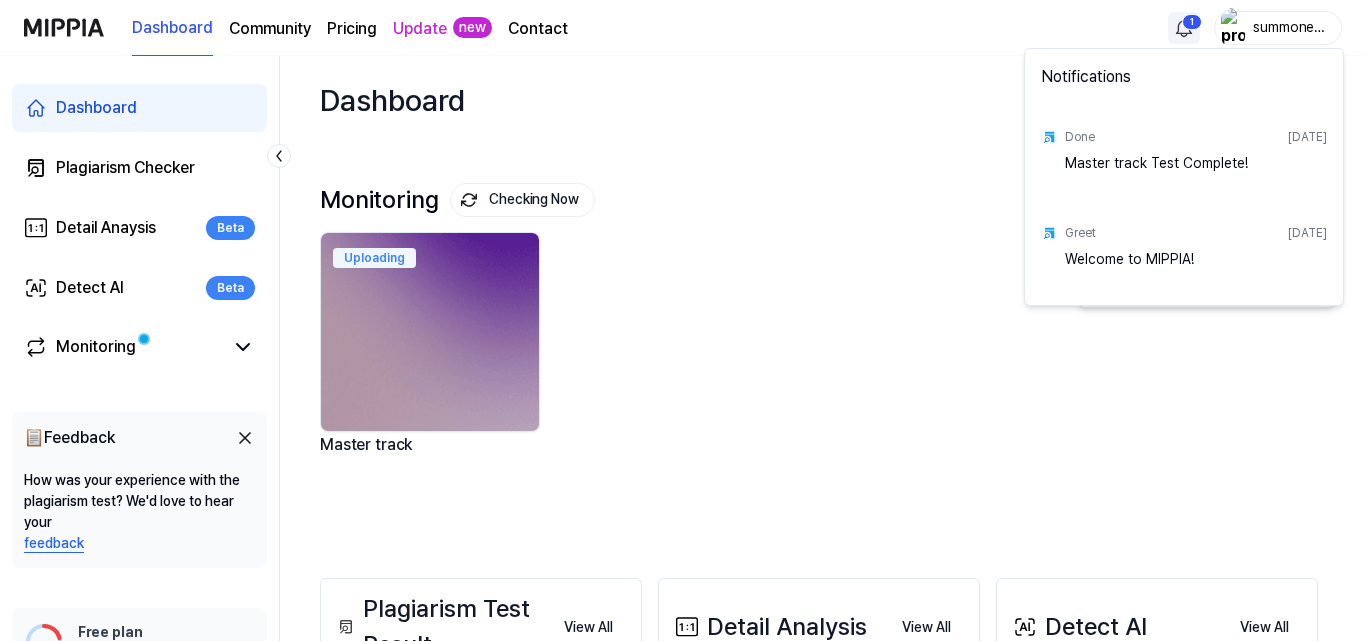 click on "Dashboard Community Pricing Update new Contact 1 summoneylink Dashboard Plagiarism Checker Detail Anaysis Beta Detect AI Beta Monitoring 📋  Feedback How was your experience with the plagiarism test? We'd love to hear your  feedback Free plan Plagiarism check available in:  available in:      94:50 Get started Dashboard Start New Test Monitoring Checking Now View All Monitoring Uploading Master track Plagiarism Test Result View All Plagiarism Test Result No tracks to check.
Try a plagiarism check before releasing your album. Plagiarism Test View All Detail Analysis View All Detail Analysis No tracks to check.
Try a plagiarism check before releasing your album. Detail Analysis View All Detect AI View All Detect AI No tracks uploaded.
Add a track to receive new detection results. Detect AI View All summoneylink ptgk99@gmail.com Account Log out Language EN KO Notifications Done Jul 7, 2025 Master track Test Complete! Greet Jul 7, 2025 Welcome to MIPPIA!" at bounding box center [683, 320] 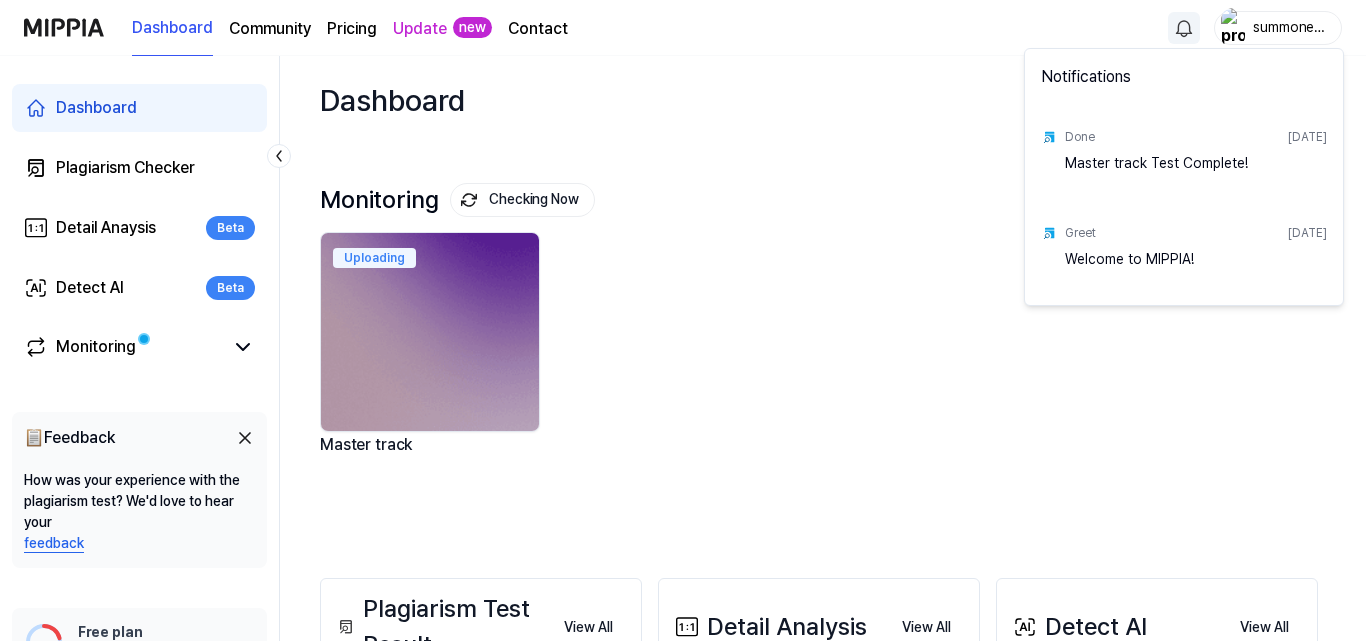 click on "Master track Test Complete!" at bounding box center (1196, 173) 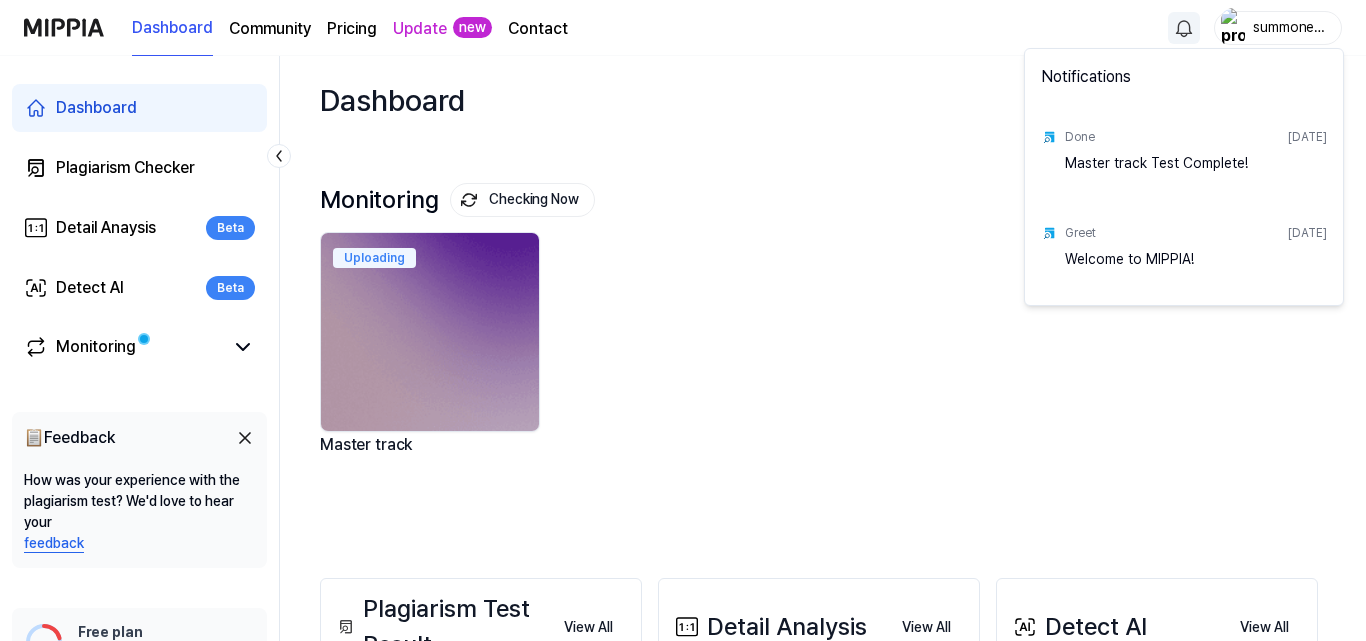 drag, startPoint x: 1151, startPoint y: 264, endPoint x: 1210, endPoint y: 213, distance: 77.987175 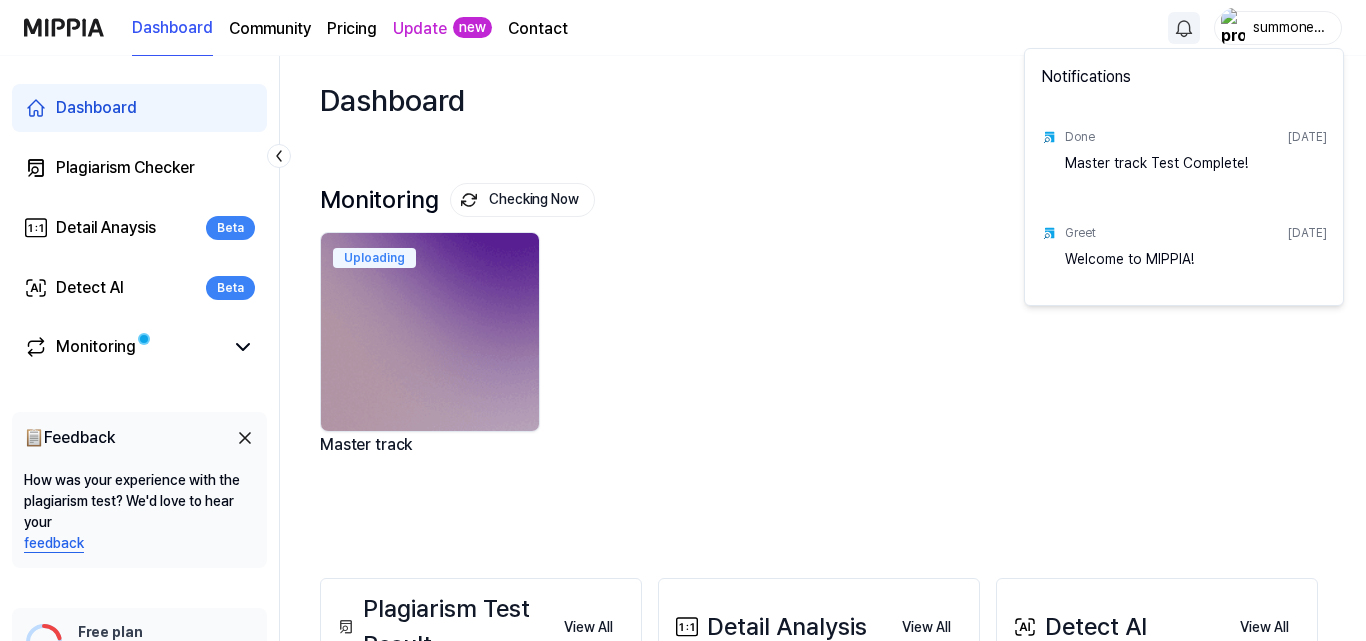 click on "Master track Test Complete!" at bounding box center [1196, 173] 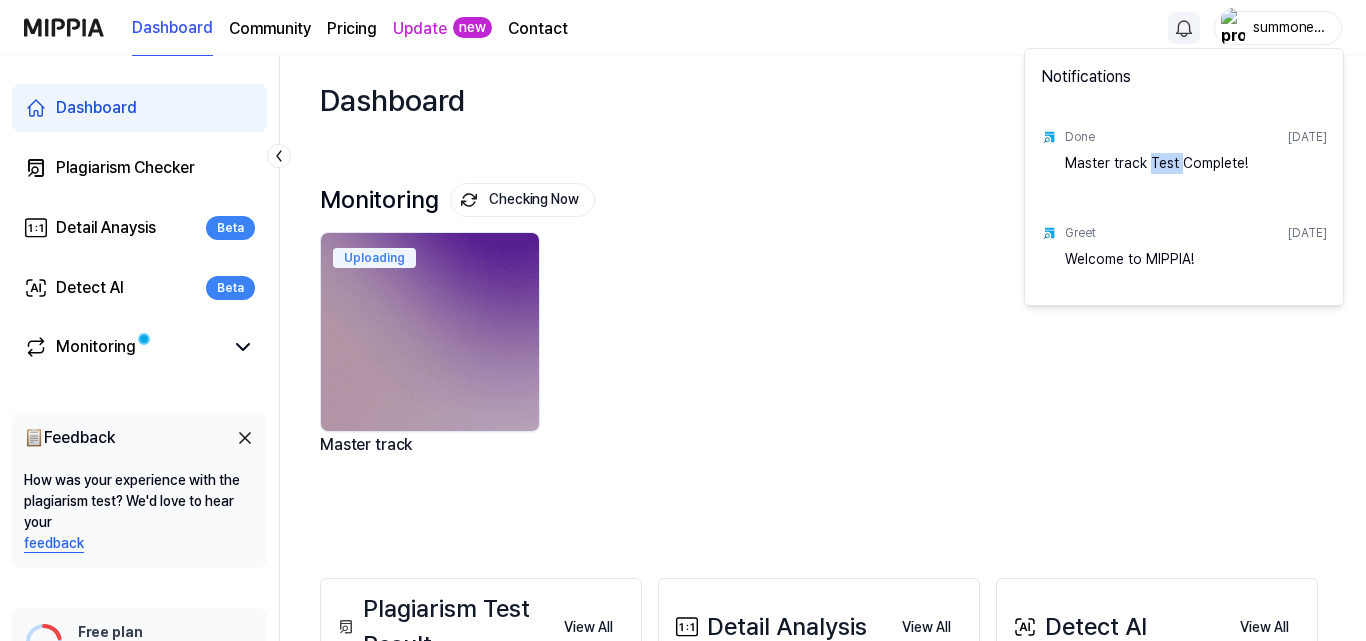 click on "Master track Test Complete!" at bounding box center [1196, 173] 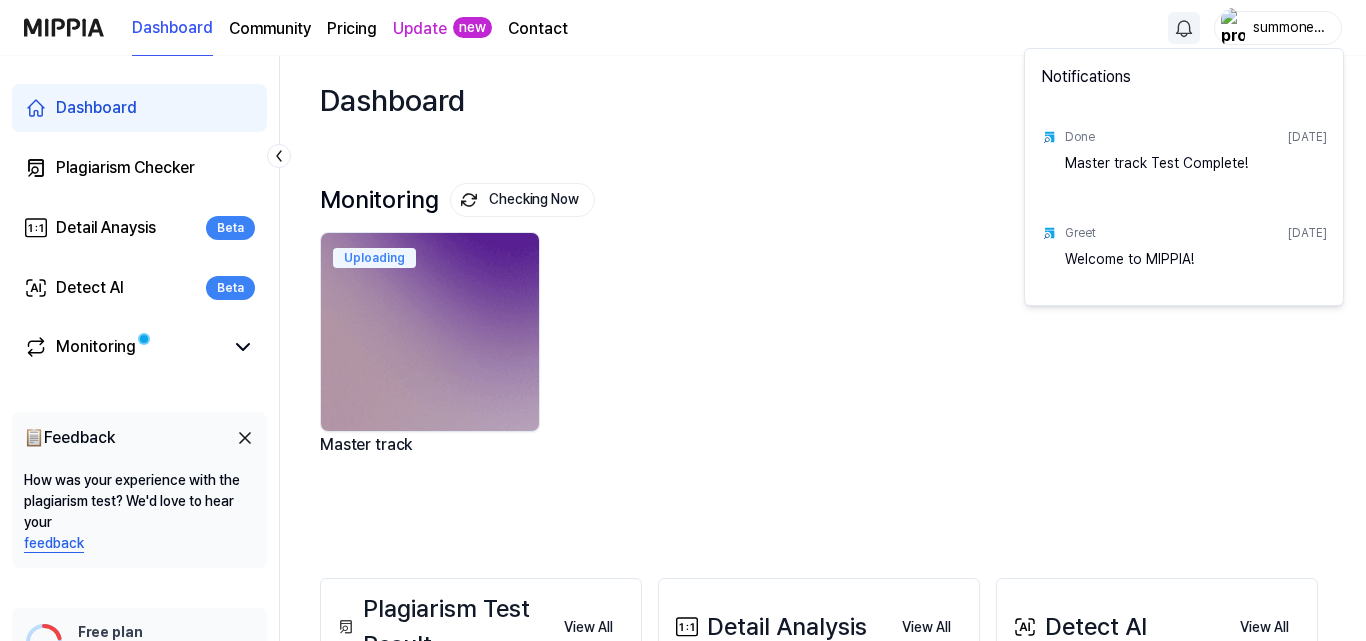 click on "Dashboard Community Pricing Update new Contact summoneylink Dashboard Plagiarism Checker Detail Anaysis Beta Detect AI Beta Monitoring 📋  Feedback How was your experience with the plagiarism test? We'd love to hear your  feedback Free plan Plagiarism check available in:  available in:      94:44 Get started Dashboard Start New Test Monitoring Checking Now View All Monitoring Uploading Master track Plagiarism Test Result View All Plagiarism Test Result No tracks to check.
Try a plagiarism check before releasing your album. Plagiarism Test View All Detail Analysis View All Detail Analysis No tracks to check.
Try a plagiarism check before releasing your album. Detail Analysis View All Detect AI View All Detect AI No tracks uploaded.
Add a track to receive new detection results. Detect AI View All Notifications Done Jul 7, 2025 Master track Test Complete! Greet Jul 7, 2025 Welcome to MIPPIA!" at bounding box center (683, 320) 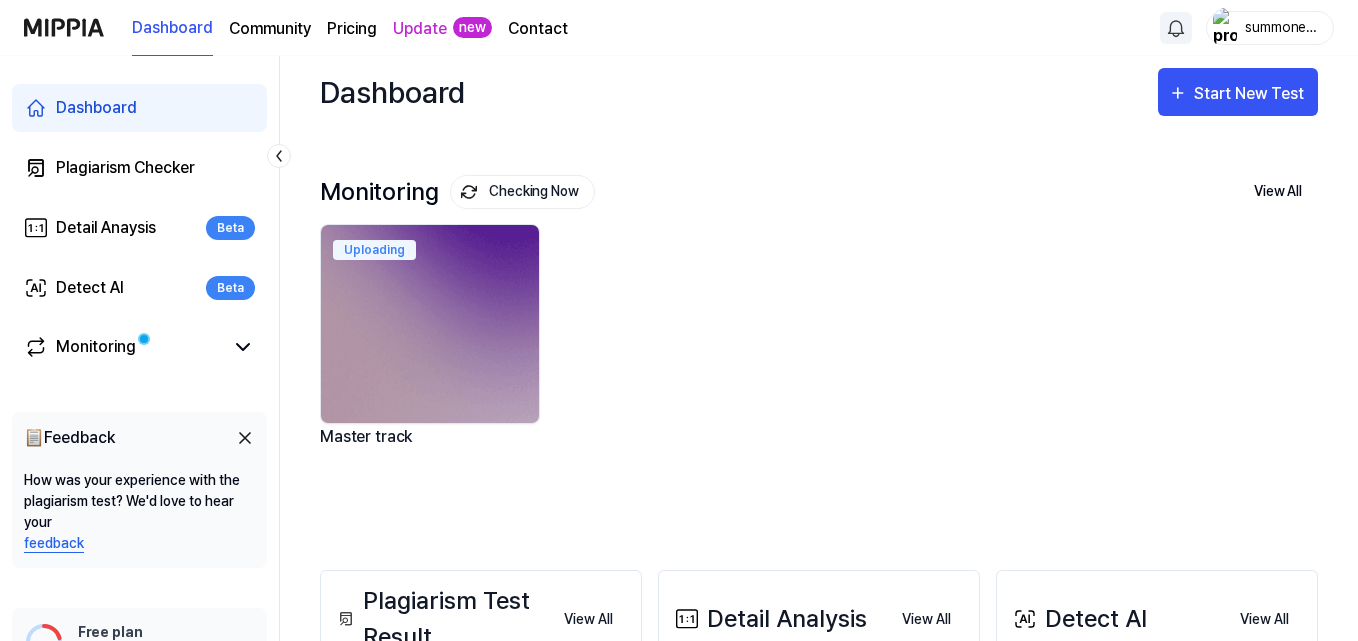 scroll, scrollTop: 0, scrollLeft: 0, axis: both 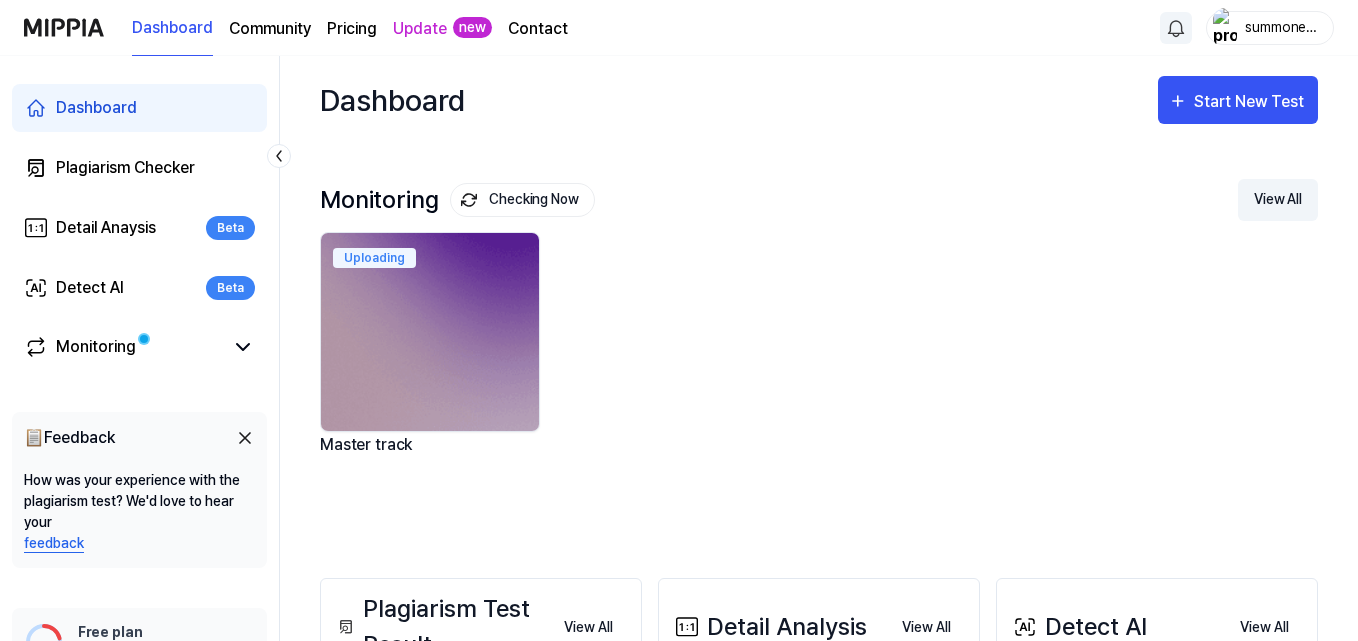 click on "View All" at bounding box center [1278, 200] 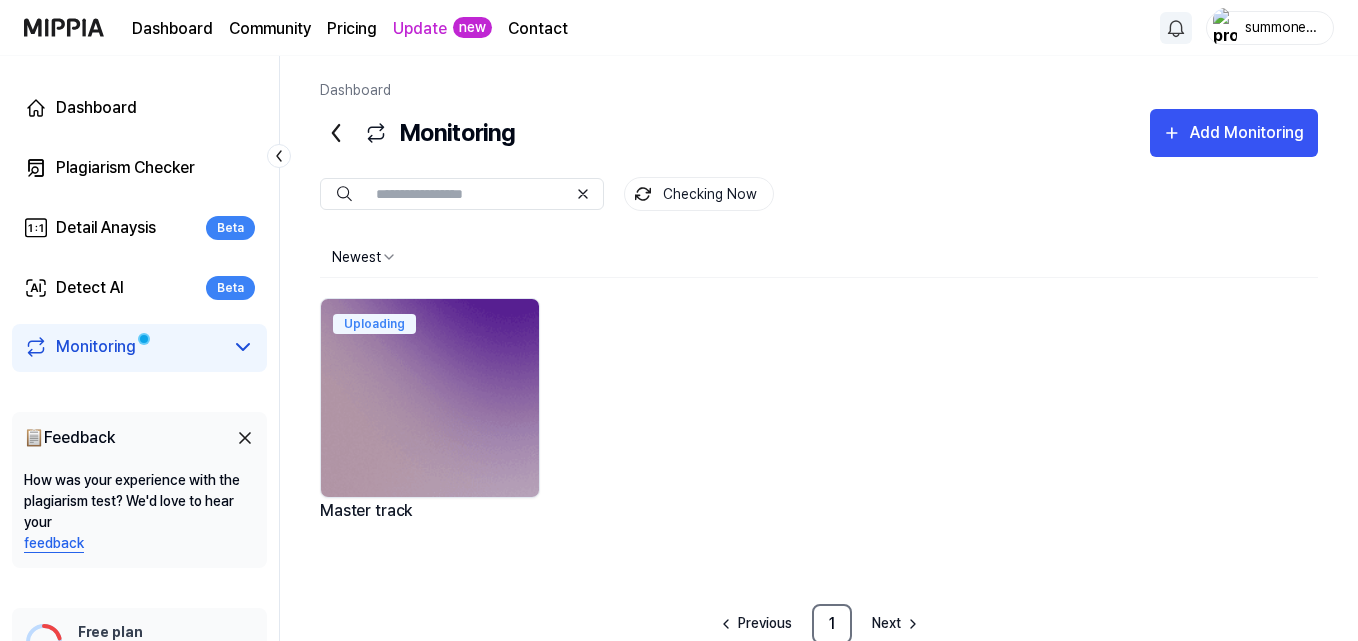 drag, startPoint x: 369, startPoint y: 434, endPoint x: 426, endPoint y: 450, distance: 59.20304 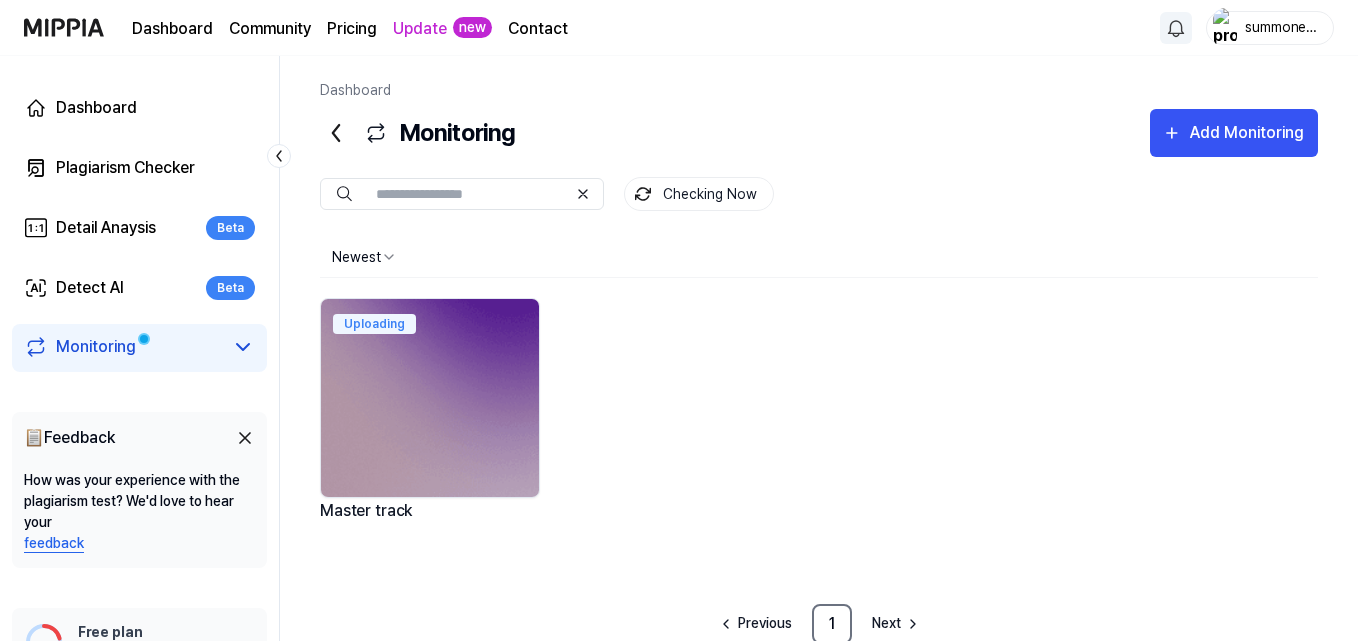 click 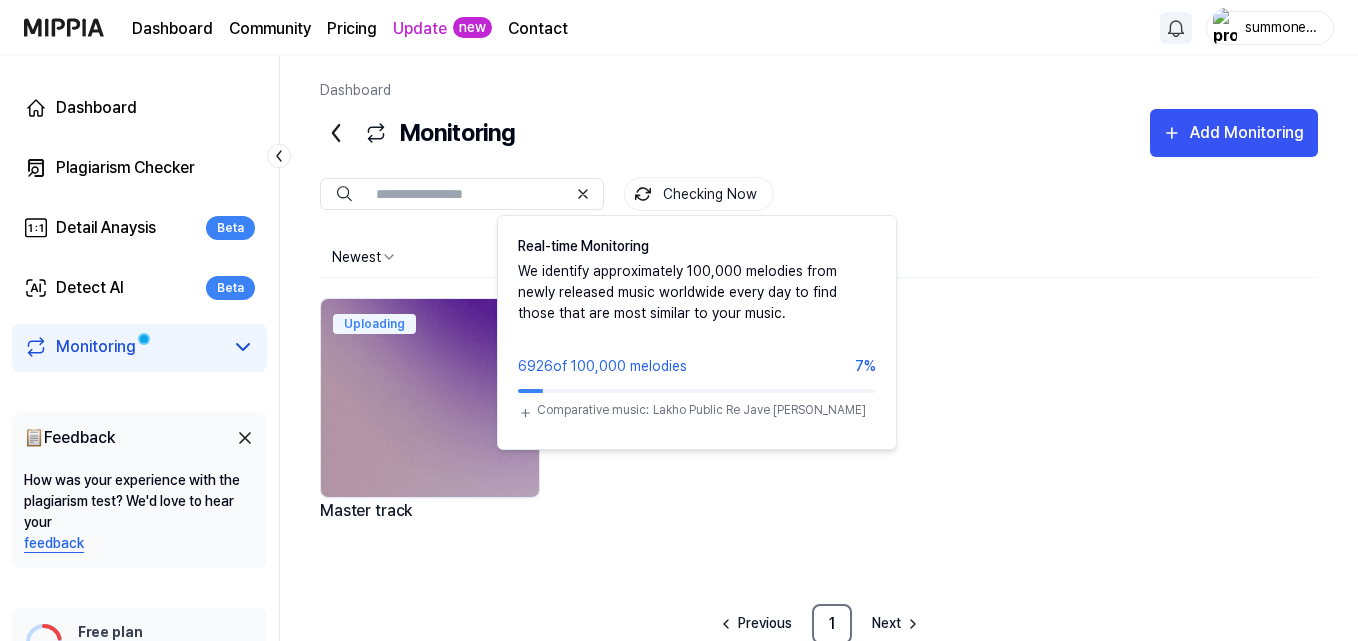 click on "Checking Now" at bounding box center [699, 194] 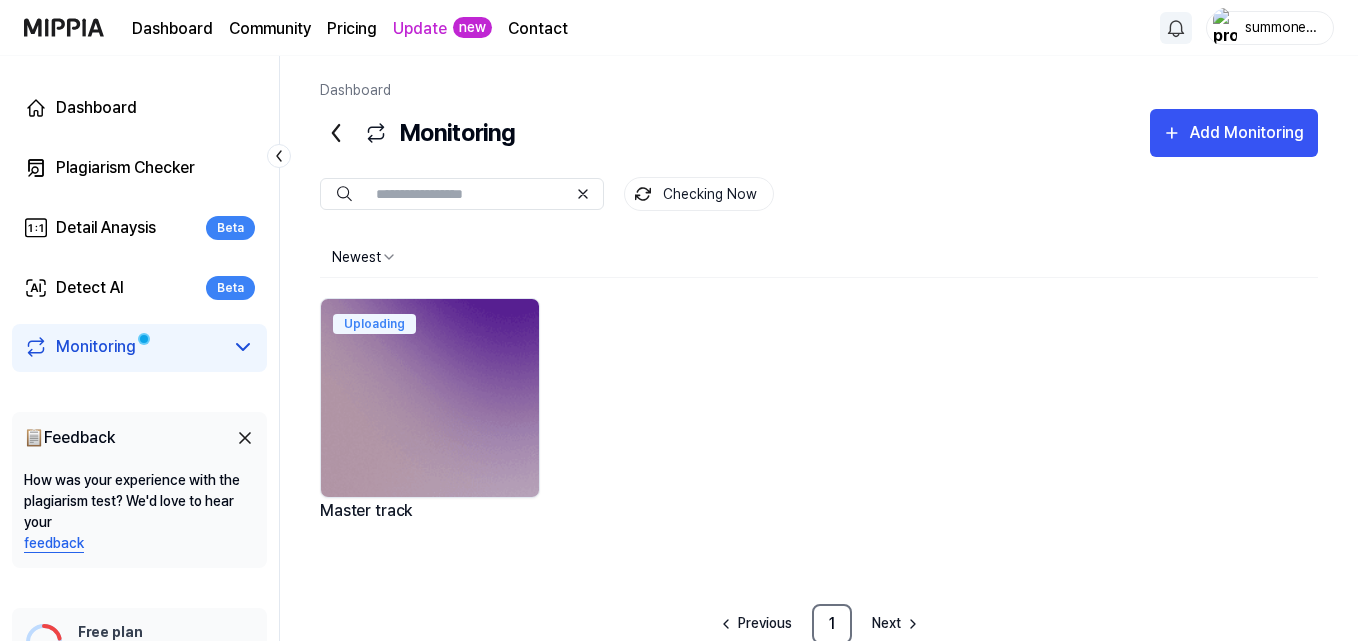 click on "Checking Now" at bounding box center (699, 194) 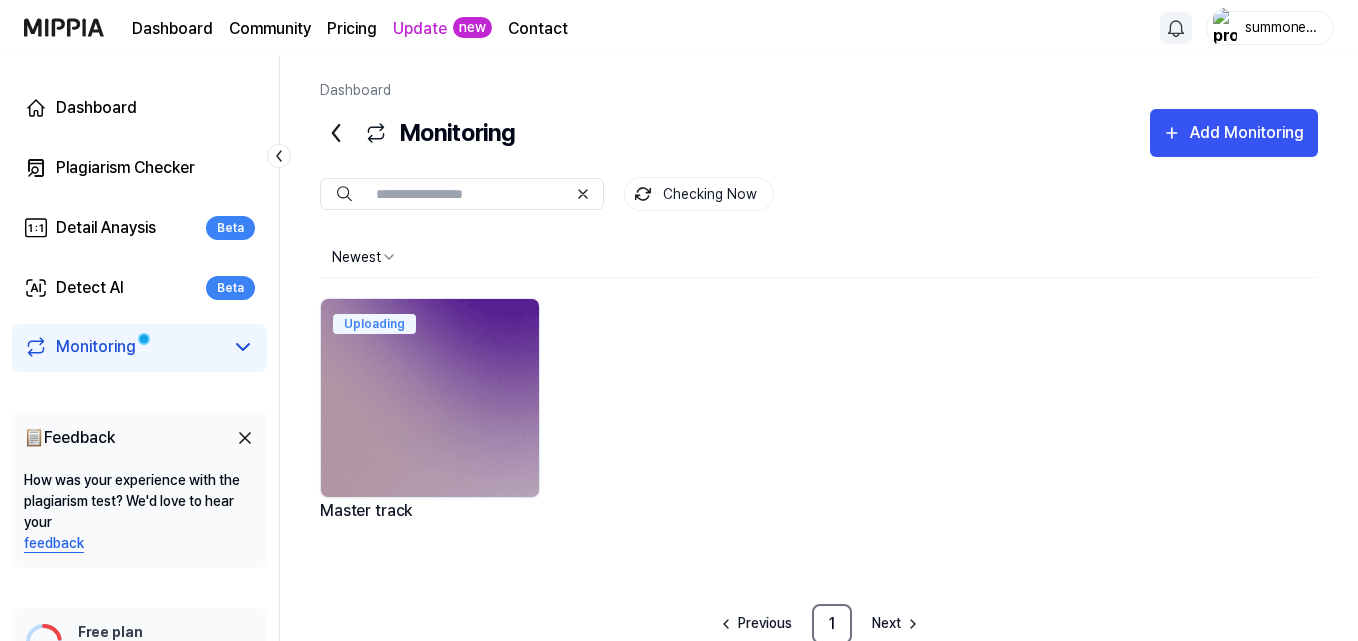 scroll, scrollTop: 3, scrollLeft: 0, axis: vertical 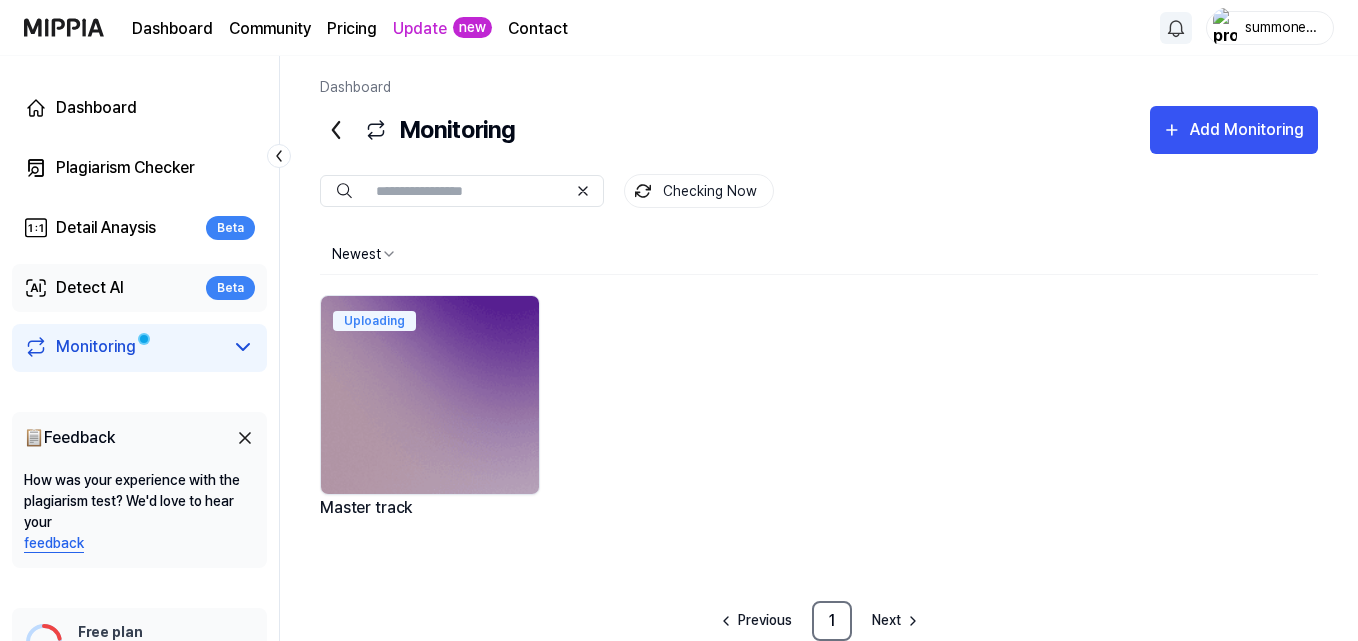 click on "Detect AI Beta" at bounding box center [139, 288] 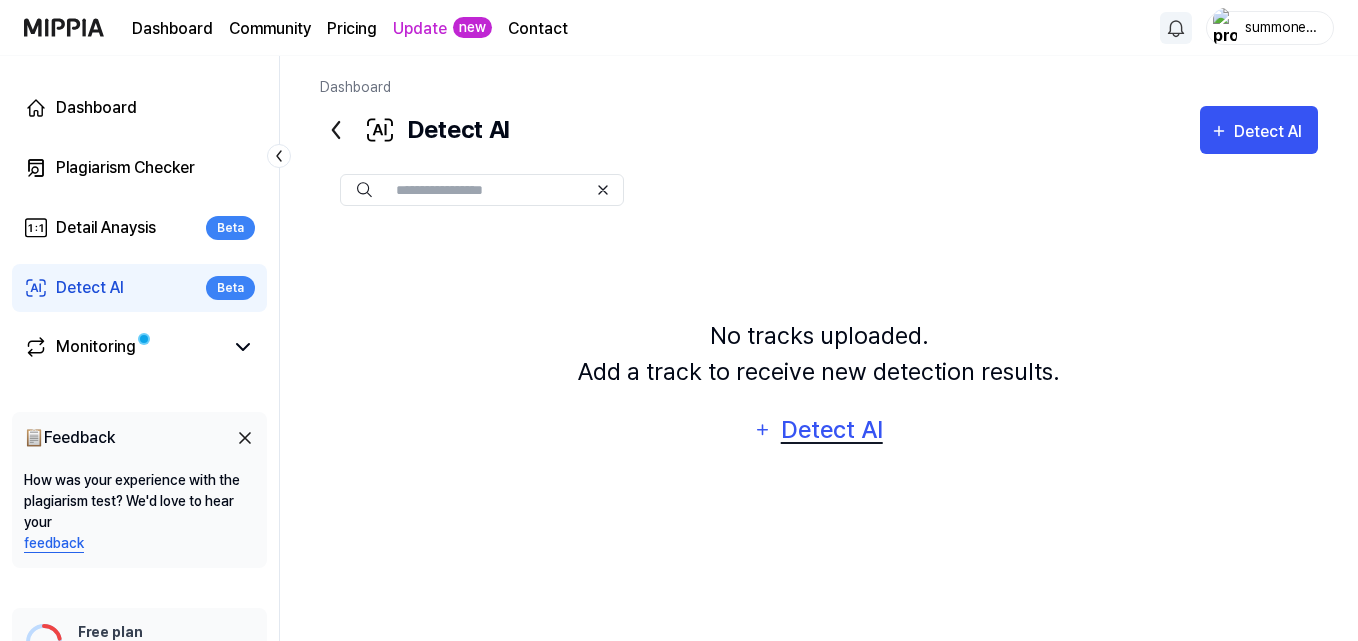 click on "Detect AI" at bounding box center (831, 430) 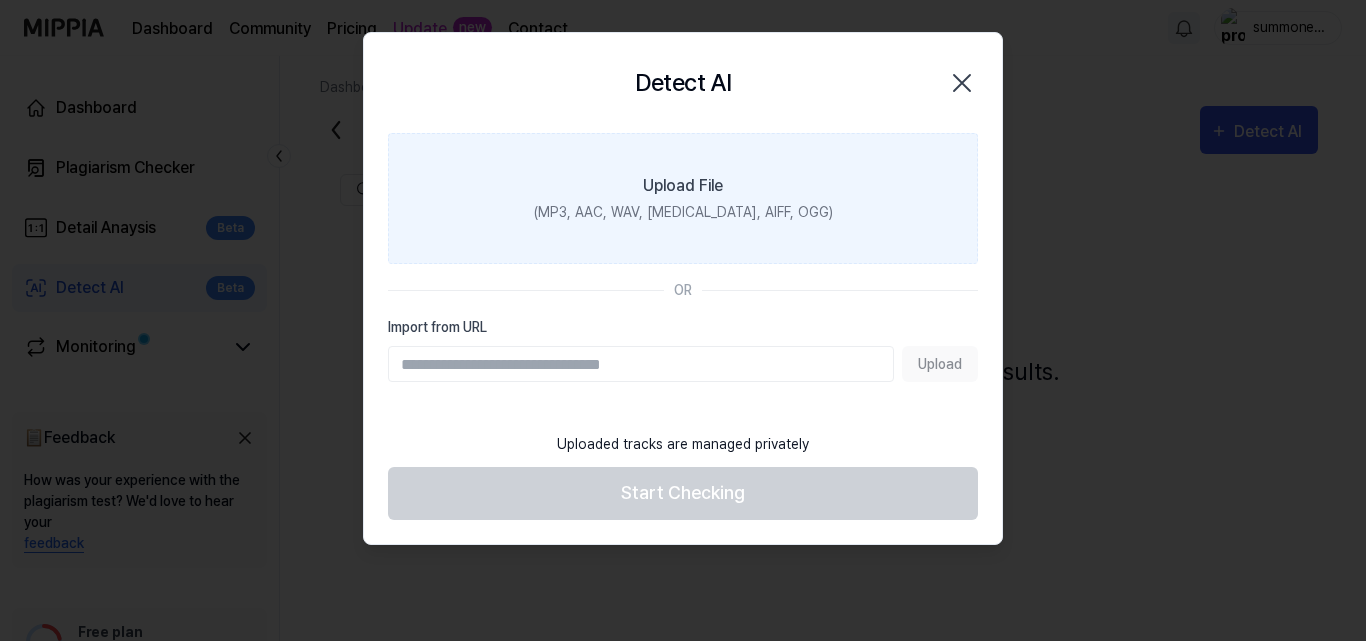 click on "Upload File (MP3, AAC, WAV, FLAC, AIFF, OGG)" at bounding box center [683, 198] 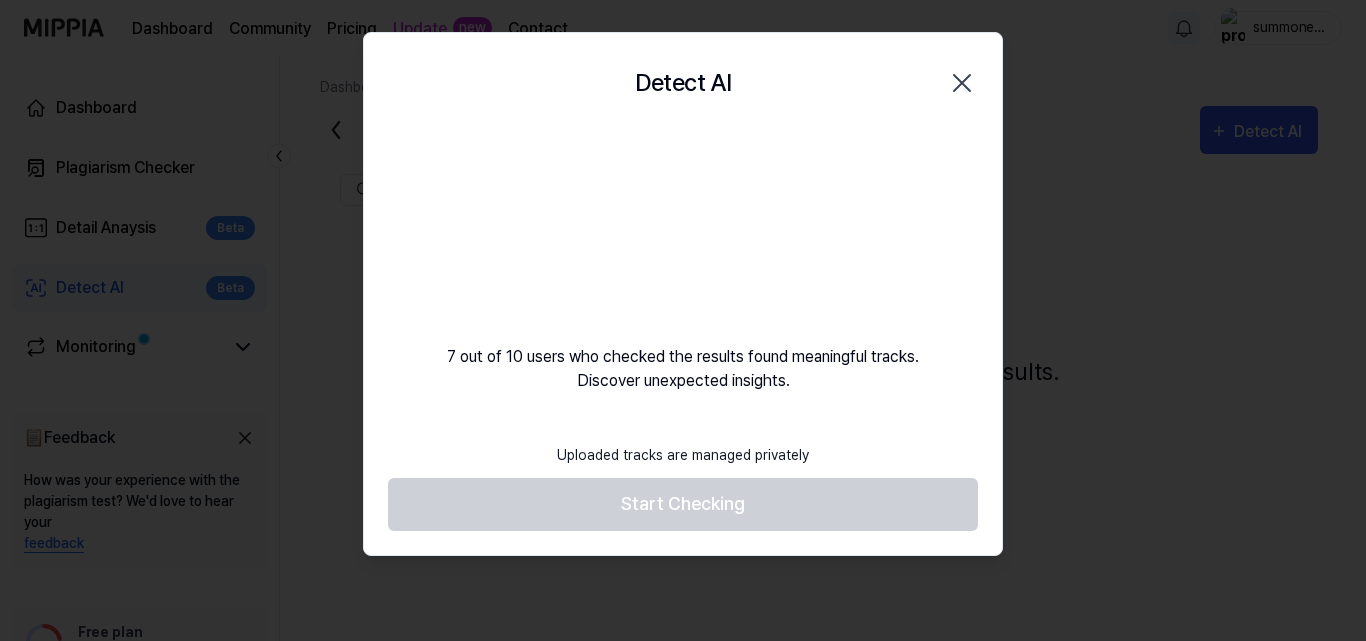 type 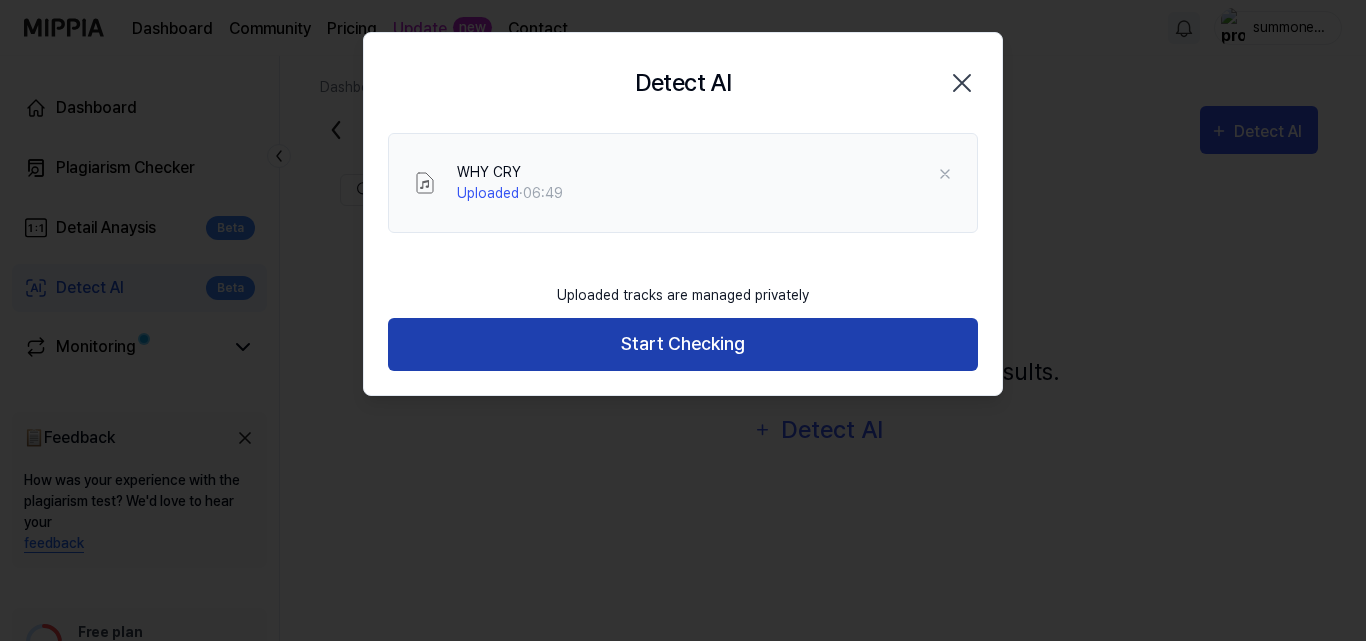 click on "Start Checking" at bounding box center (683, 344) 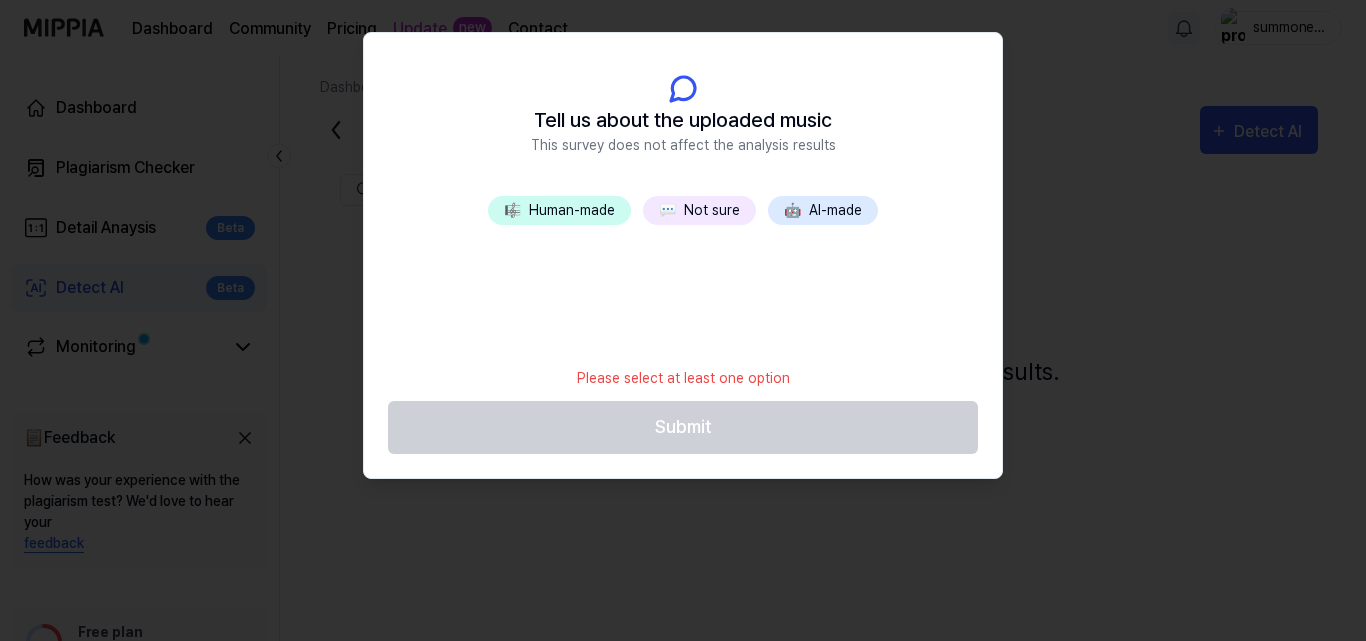click on "🤖 AI-made" at bounding box center (823, 210) 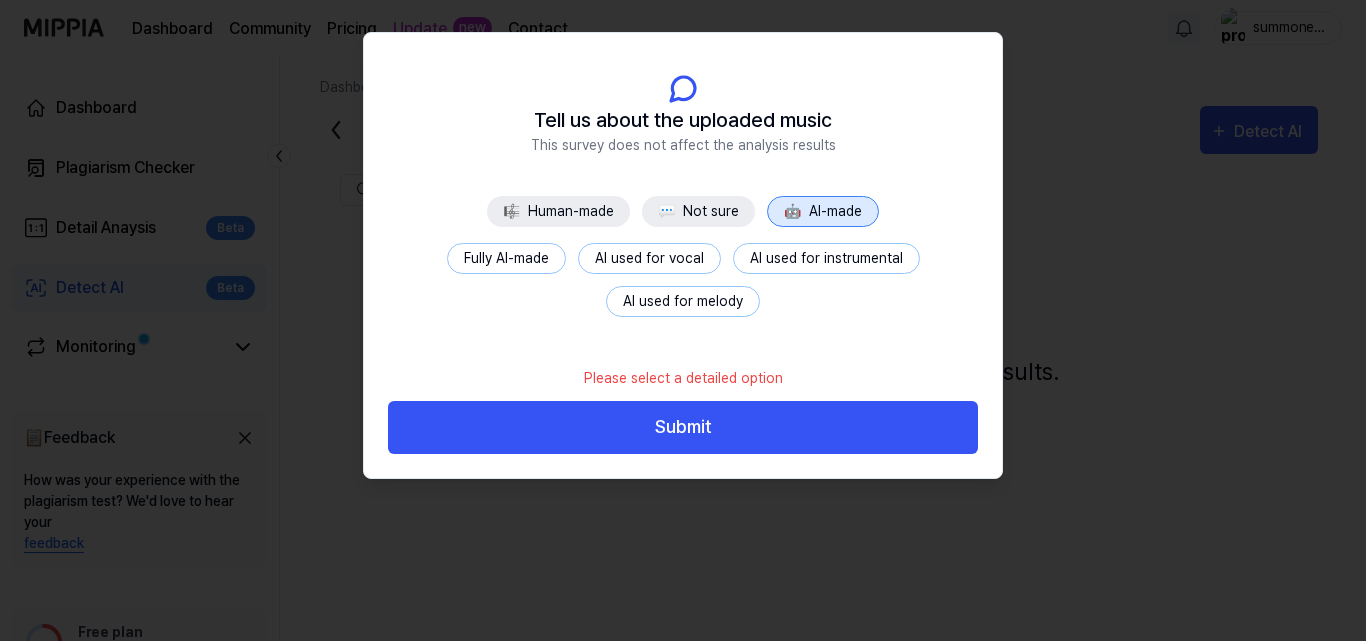 click on "🎼 Human-made" at bounding box center [558, 211] 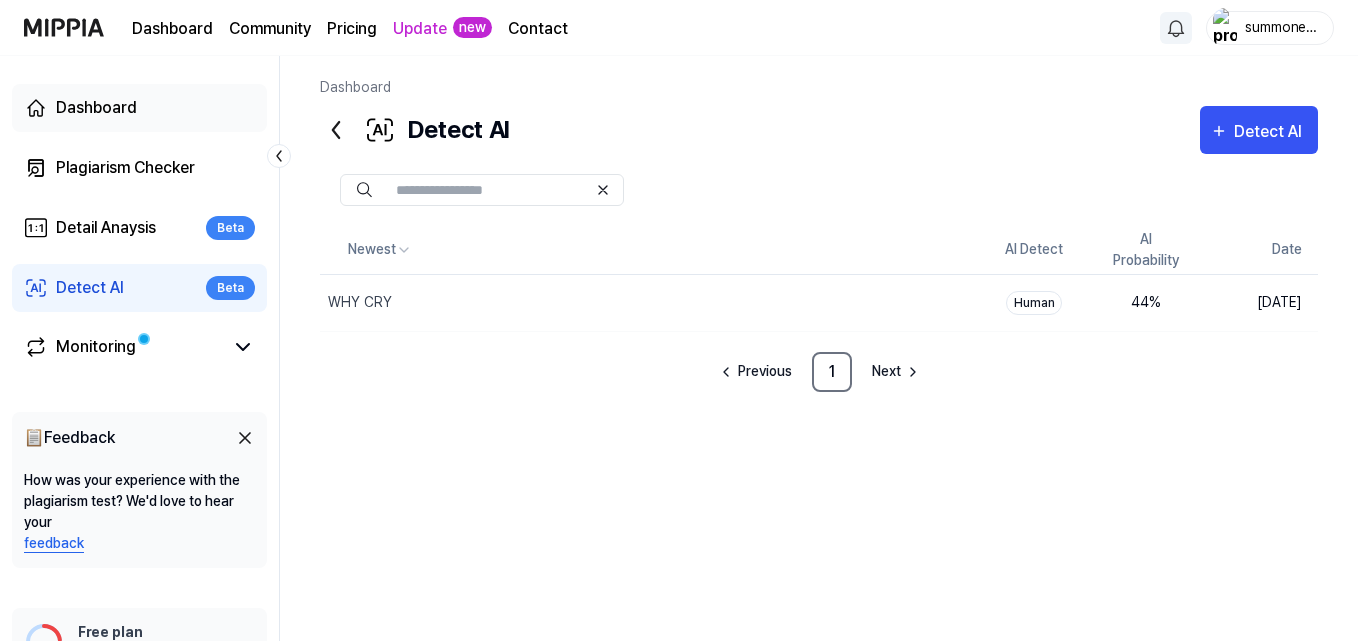 click on "Dashboard" at bounding box center [139, 108] 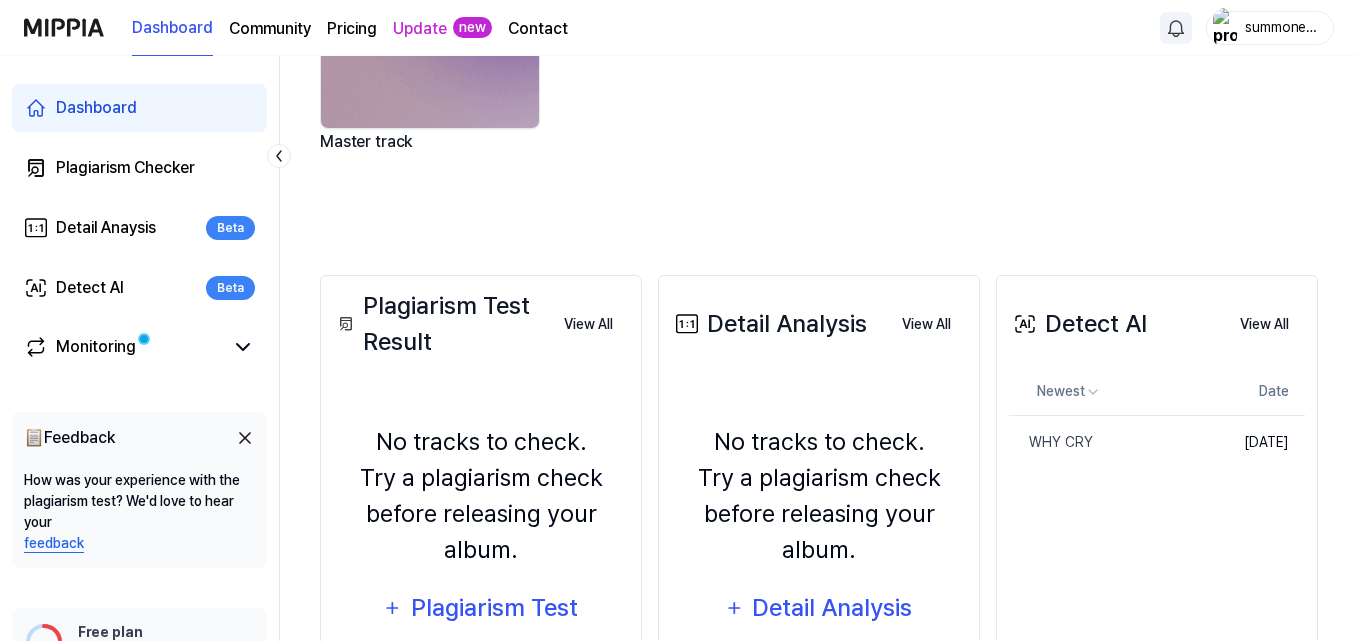 scroll, scrollTop: 415, scrollLeft: 0, axis: vertical 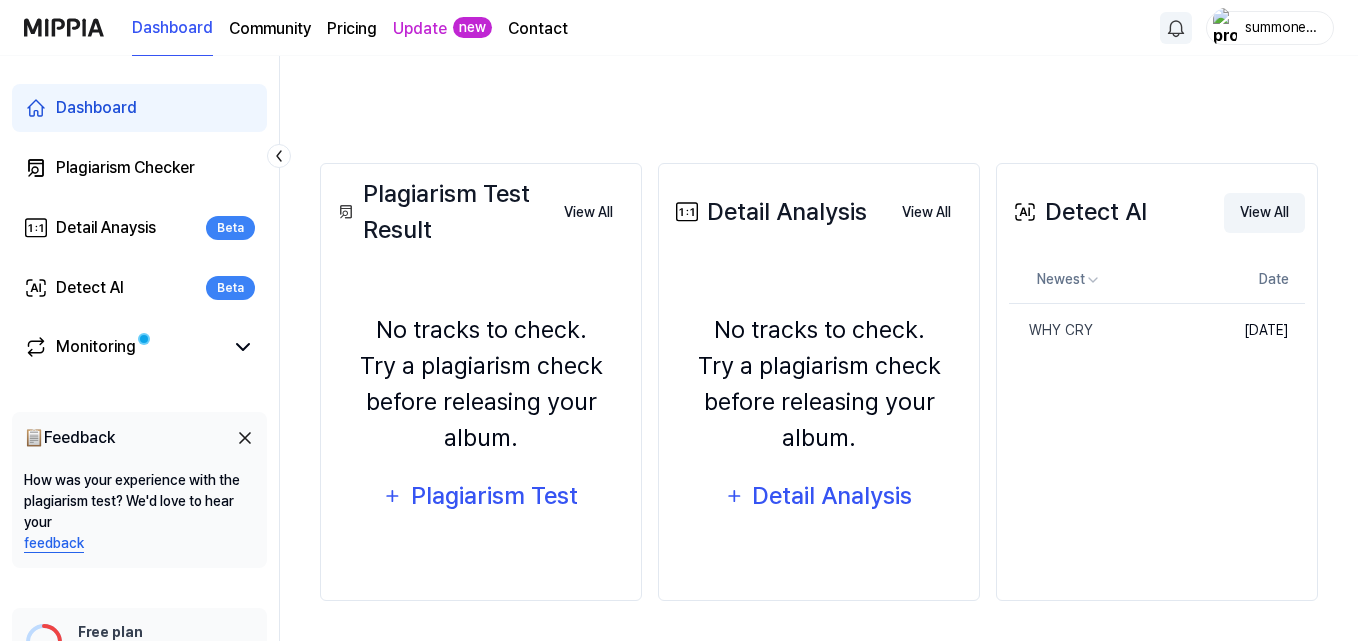 click on "View All" at bounding box center (1264, 213) 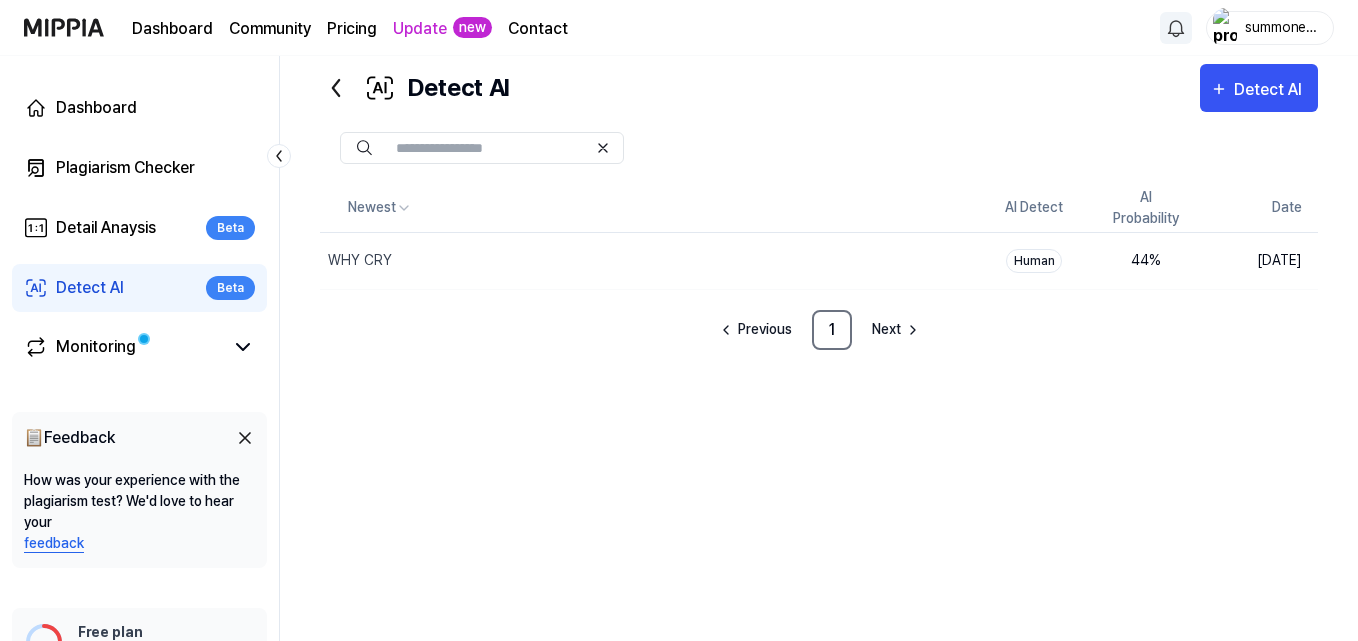 scroll, scrollTop: 45, scrollLeft: 0, axis: vertical 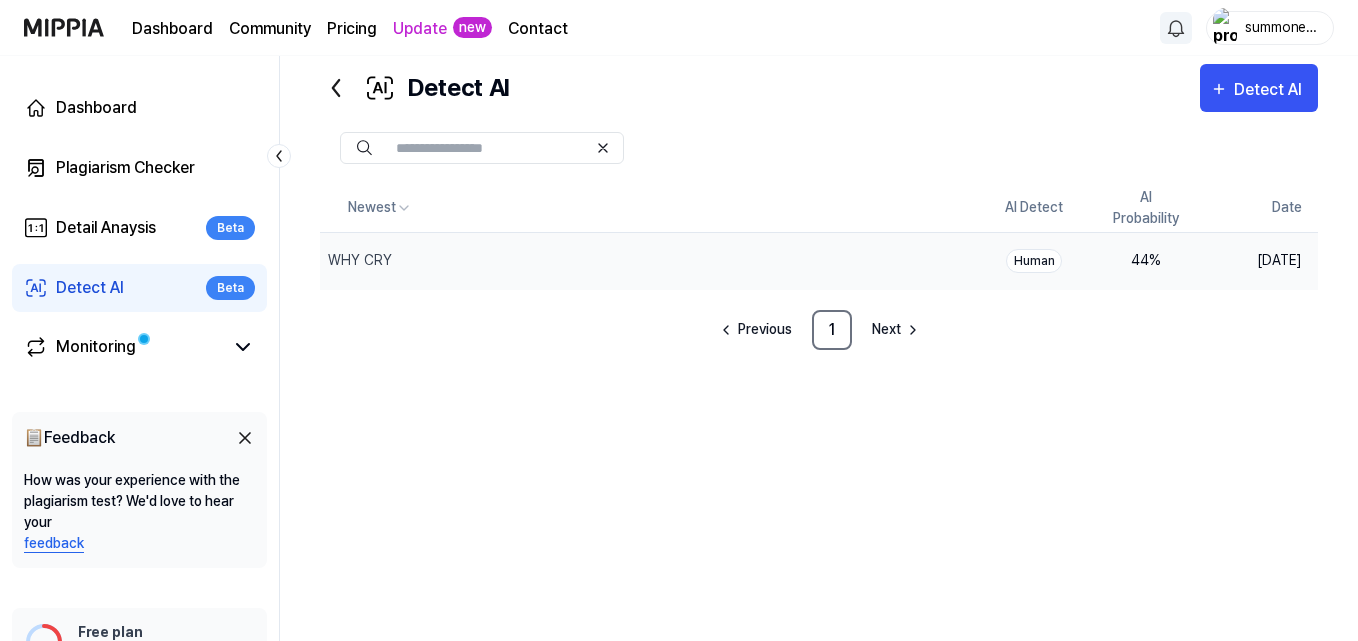 click on "Human" at bounding box center (1034, 261) 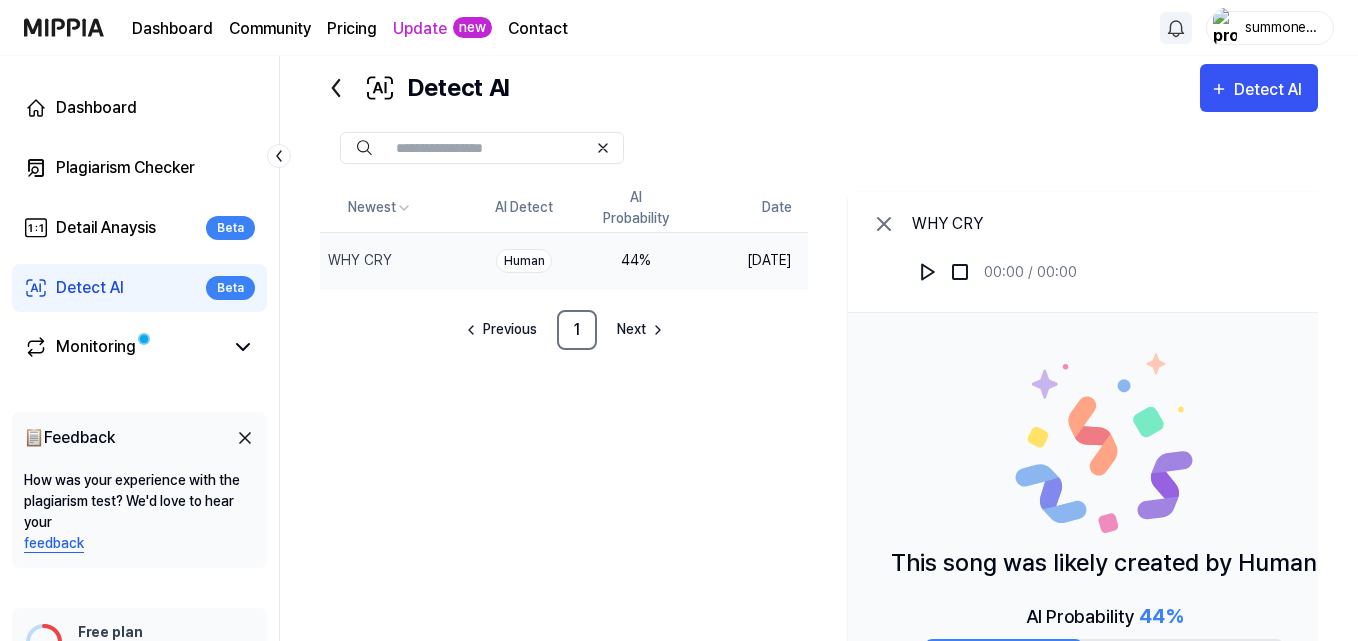 scroll, scrollTop: 199, scrollLeft: 0, axis: vertical 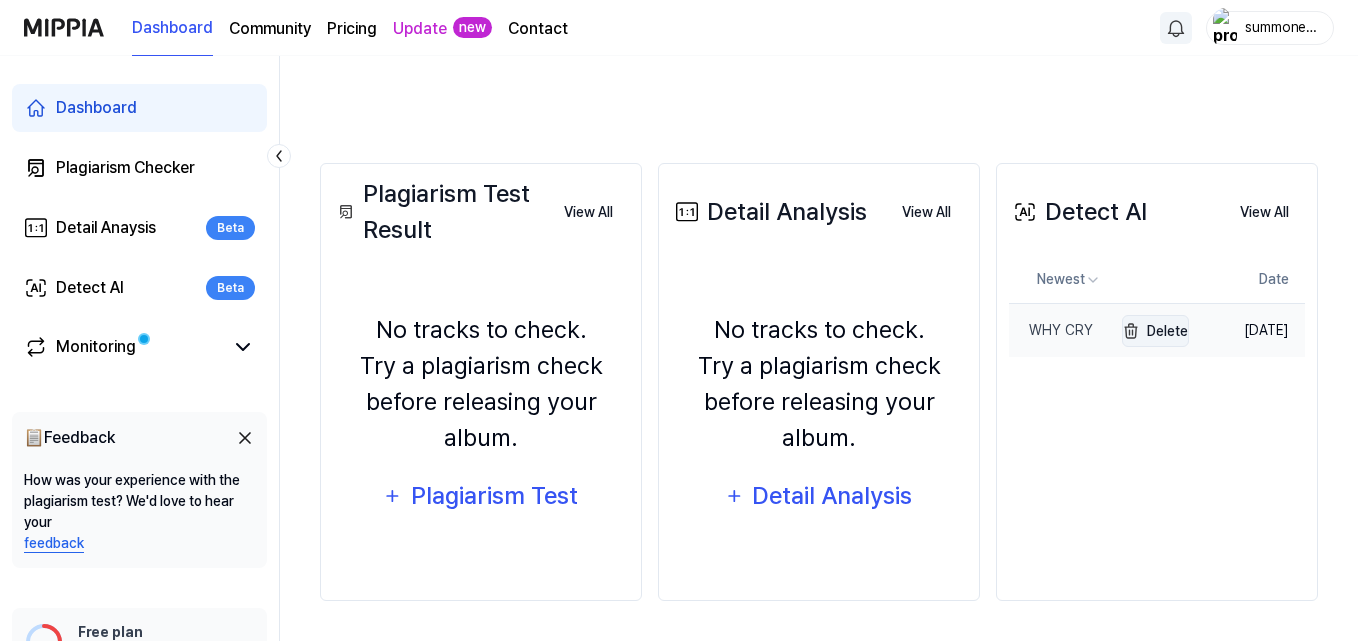 click on "Delete" at bounding box center [1155, 331] 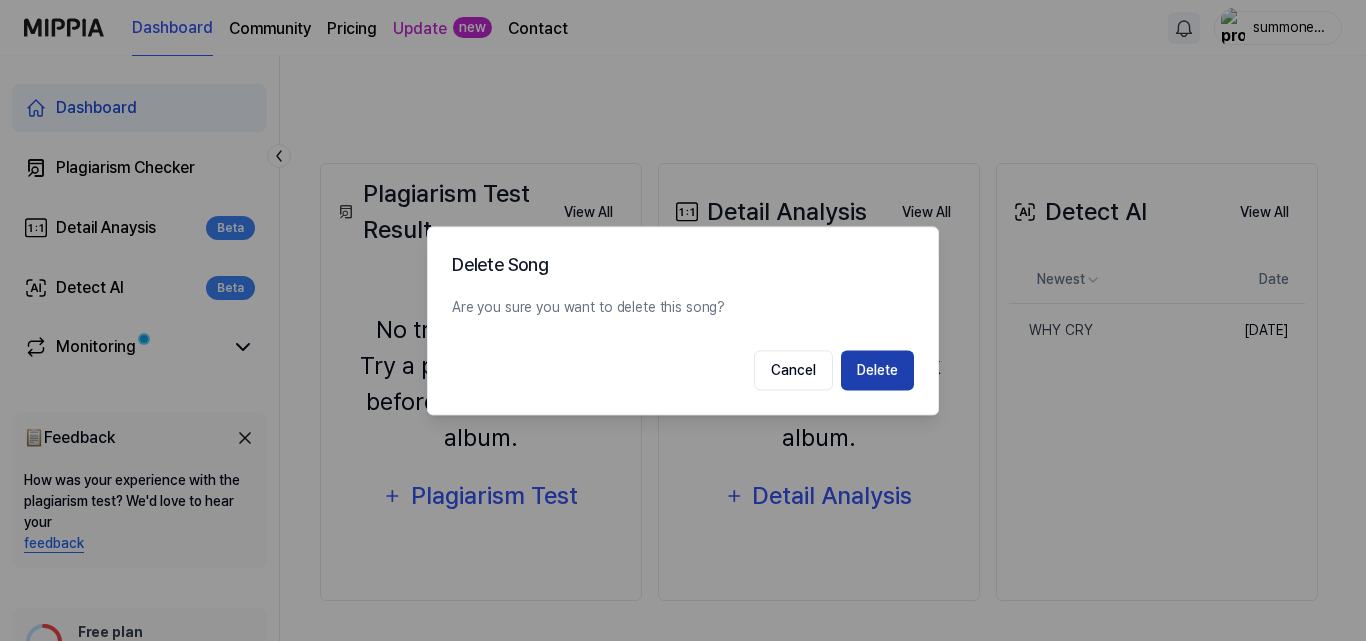 click on "Delete" at bounding box center [877, 370] 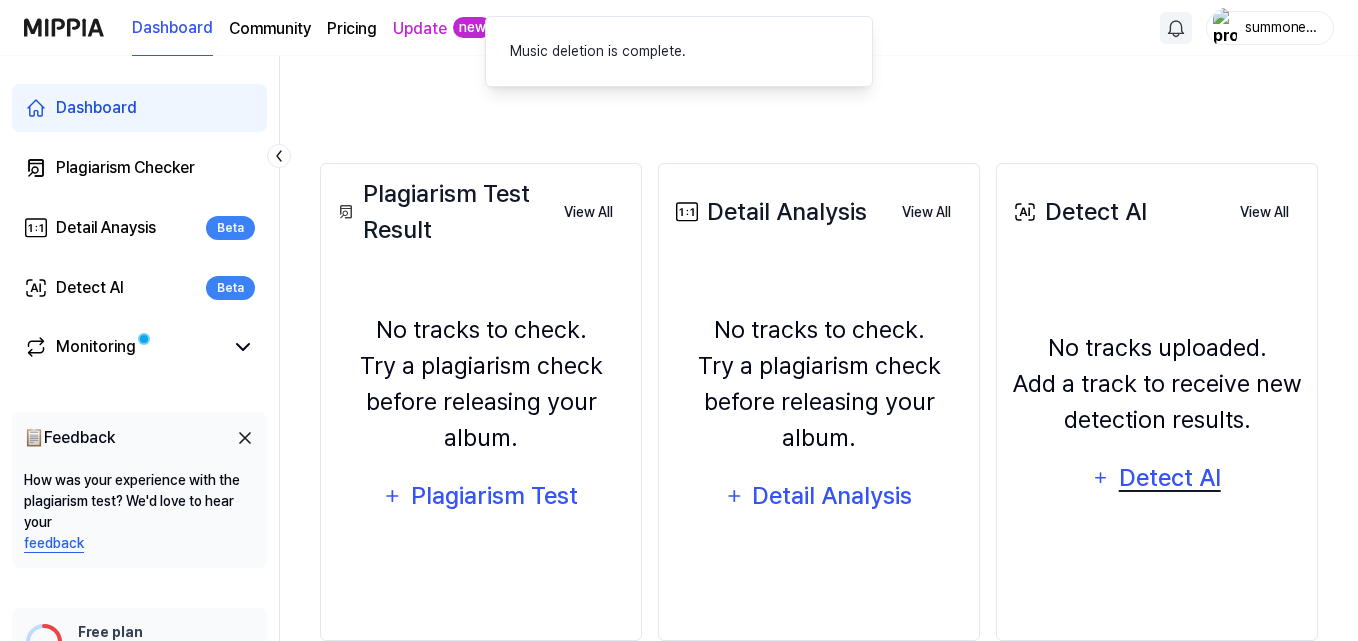 click on "Detect AI" at bounding box center (1169, 478) 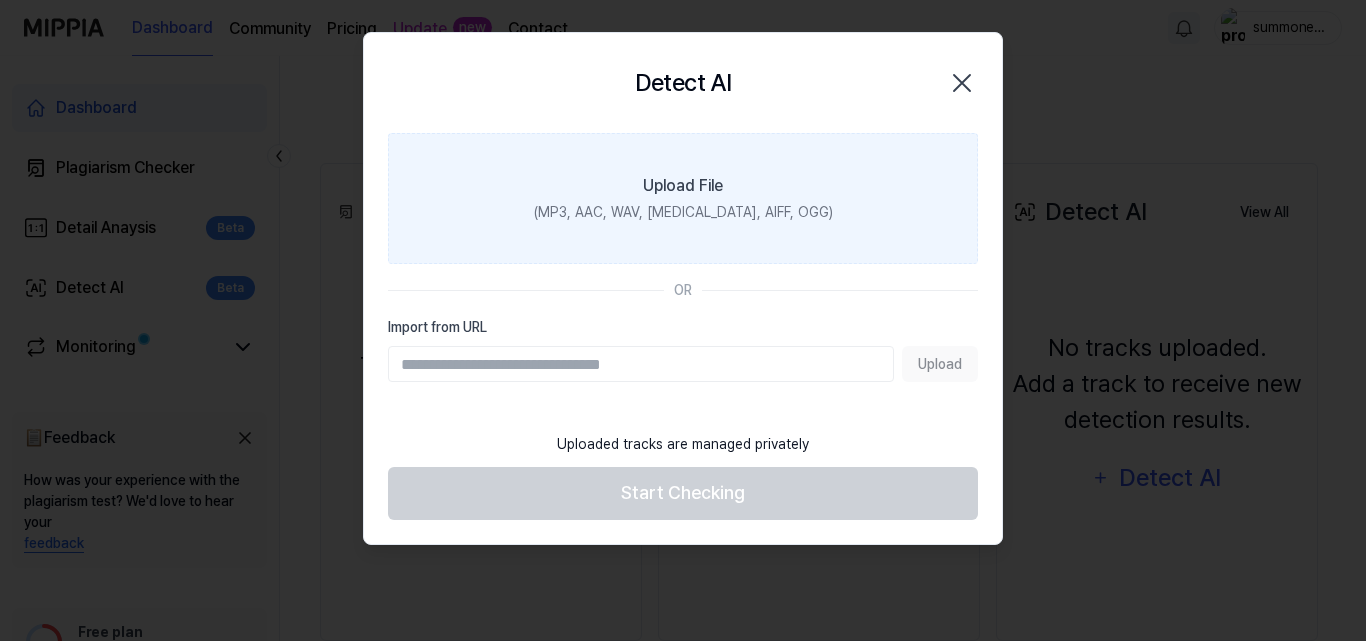 click on "(MP3, AAC, WAV, FLAC, AIFF, OGG)" at bounding box center (683, 212) 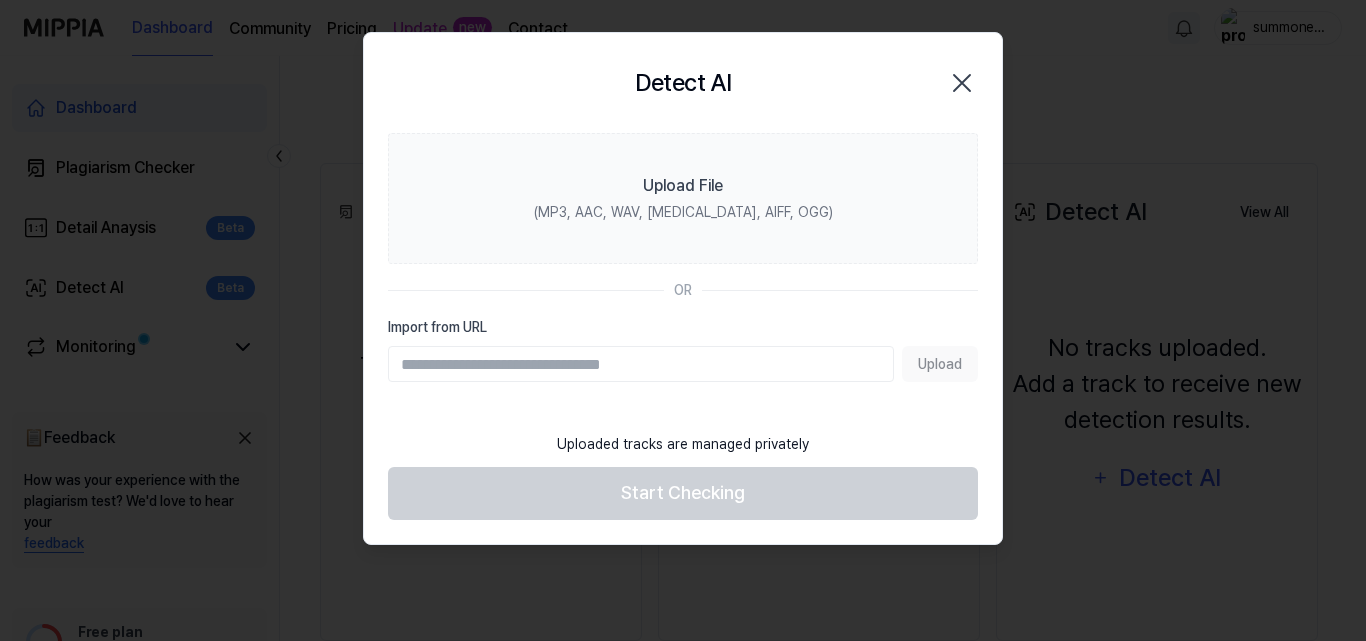 click 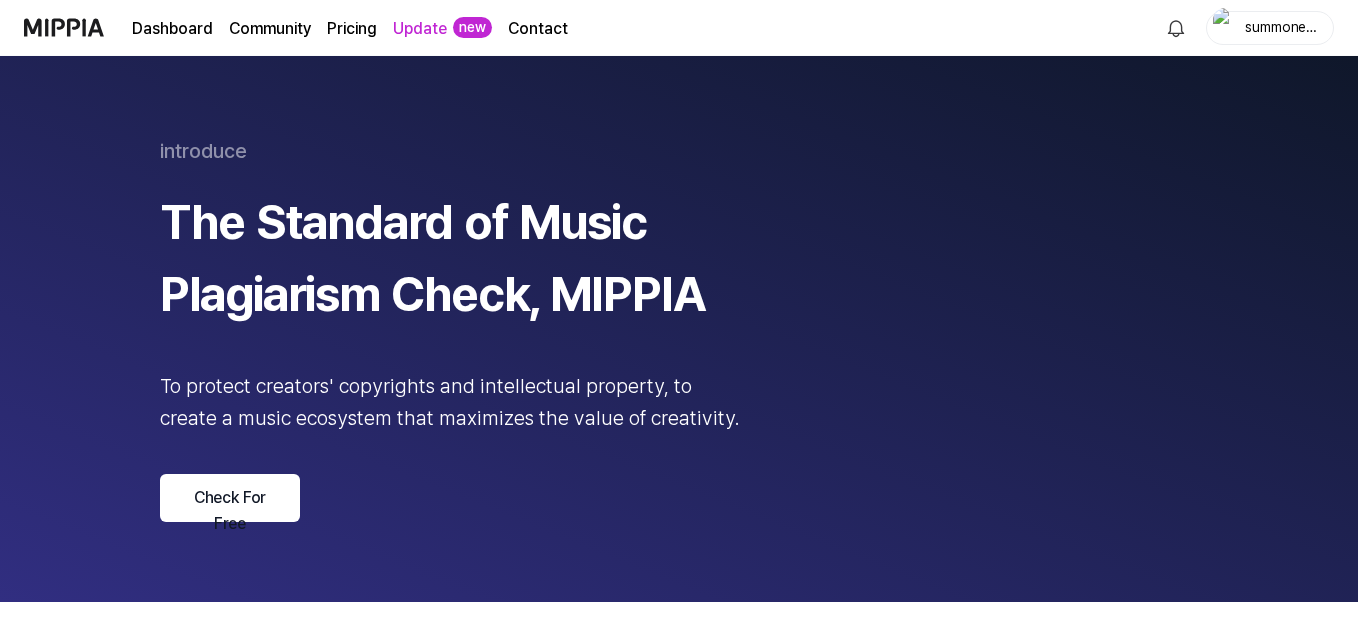 scroll, scrollTop: 0, scrollLeft: 0, axis: both 